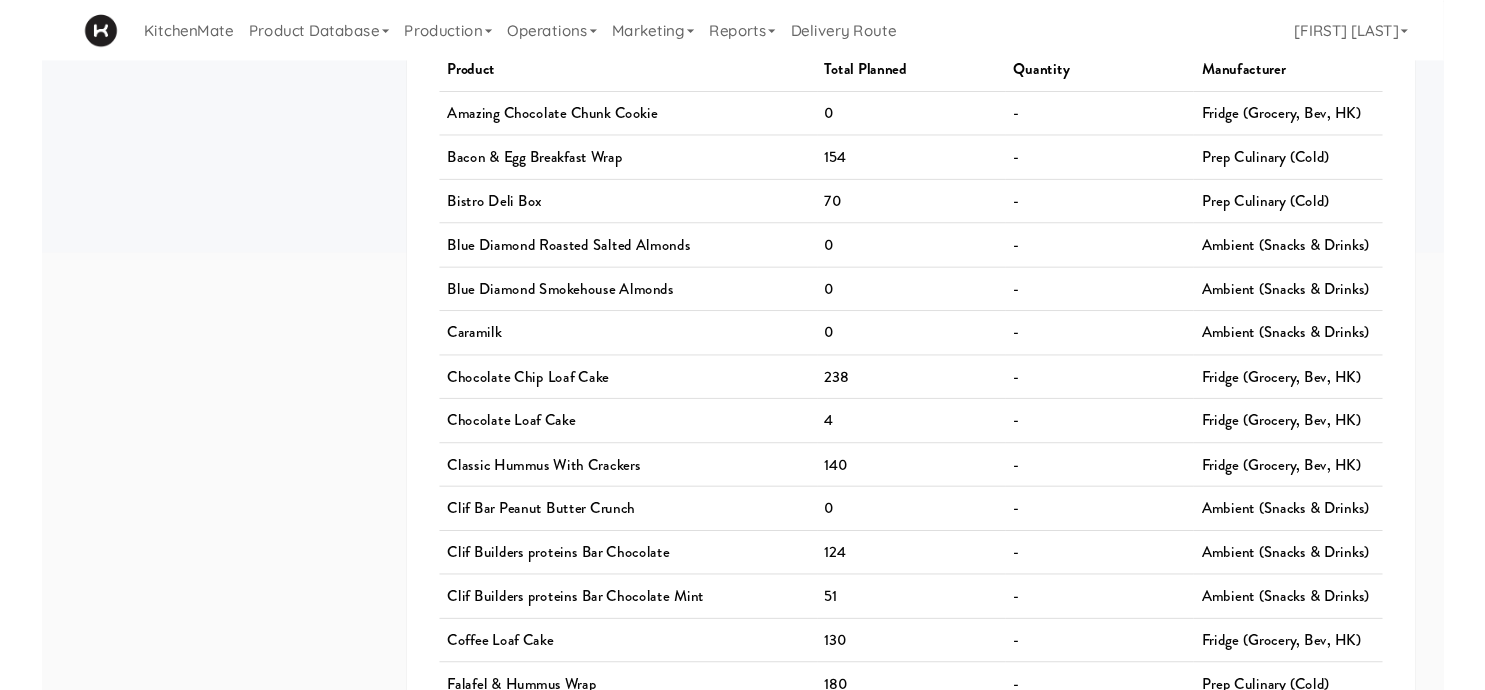 scroll, scrollTop: 0, scrollLeft: 0, axis: both 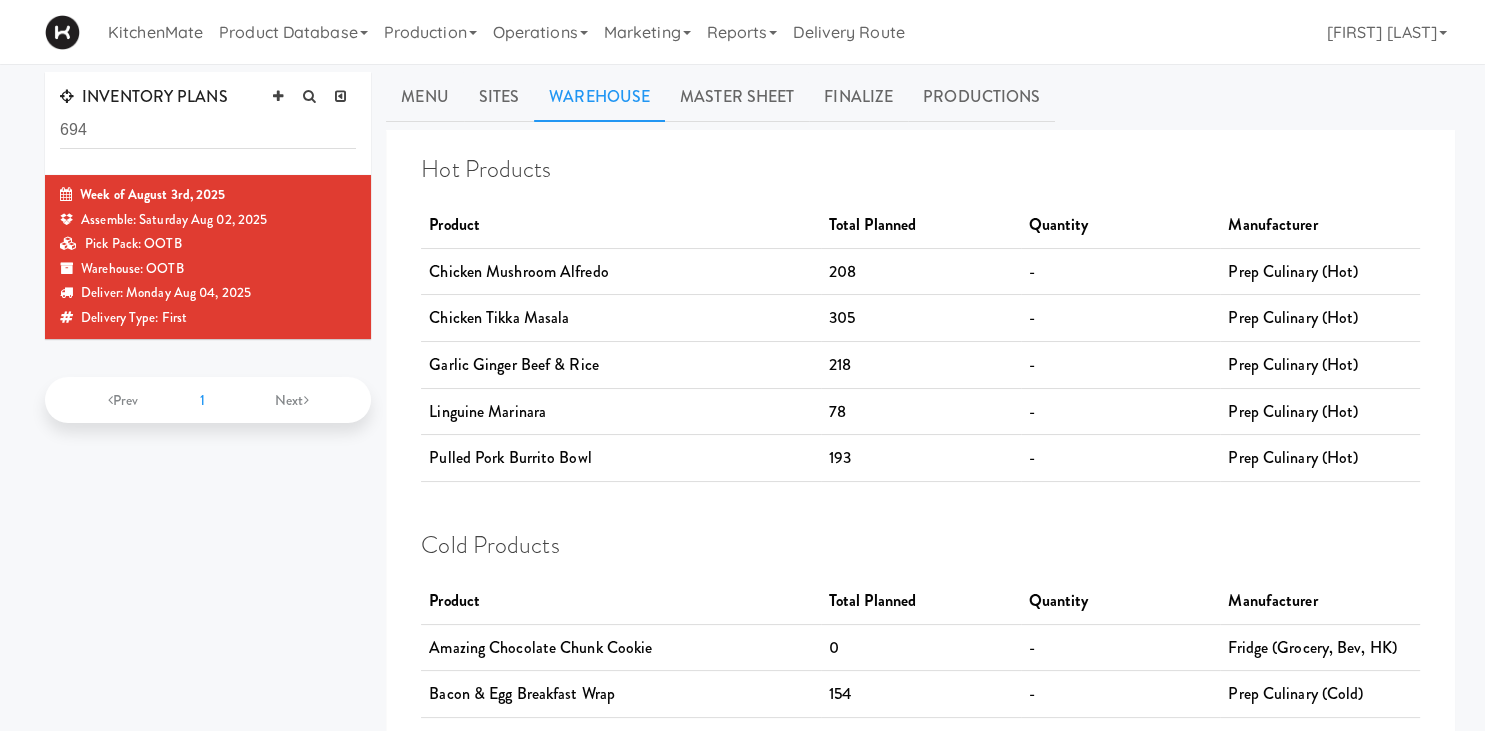 drag, startPoint x: 454, startPoint y: 572, endPoint x: 505, endPoint y: 538, distance: 61.294373 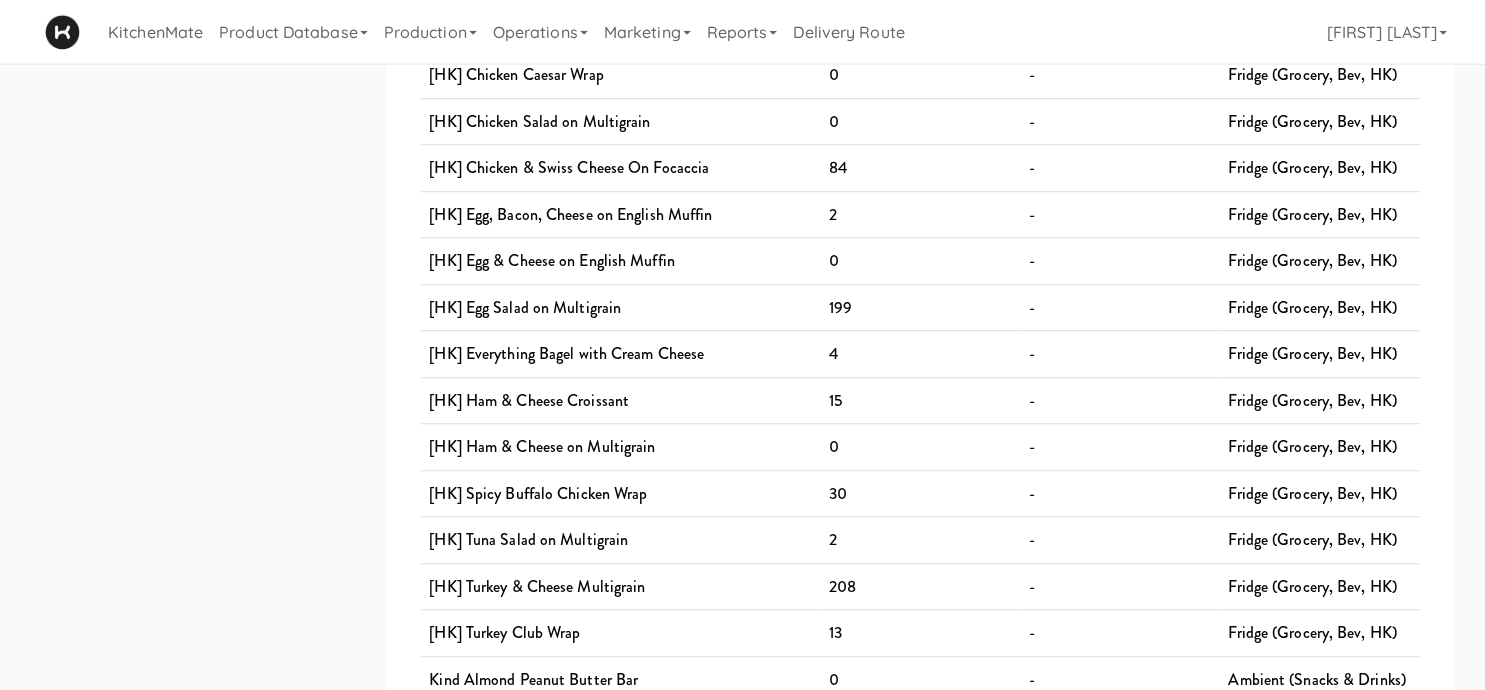 scroll, scrollTop: 1740, scrollLeft: 0, axis: vertical 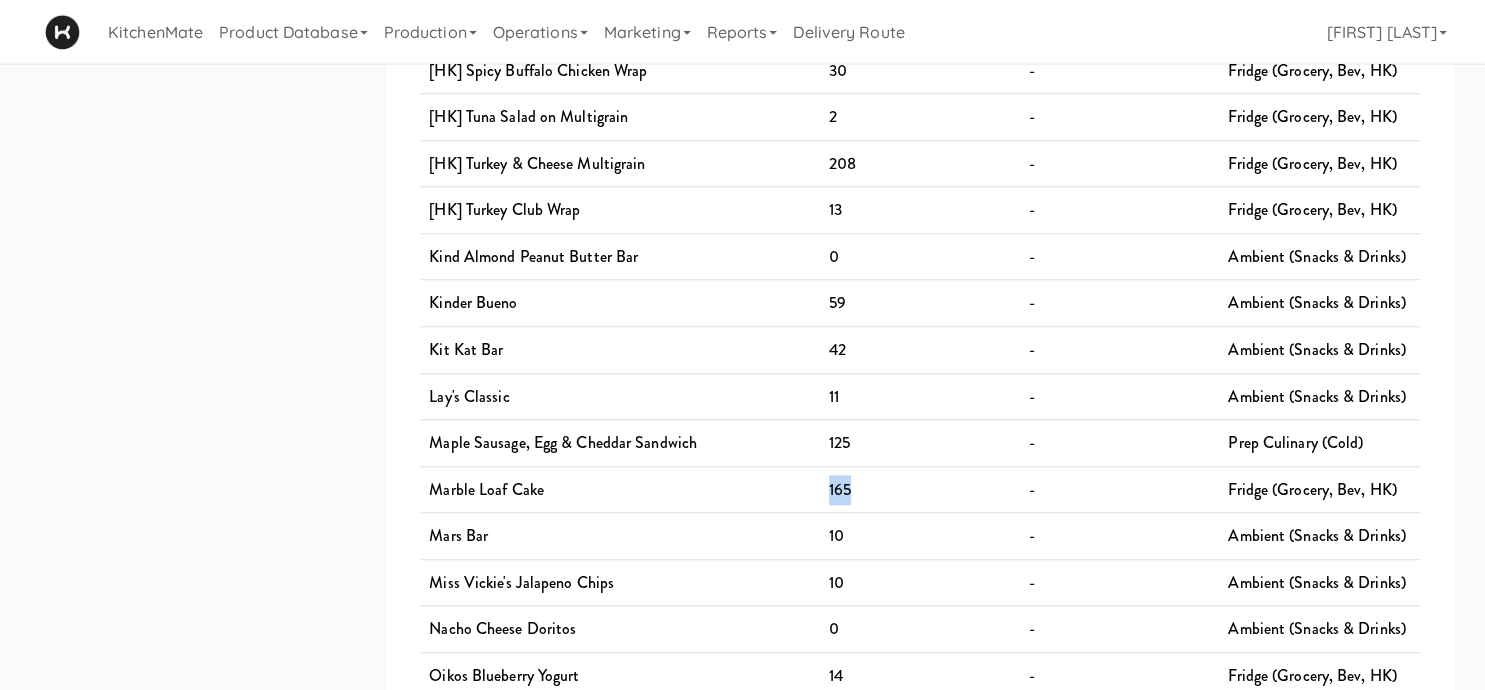 drag, startPoint x: 834, startPoint y: 478, endPoint x: 812, endPoint y: 478, distance: 22 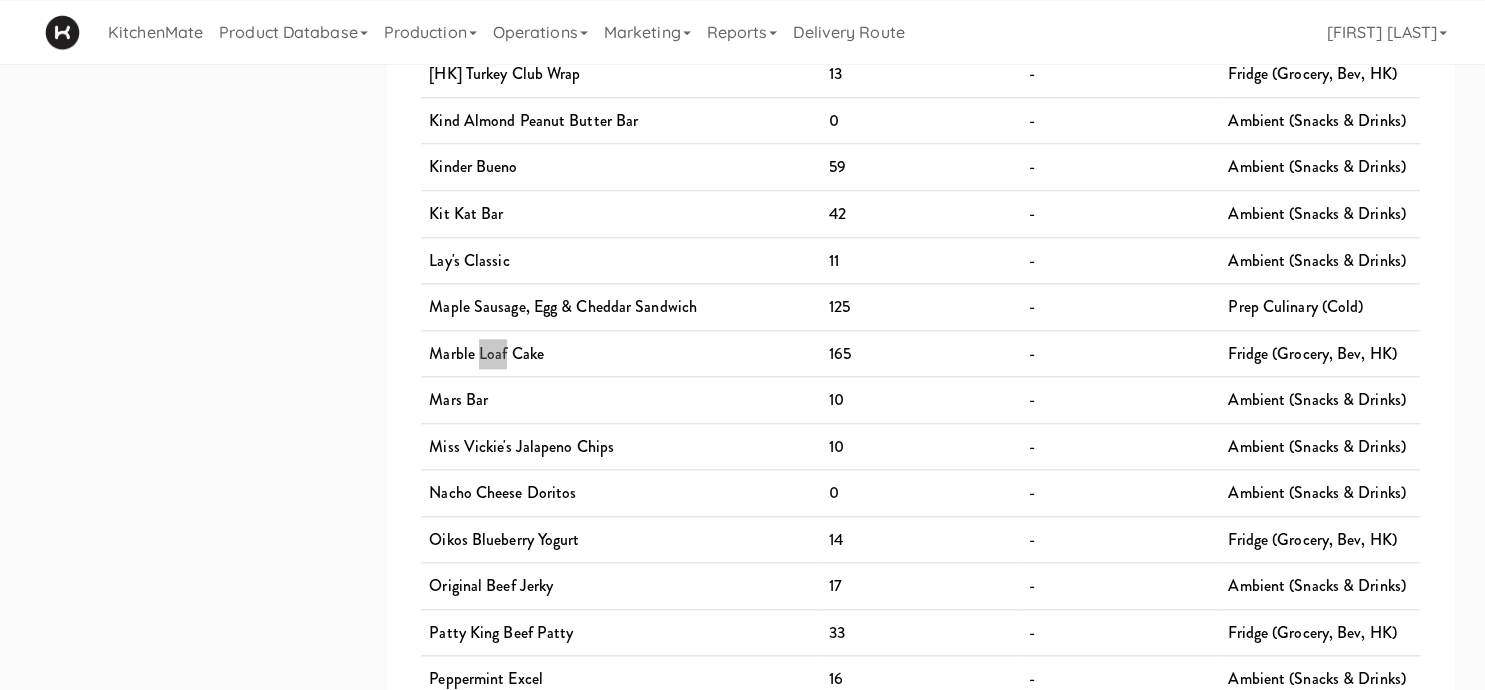 scroll, scrollTop: 0, scrollLeft: 0, axis: both 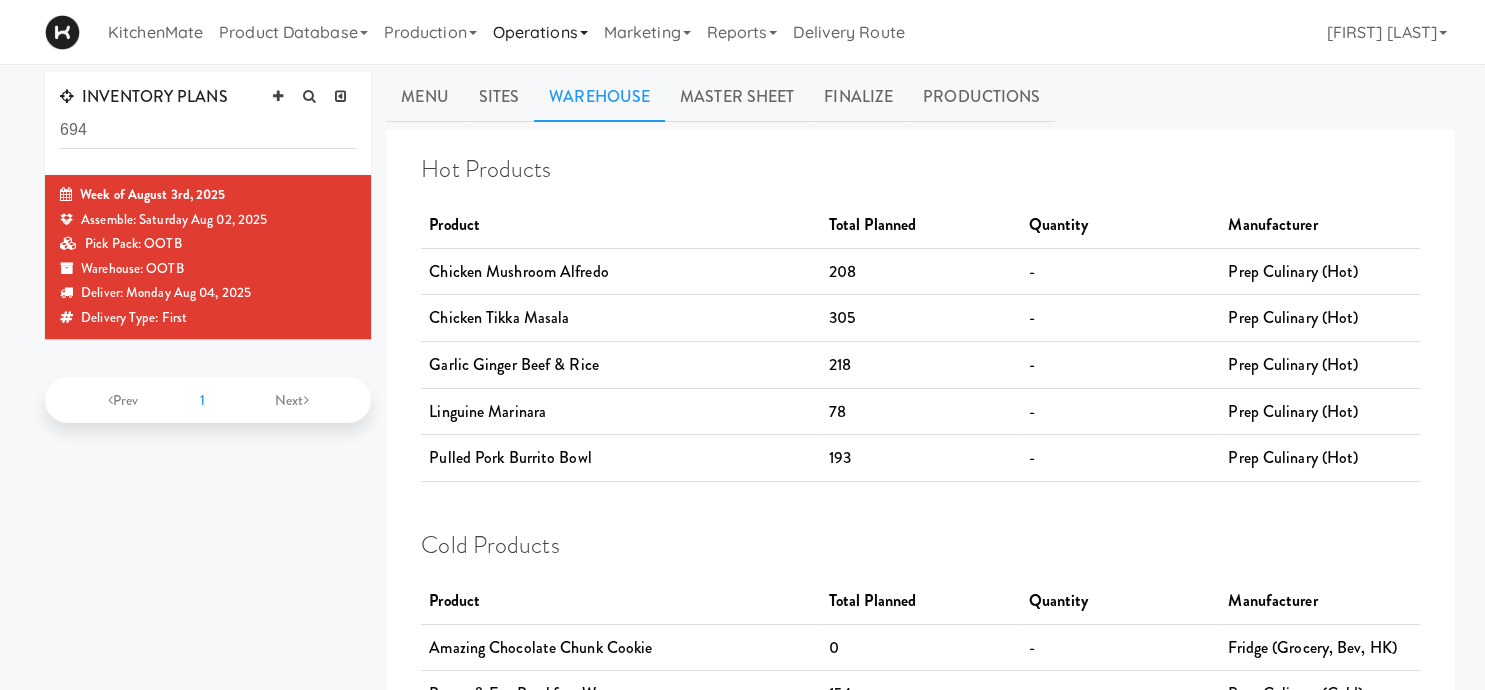 click on "Operations" at bounding box center [540, 32] 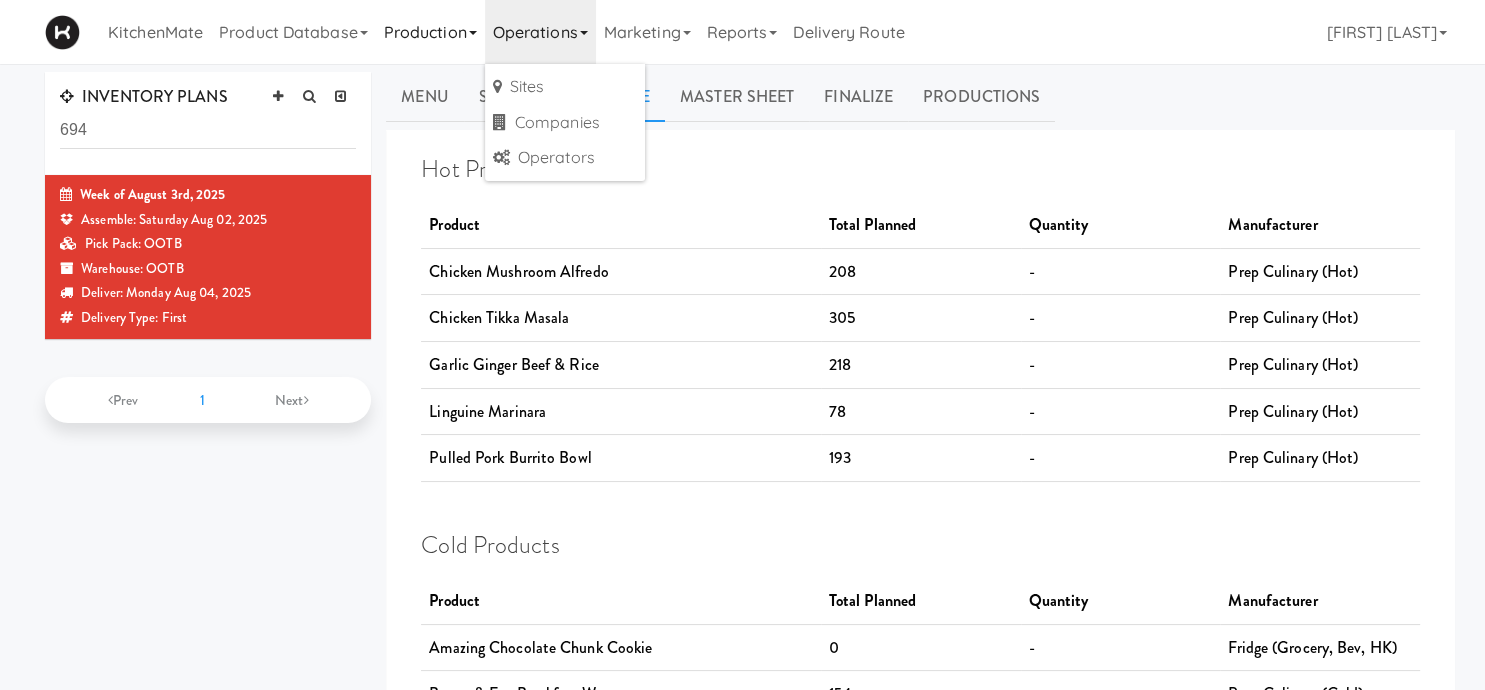 click on "Production" at bounding box center (430, 32) 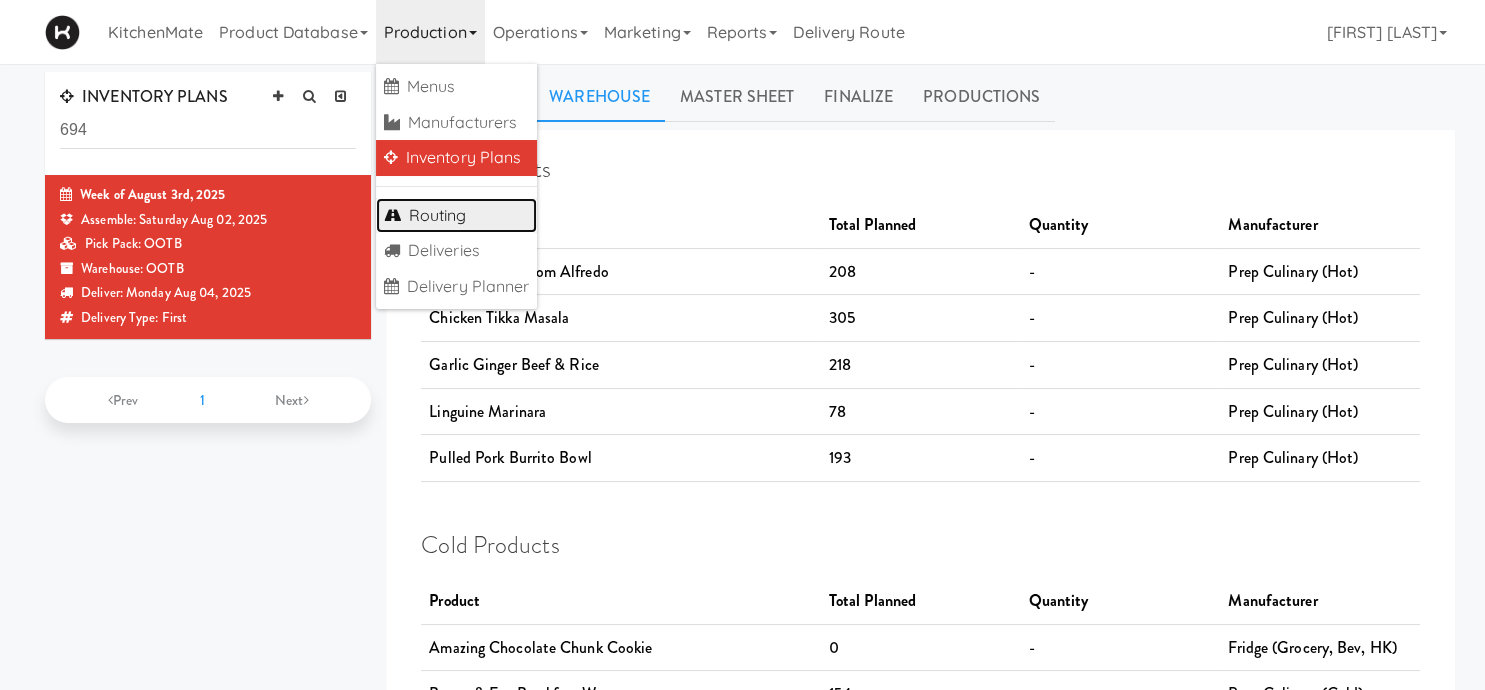 click on "Routing" at bounding box center (457, 216) 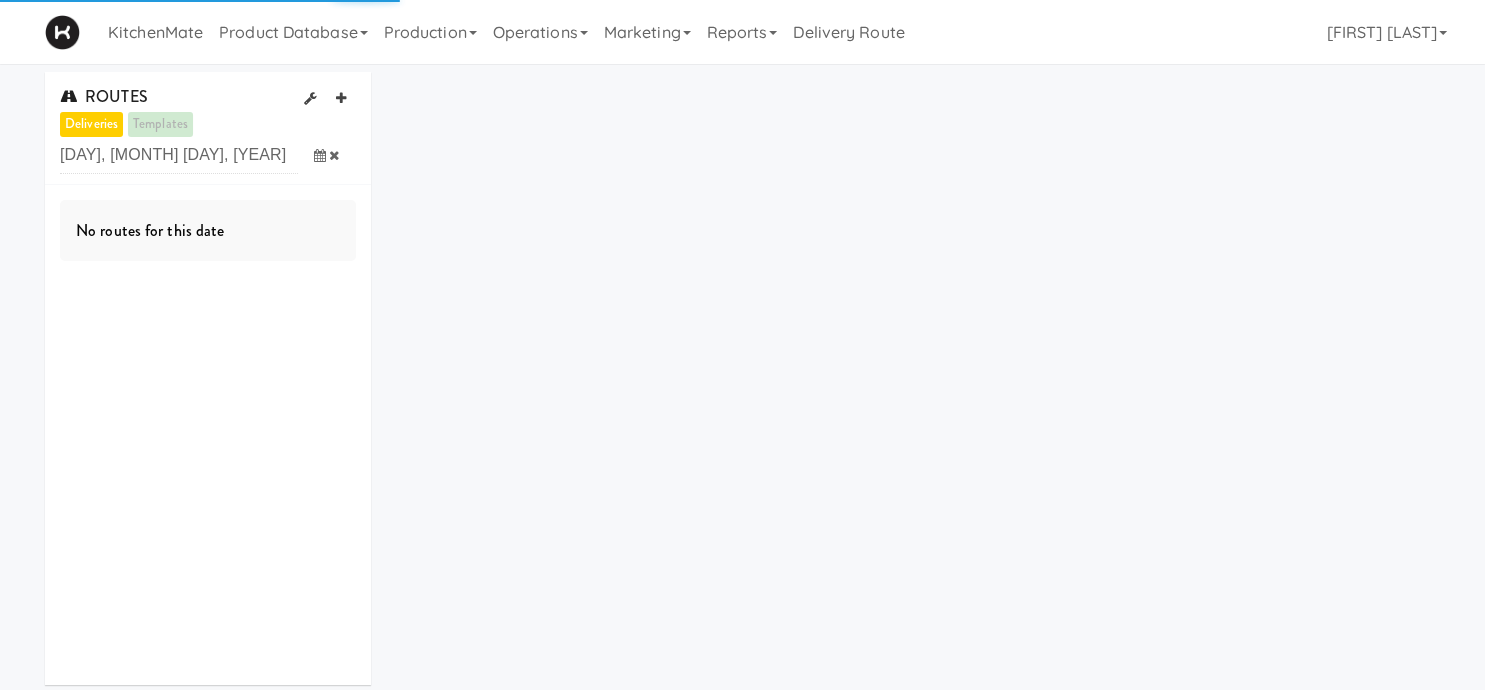 click at bounding box center [320, 155] 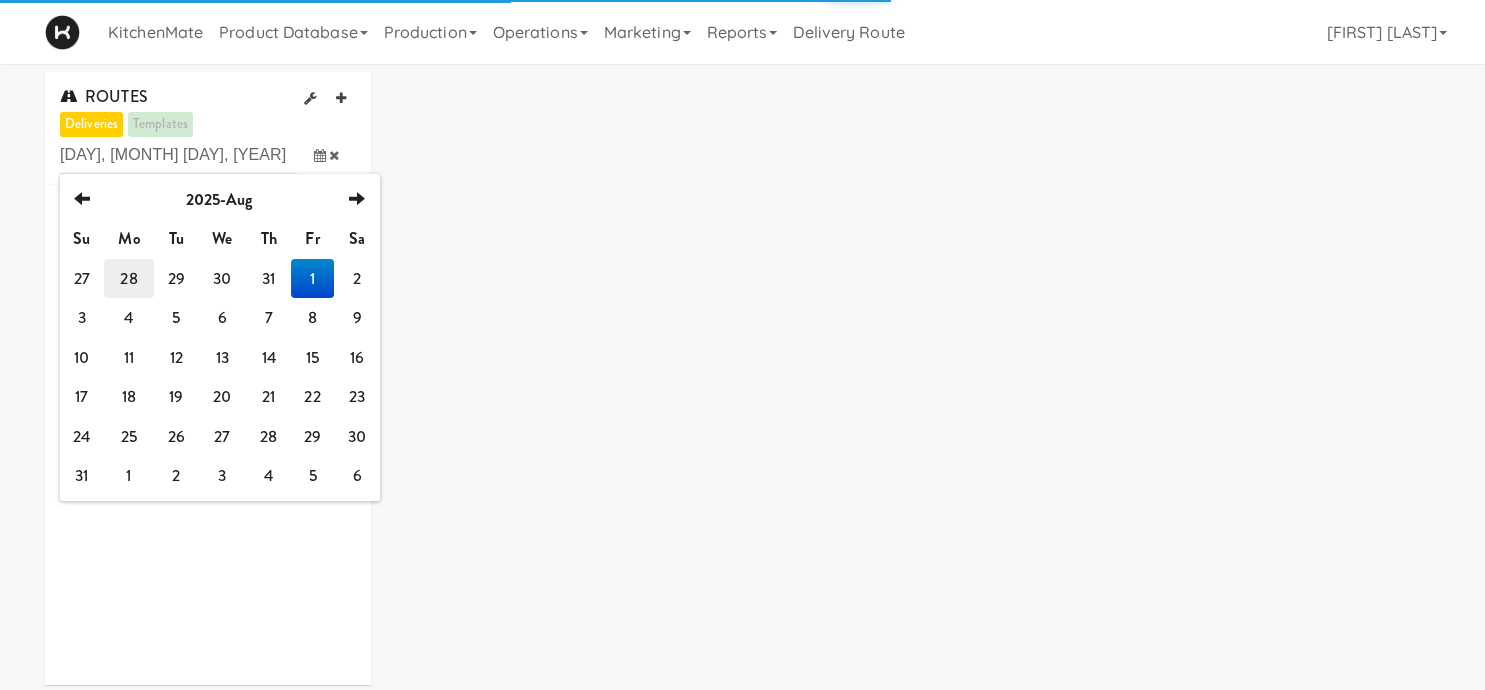 click on "28" at bounding box center (129, 279) 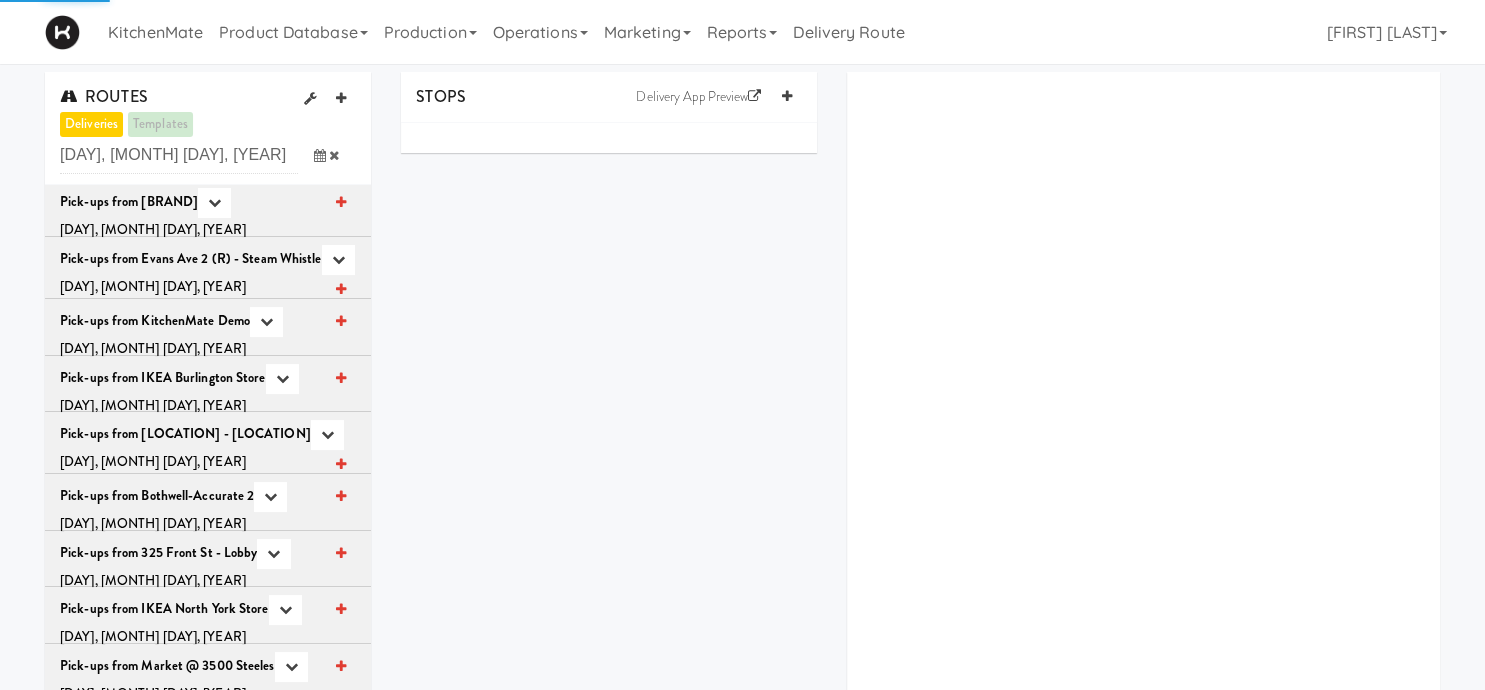 scroll, scrollTop: 1176, scrollLeft: 0, axis: vertical 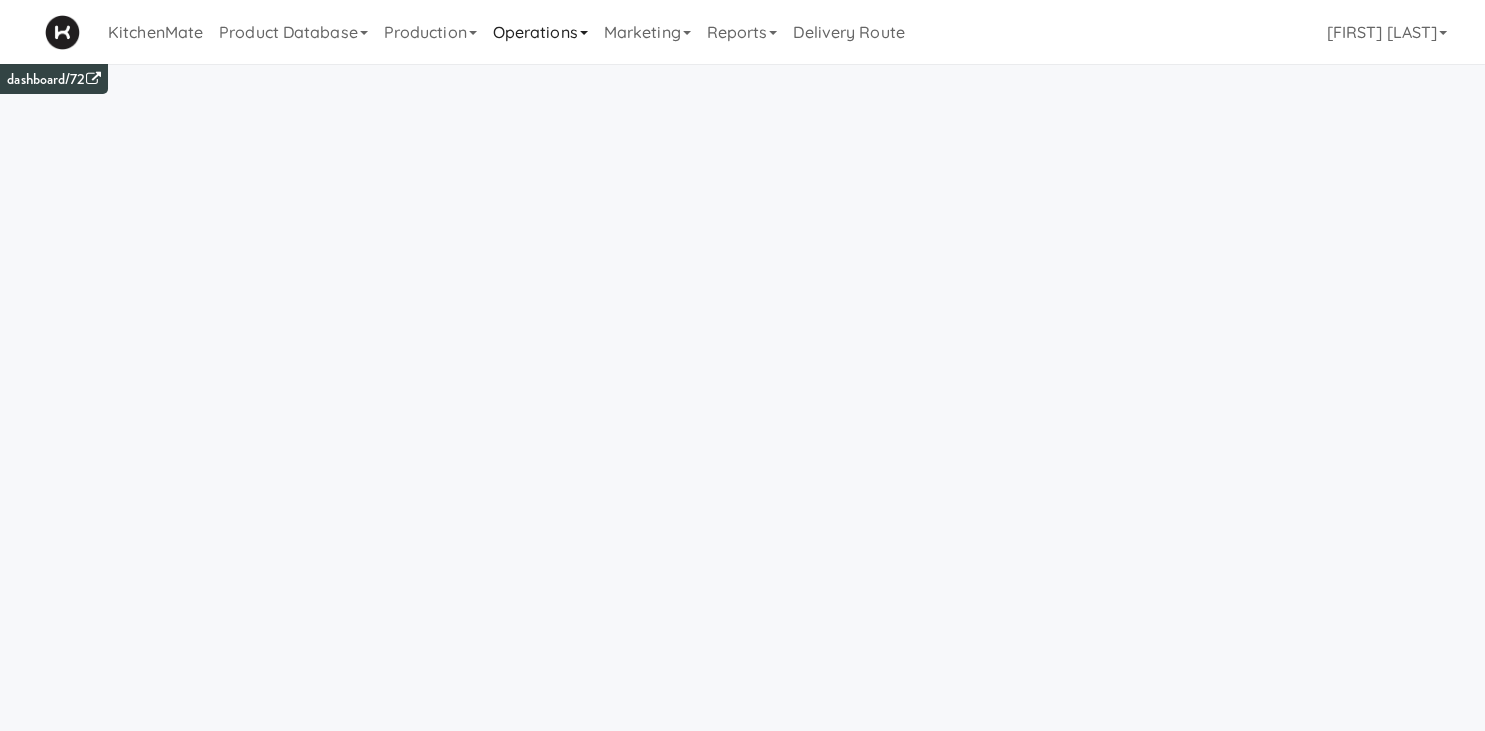 click on "Operations" at bounding box center (540, 32) 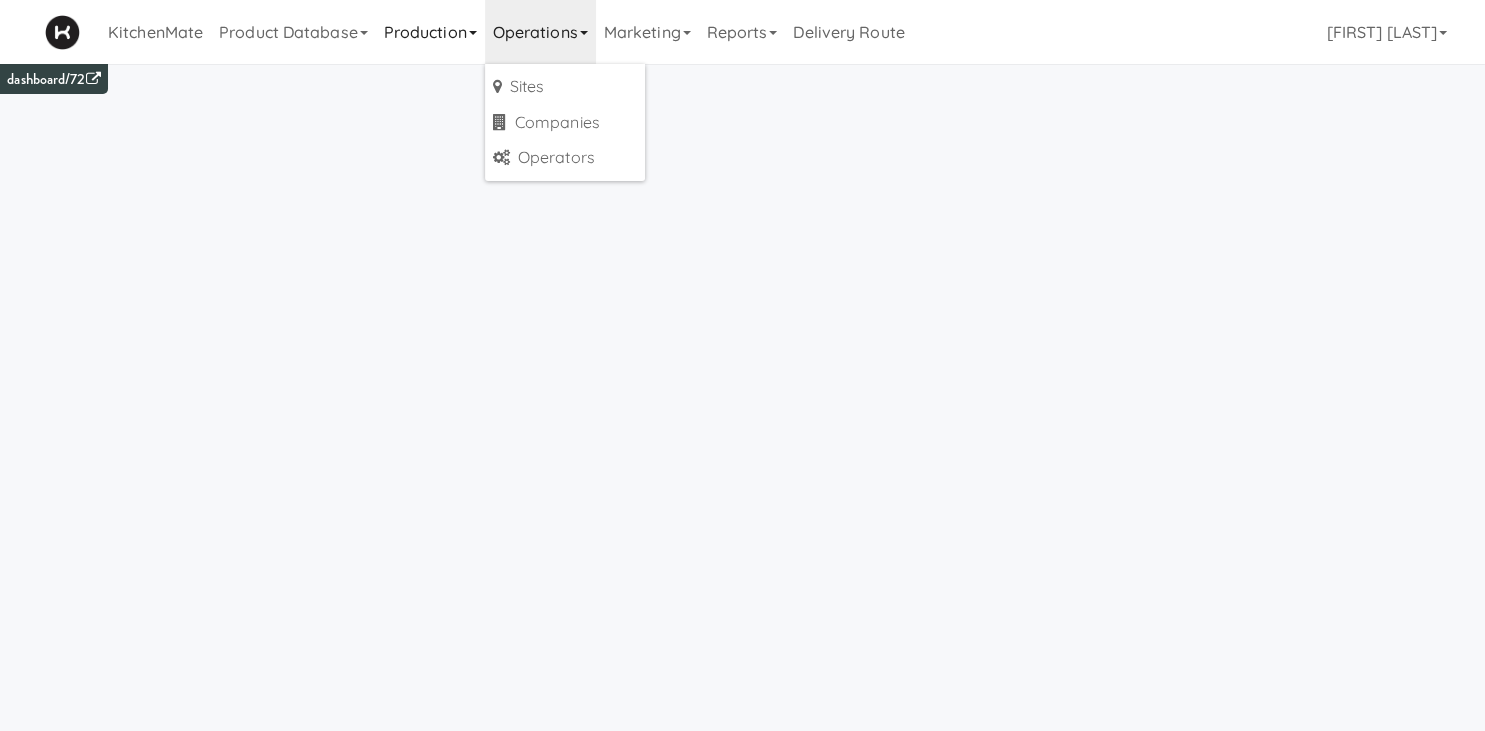 click on "Production" at bounding box center (430, 32) 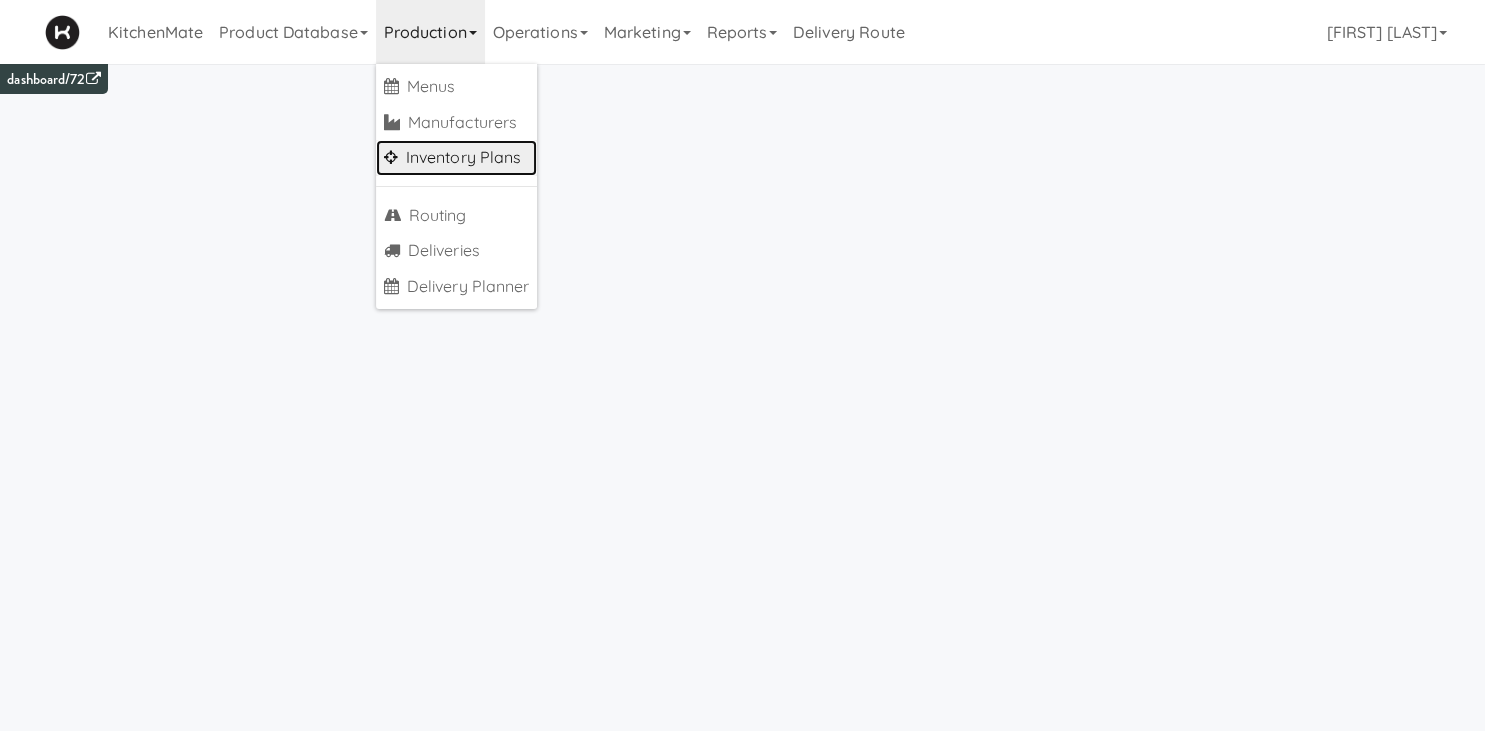 click on "Inventory Plans" at bounding box center (457, 158) 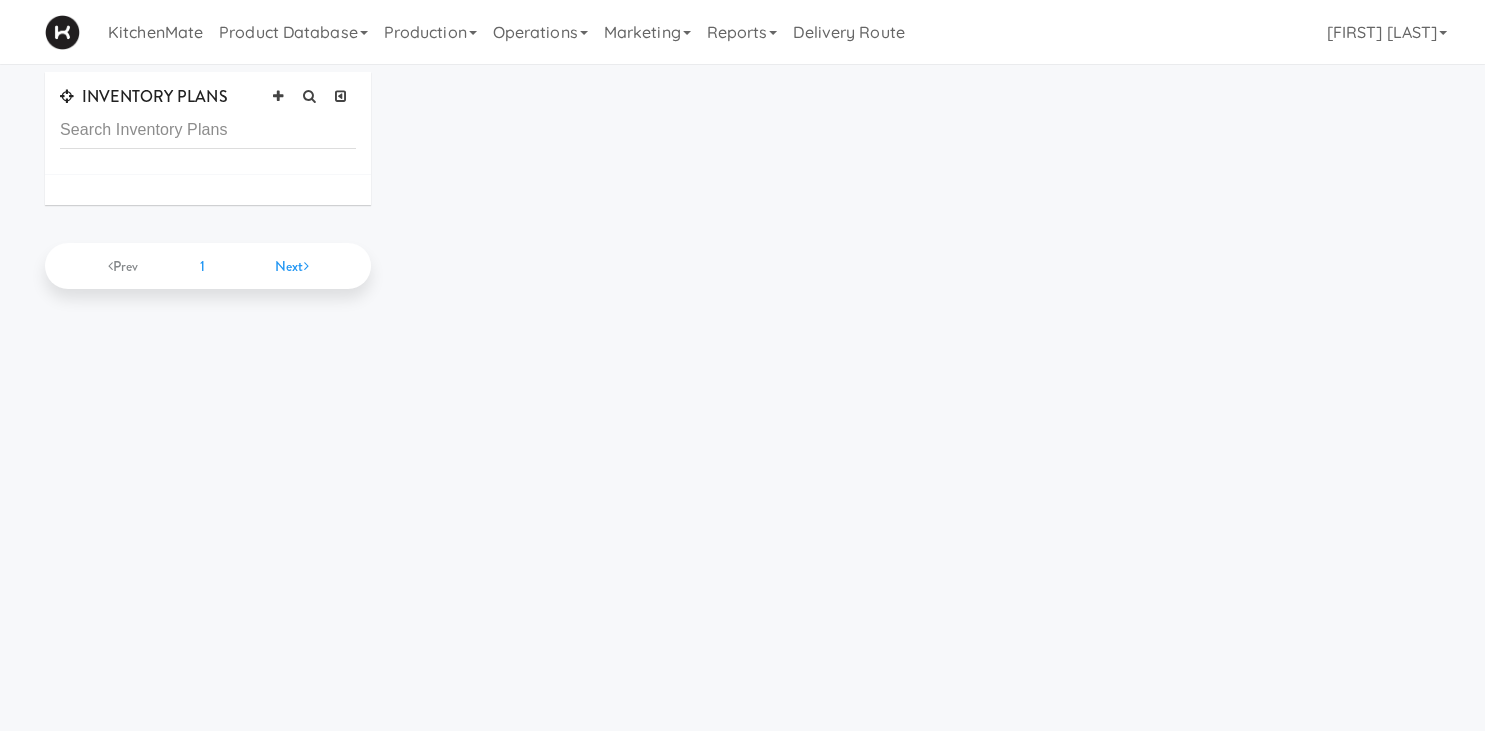 click at bounding box center [208, 130] 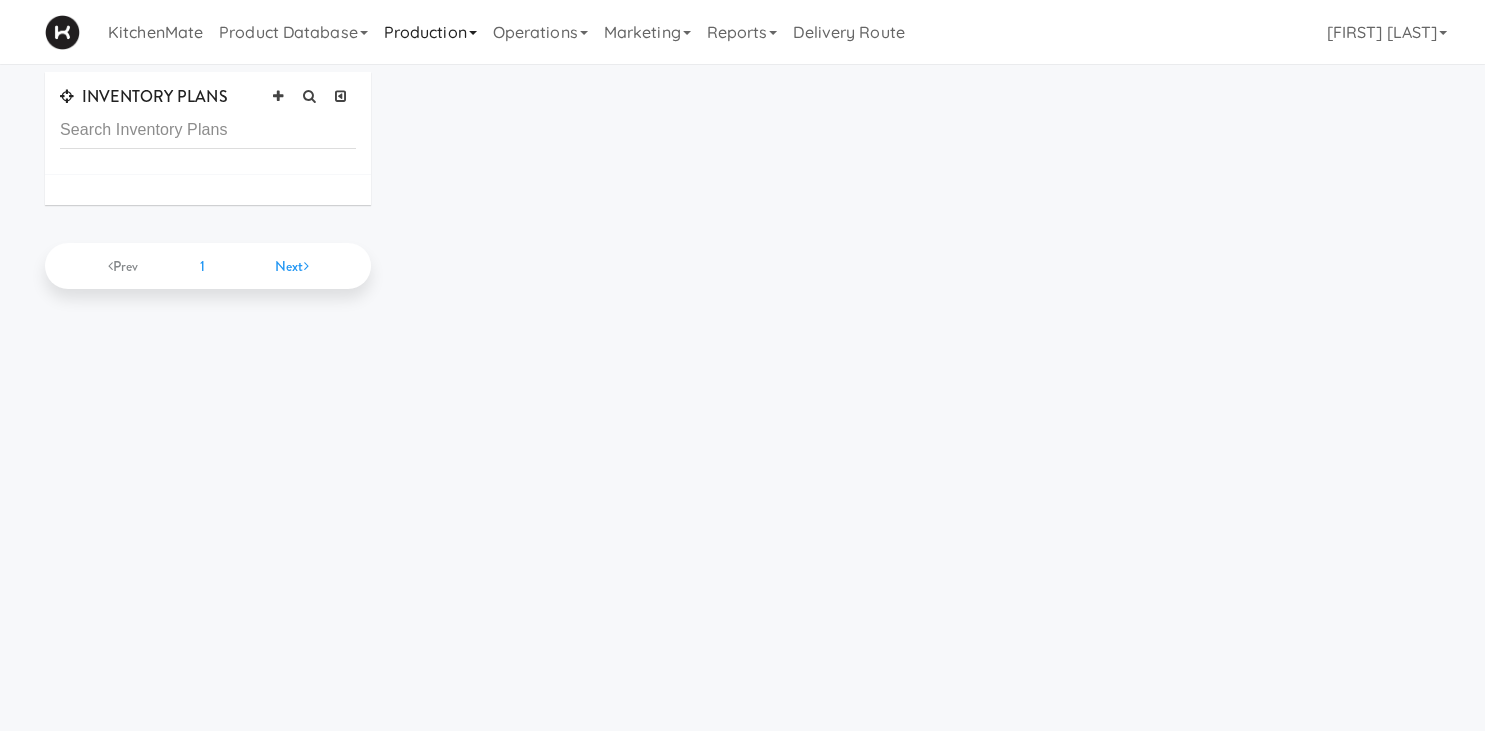 click on "Production" at bounding box center (430, 32) 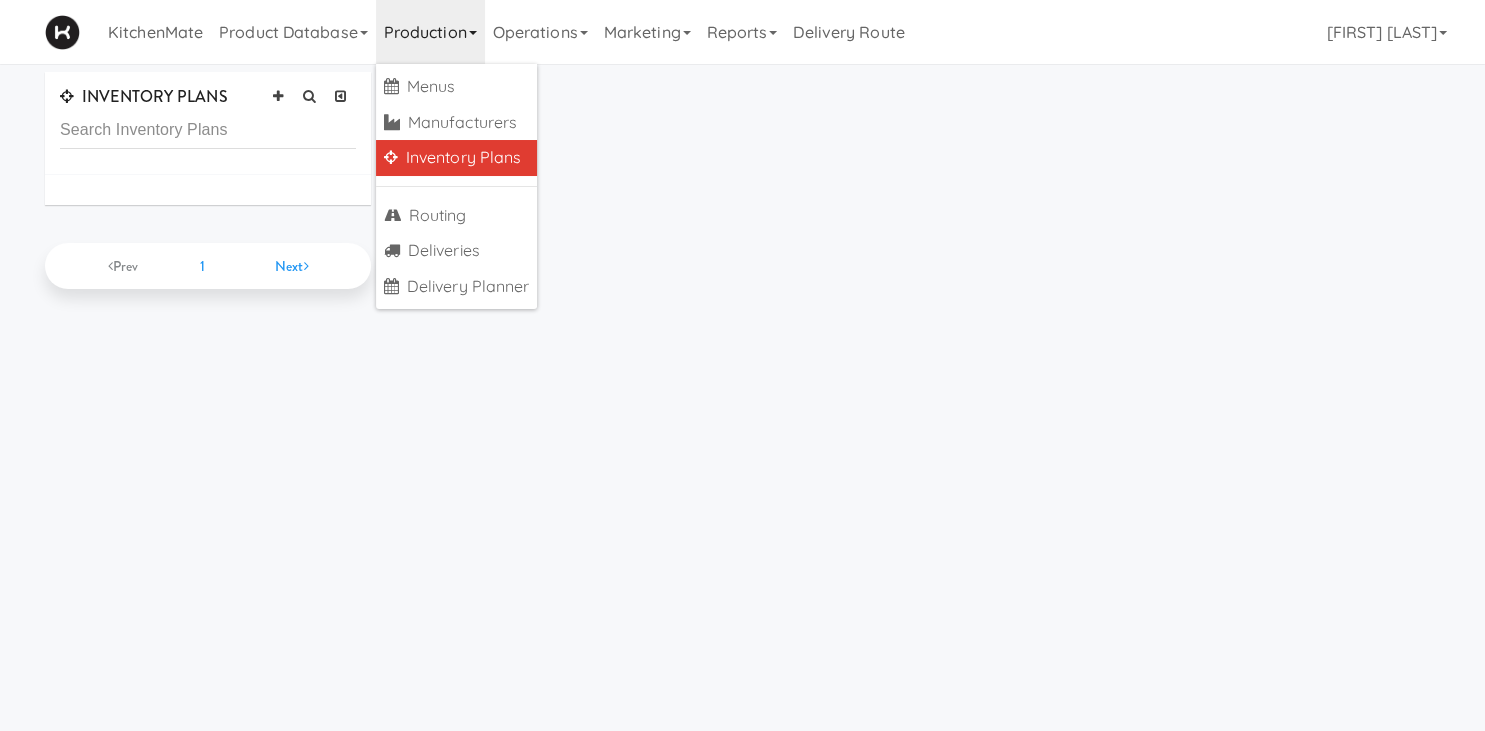 click on "Inventory Plans" at bounding box center (457, 158) 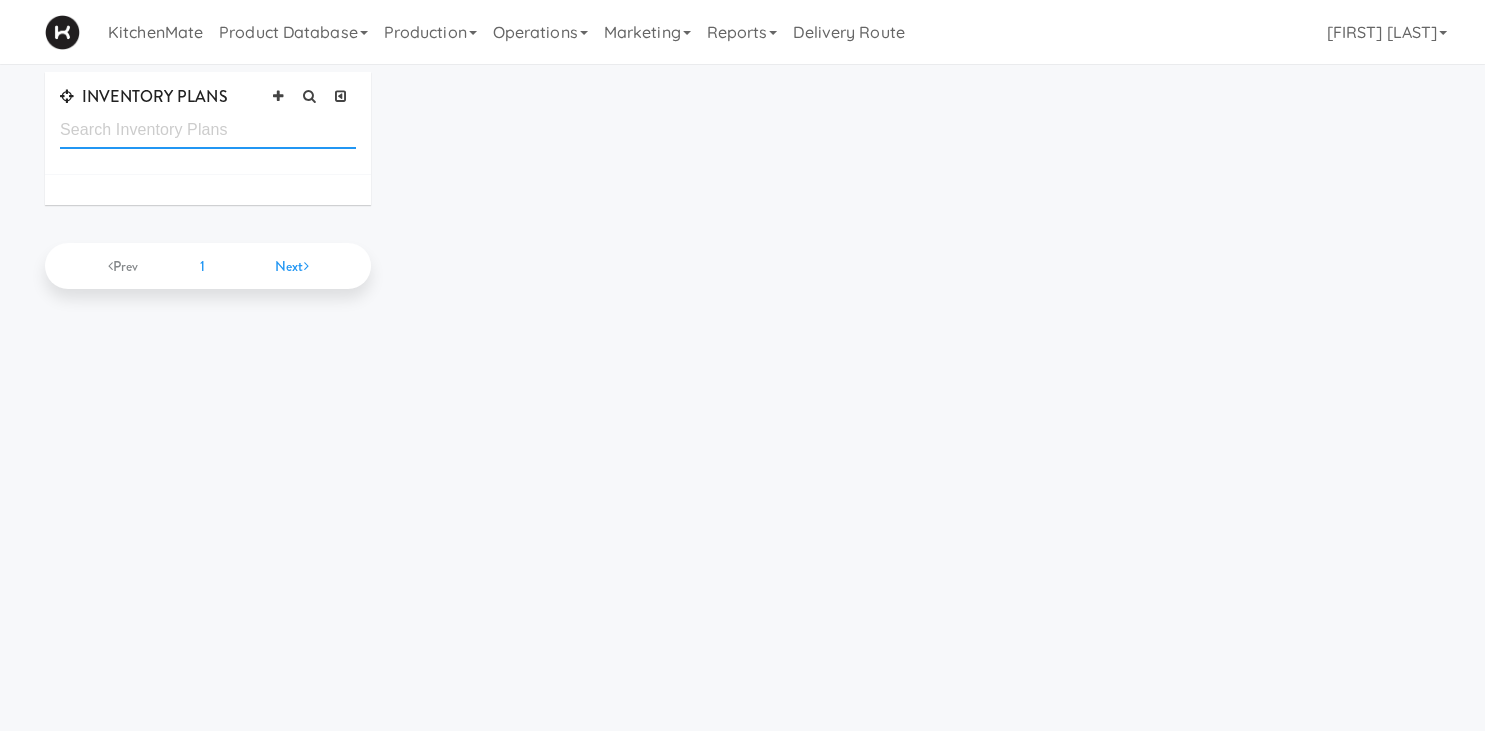 click at bounding box center [208, 130] 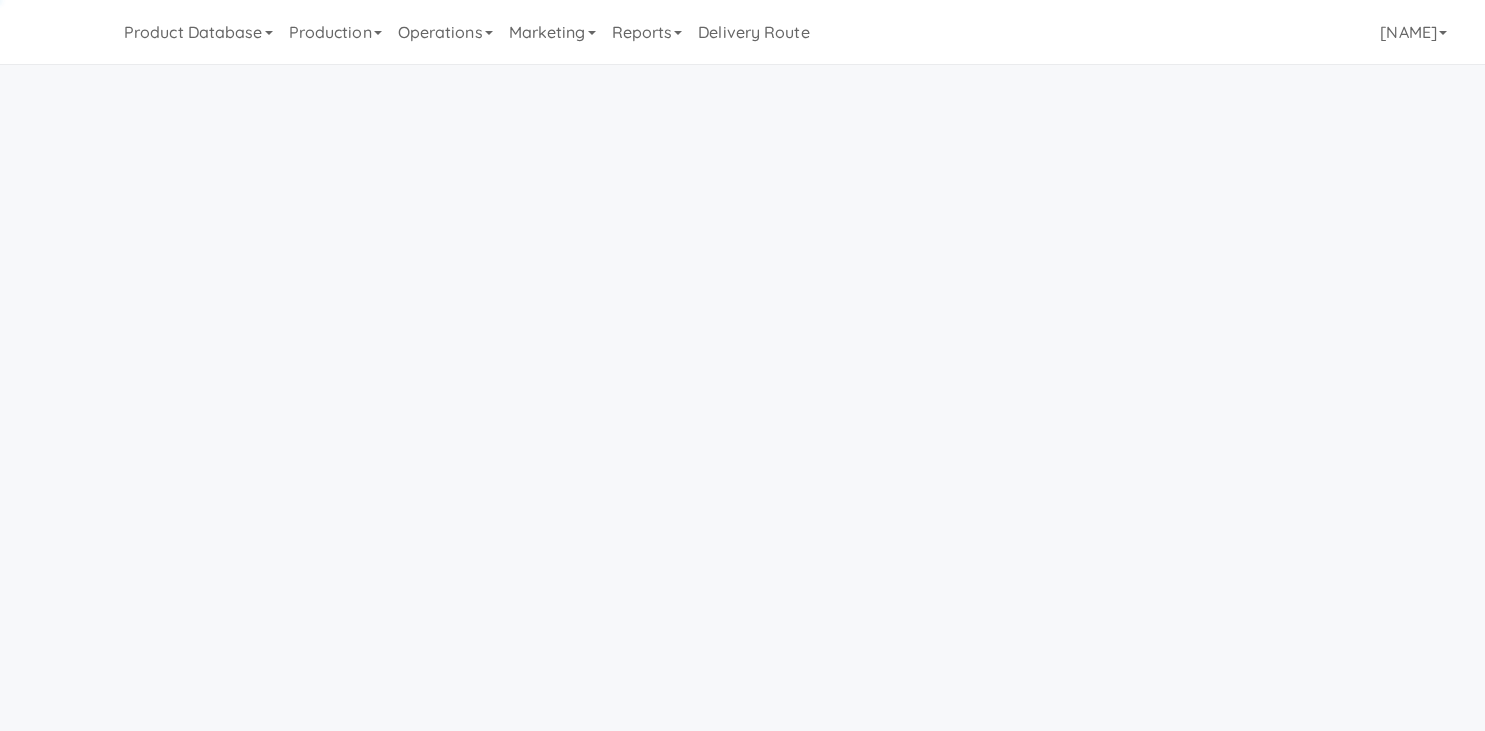scroll, scrollTop: 0, scrollLeft: 0, axis: both 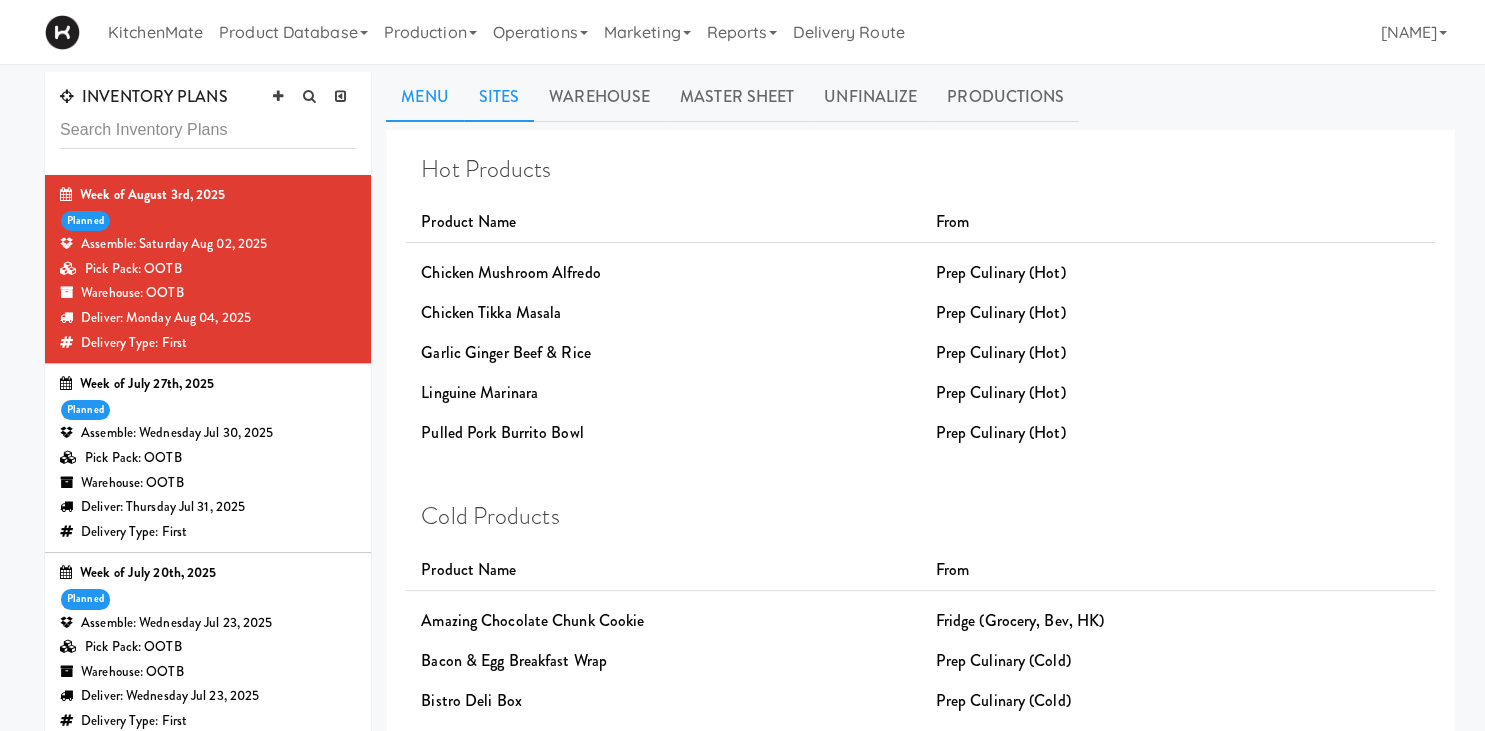 click on "Sites" at bounding box center (499, 97) 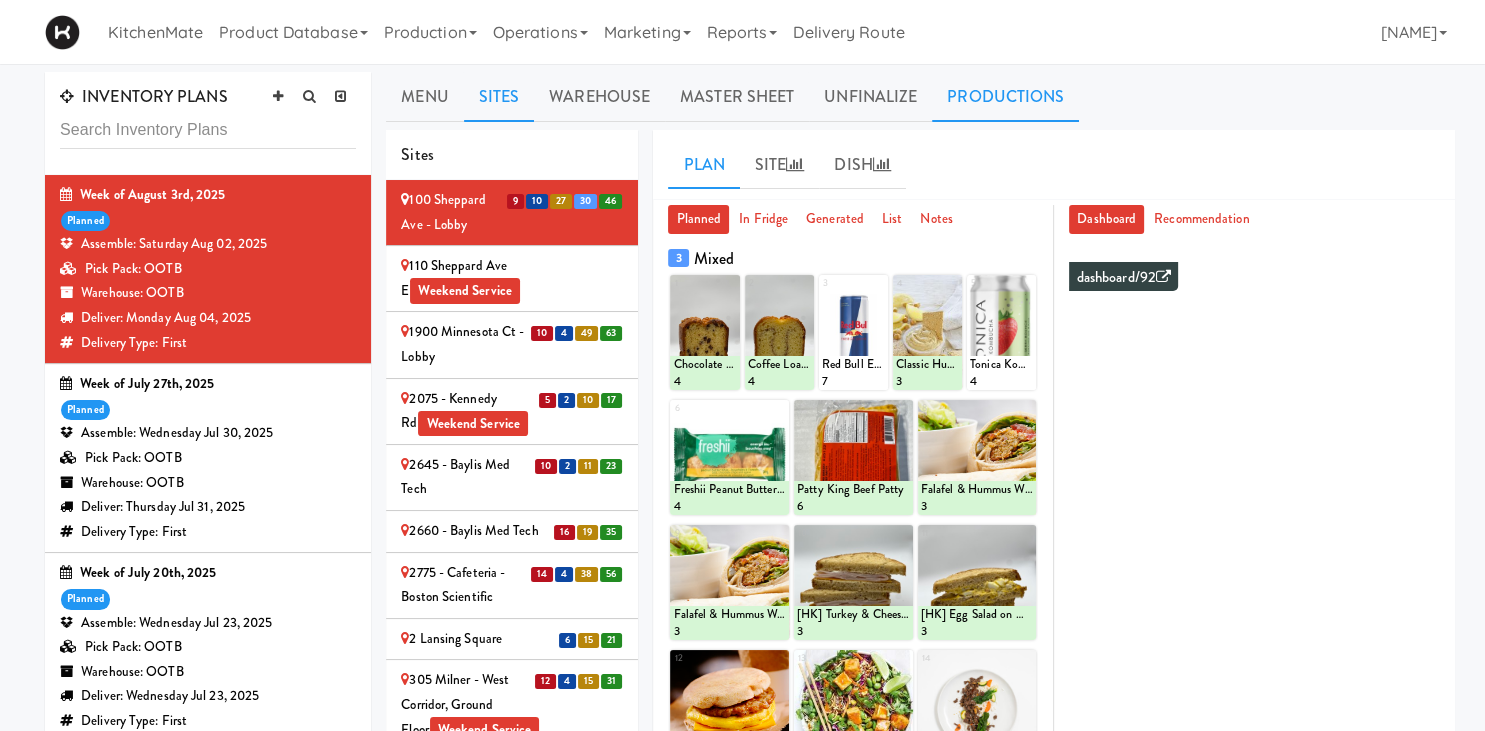 click on "Productions" at bounding box center (1005, 97) 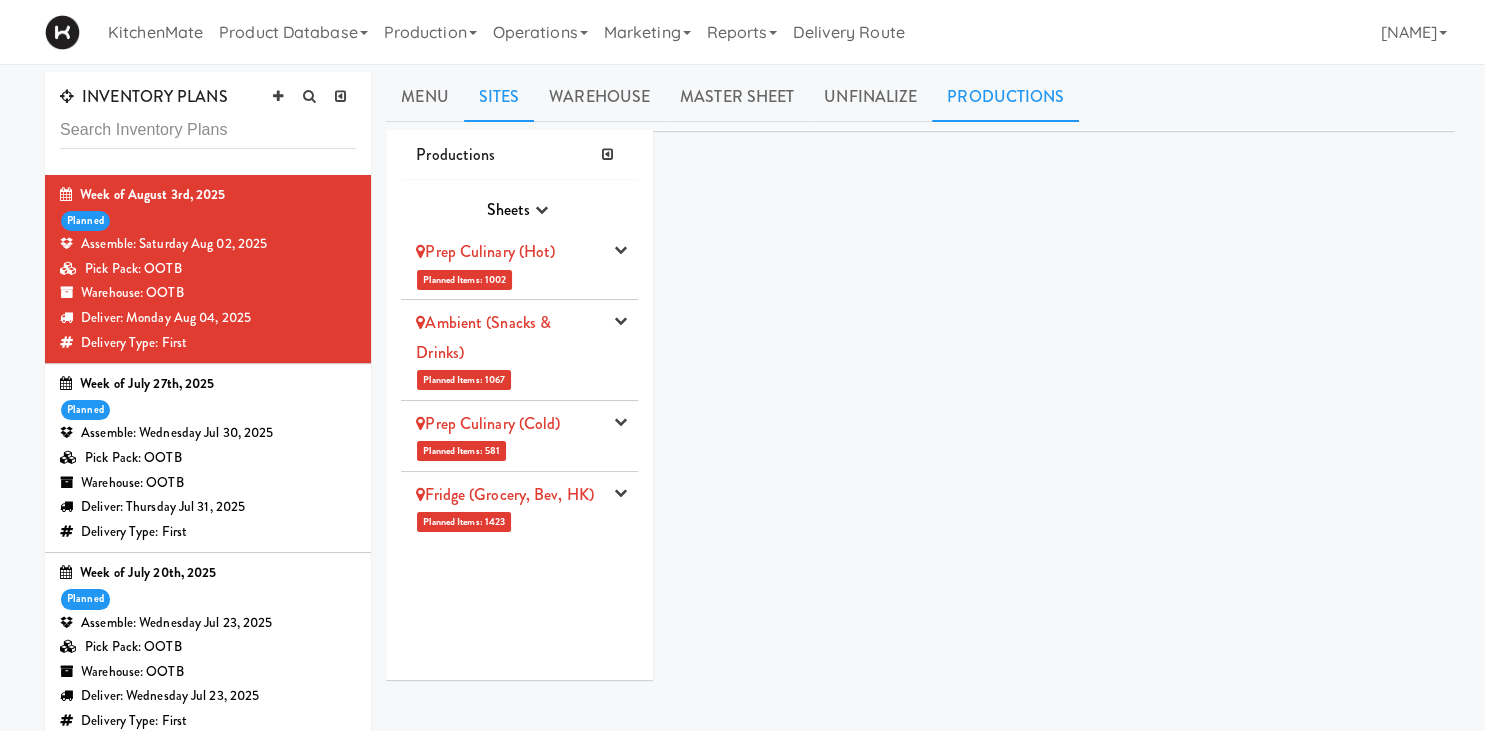 click on "Sites" at bounding box center [499, 97] 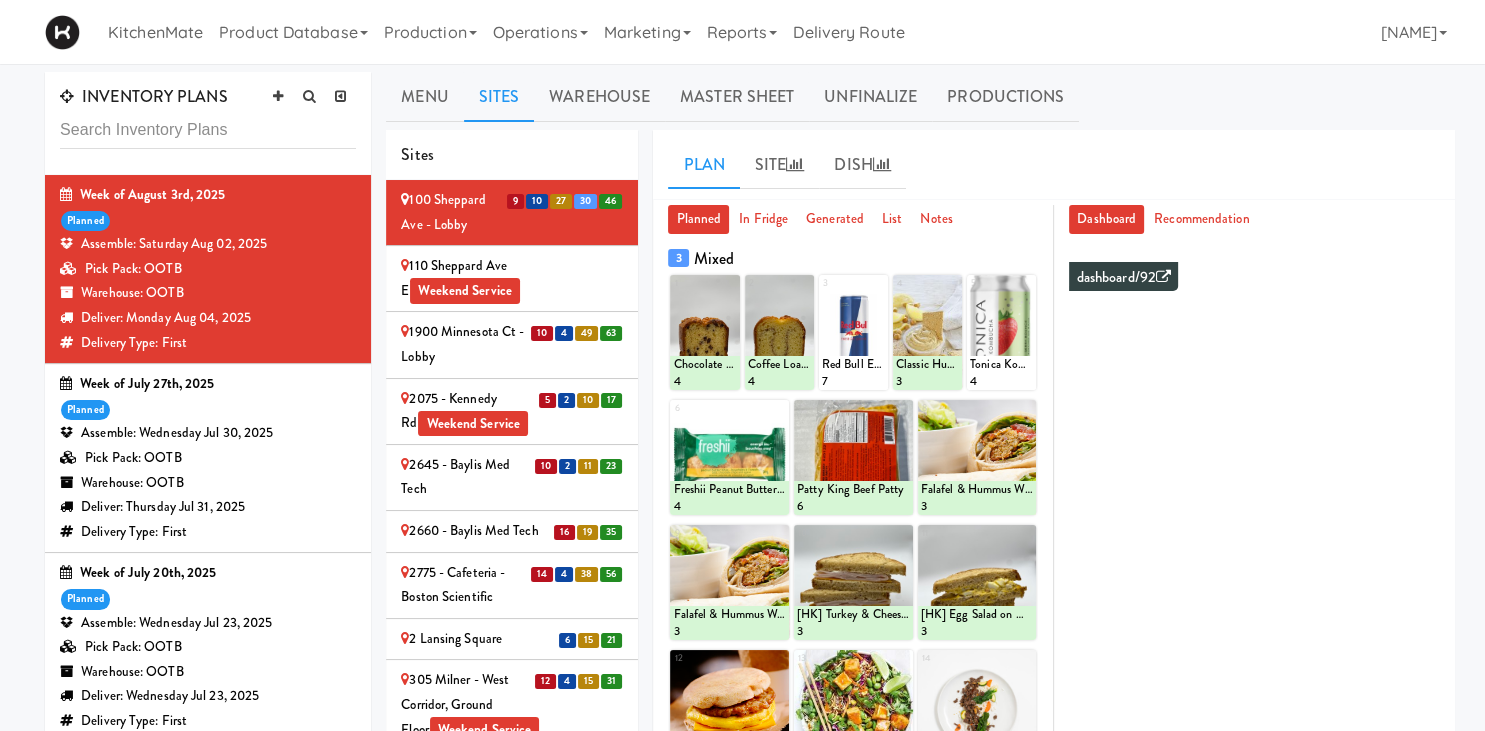 scroll, scrollTop: 422, scrollLeft: 0, axis: vertical 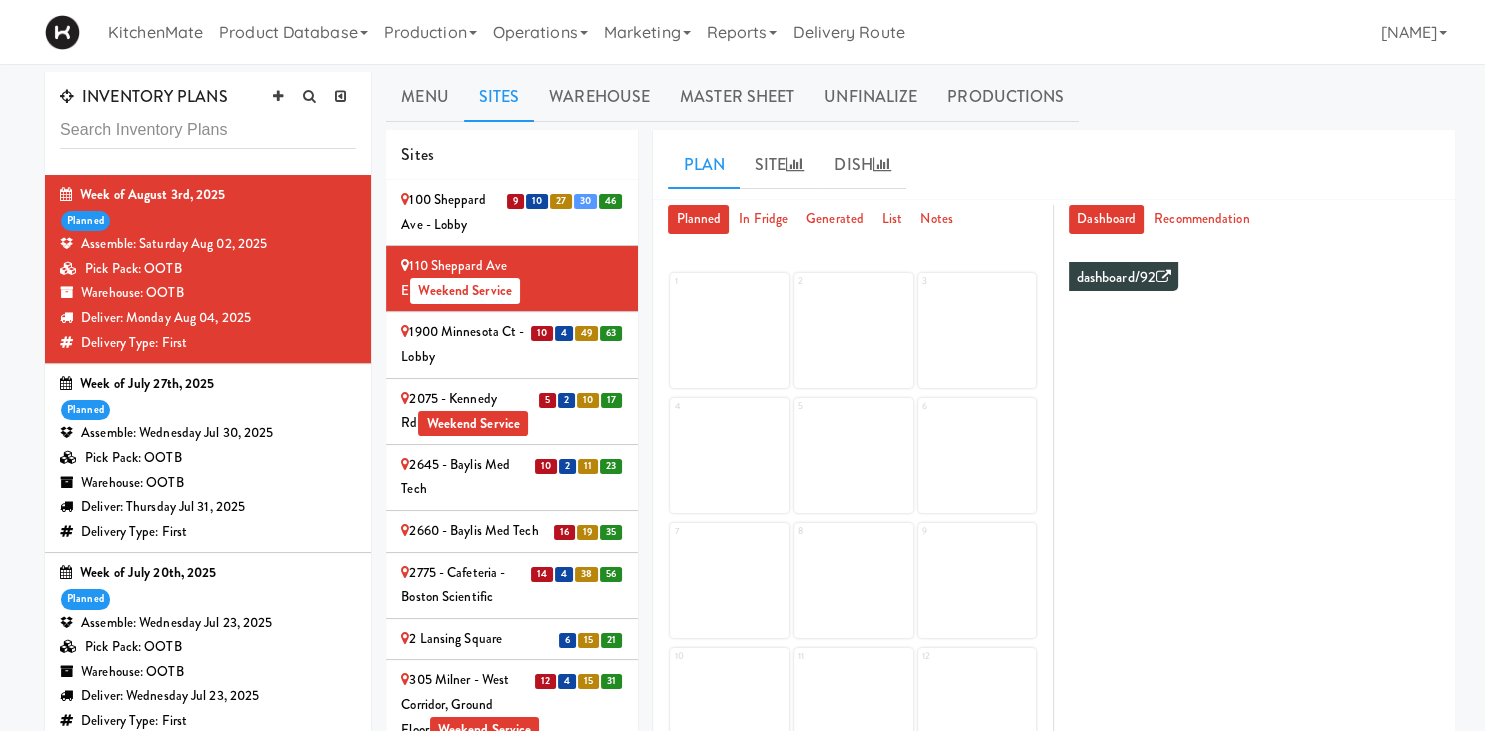 click on "10 4 49 63    1900 Minnesota Ct - Lobby" at bounding box center [512, 345] 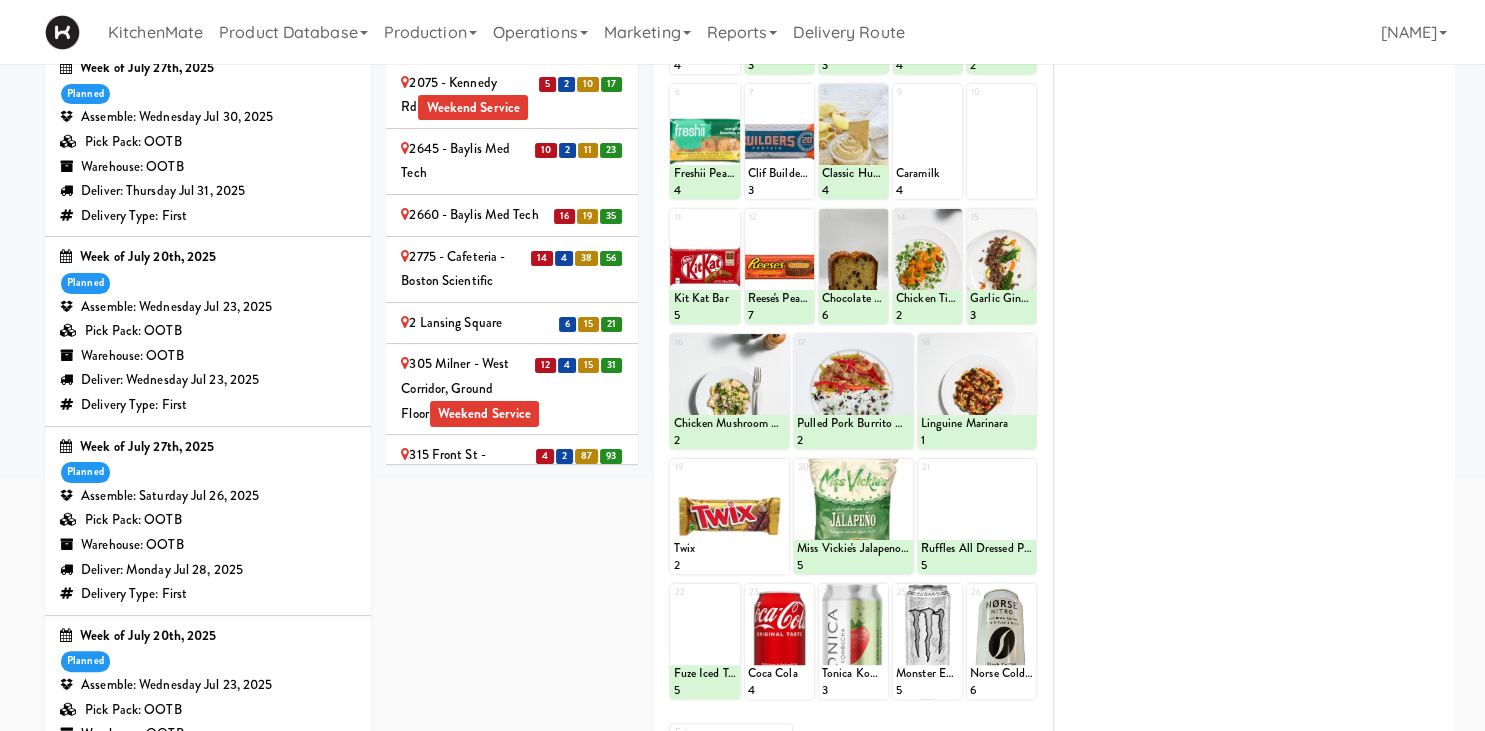 scroll, scrollTop: 105, scrollLeft: 0, axis: vertical 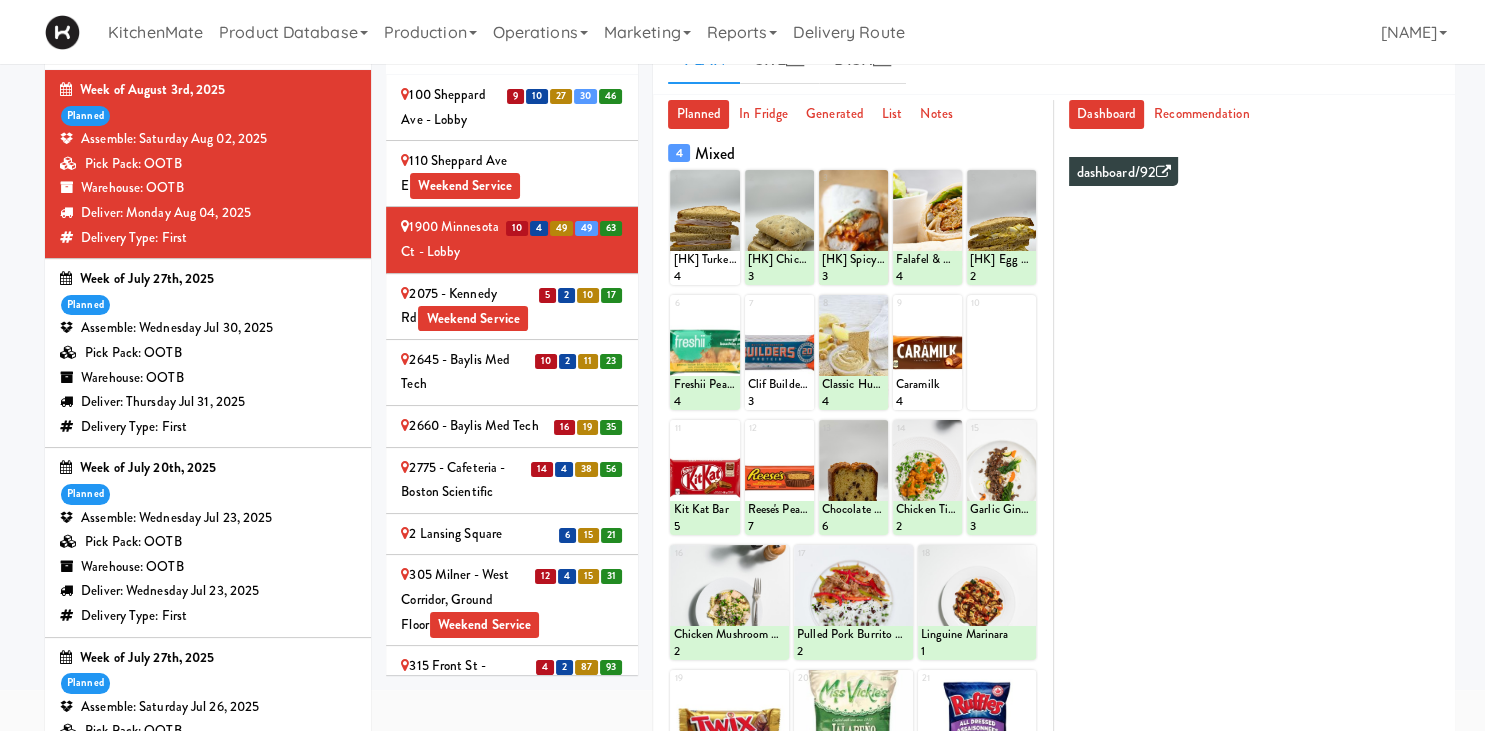 click on "- [STREET] Weekend Service" at bounding box center (512, 306) 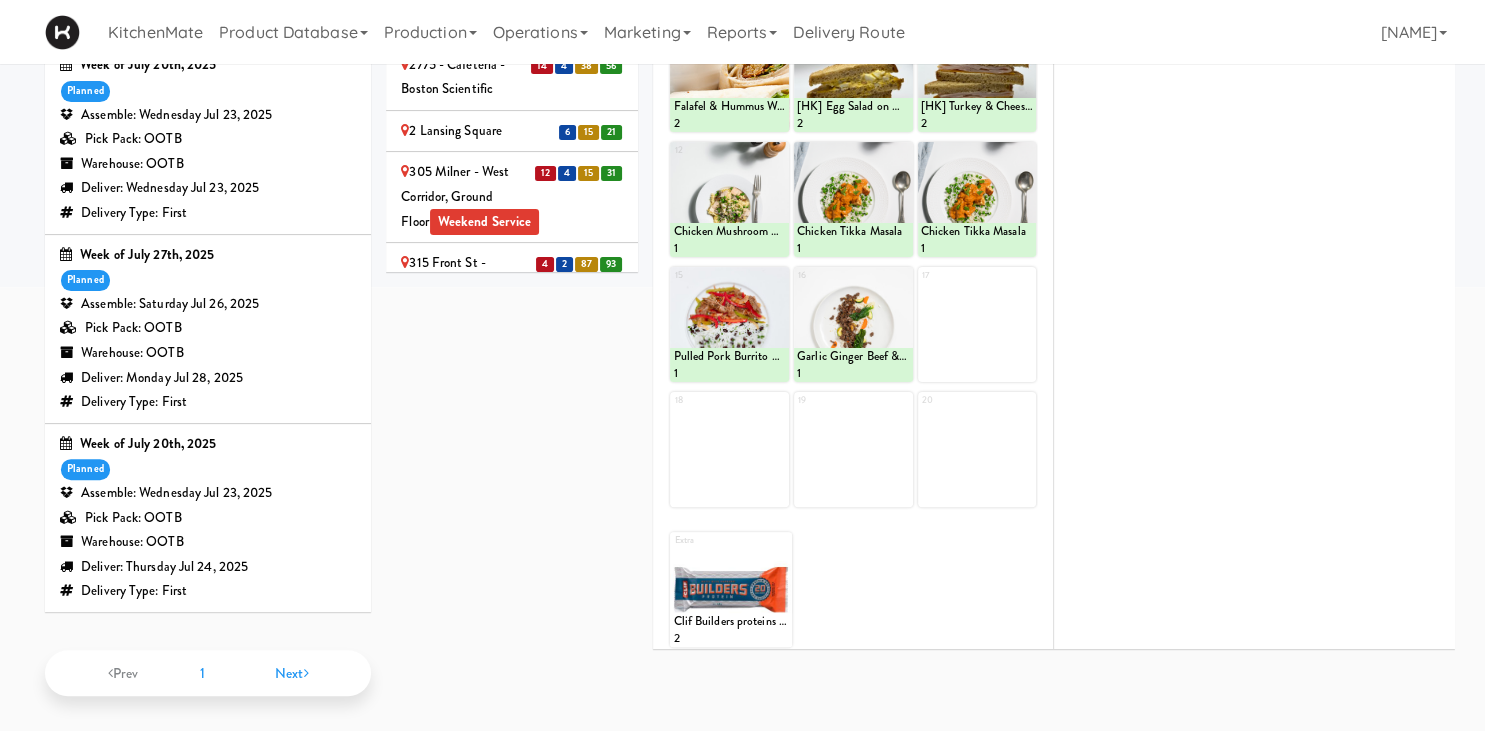 scroll, scrollTop: 0, scrollLeft: 0, axis: both 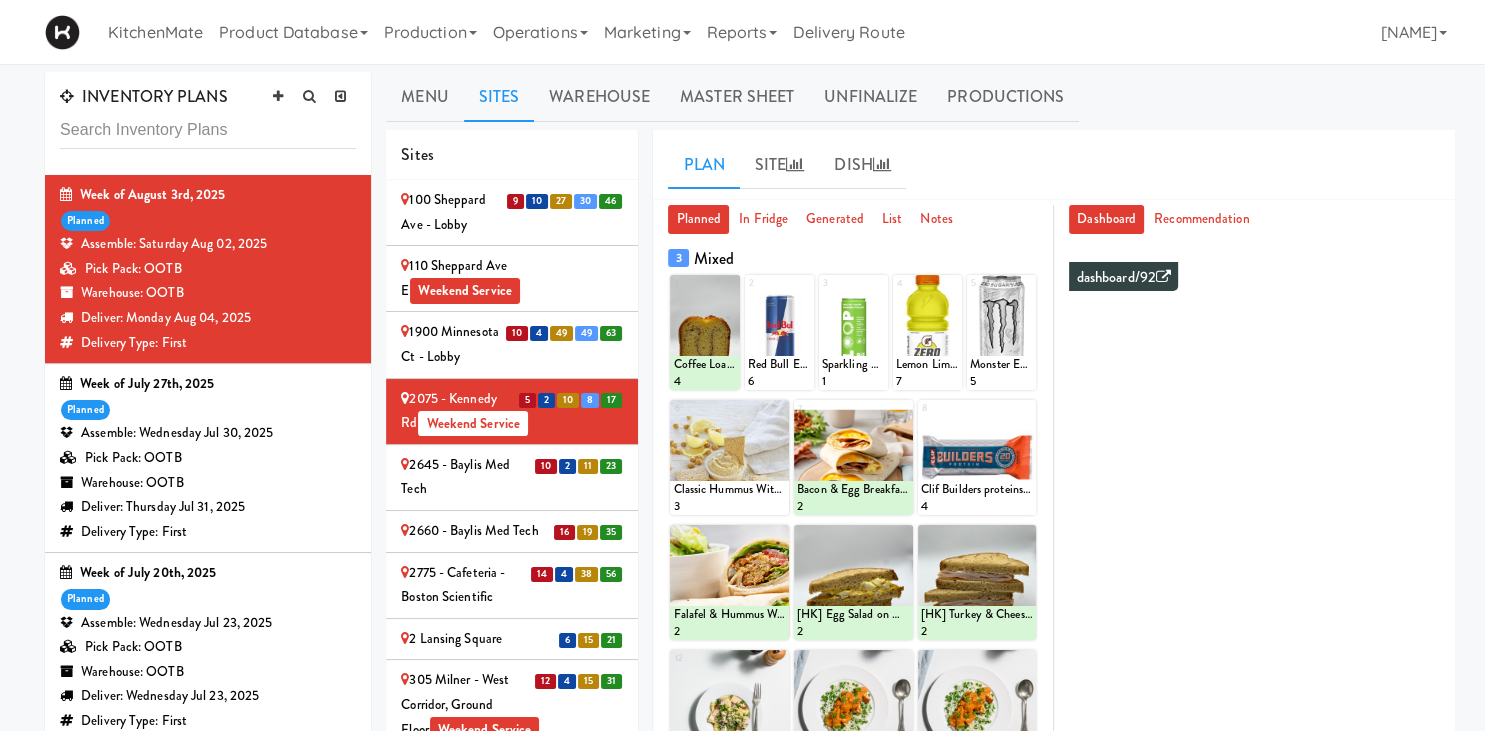 click on "2645 - Baylis Med Tech" at bounding box center [512, 477] 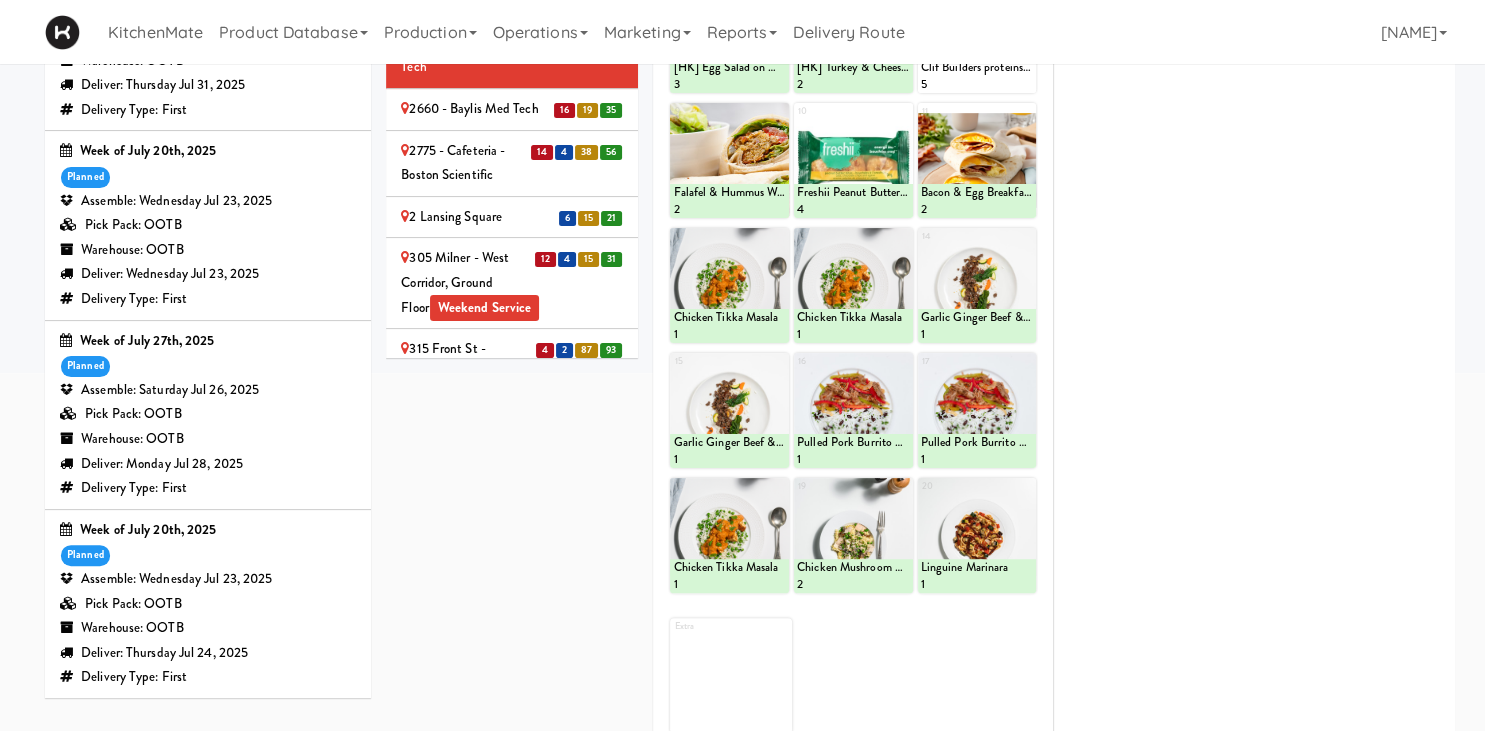 scroll, scrollTop: 0, scrollLeft: 0, axis: both 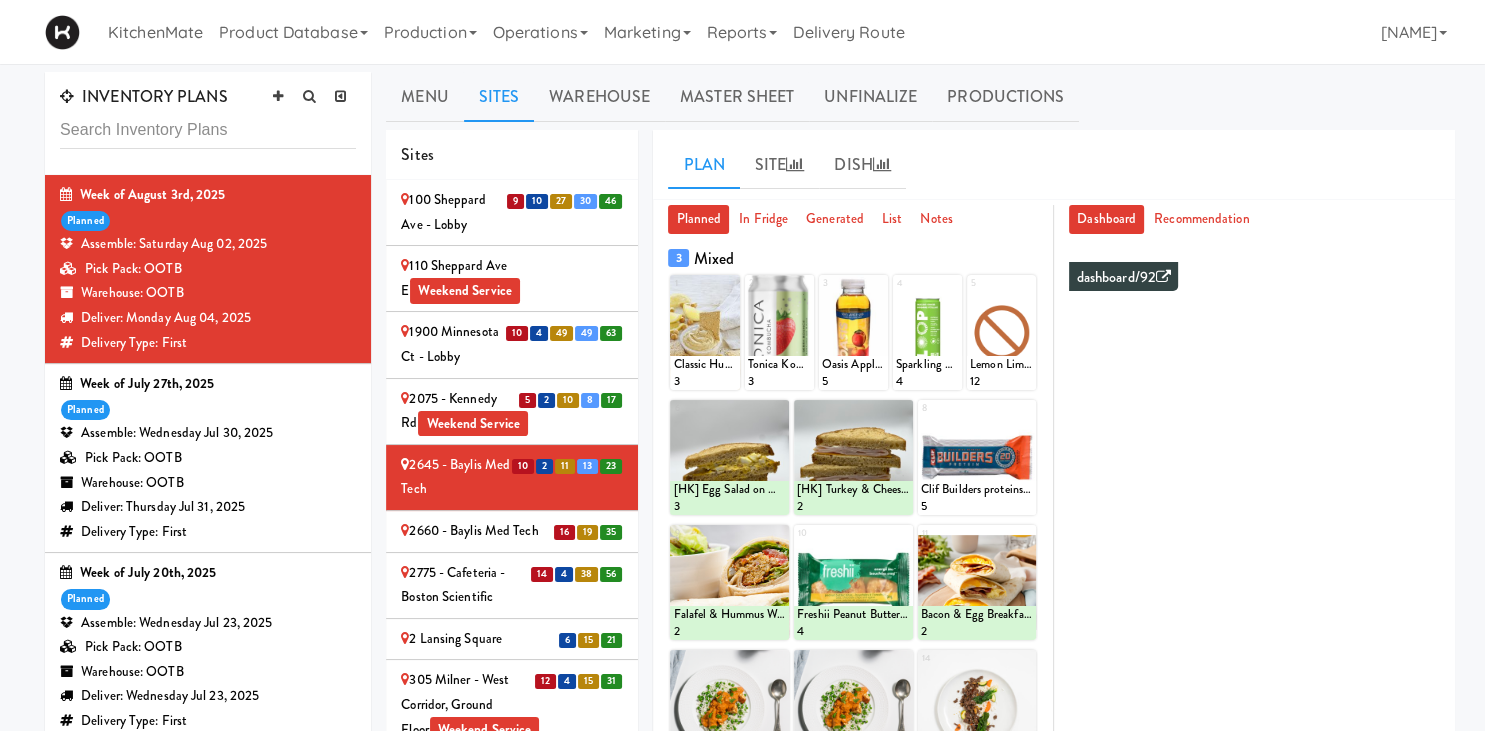 click on "2660 - Baylis Med Tech" at bounding box center [512, 531] 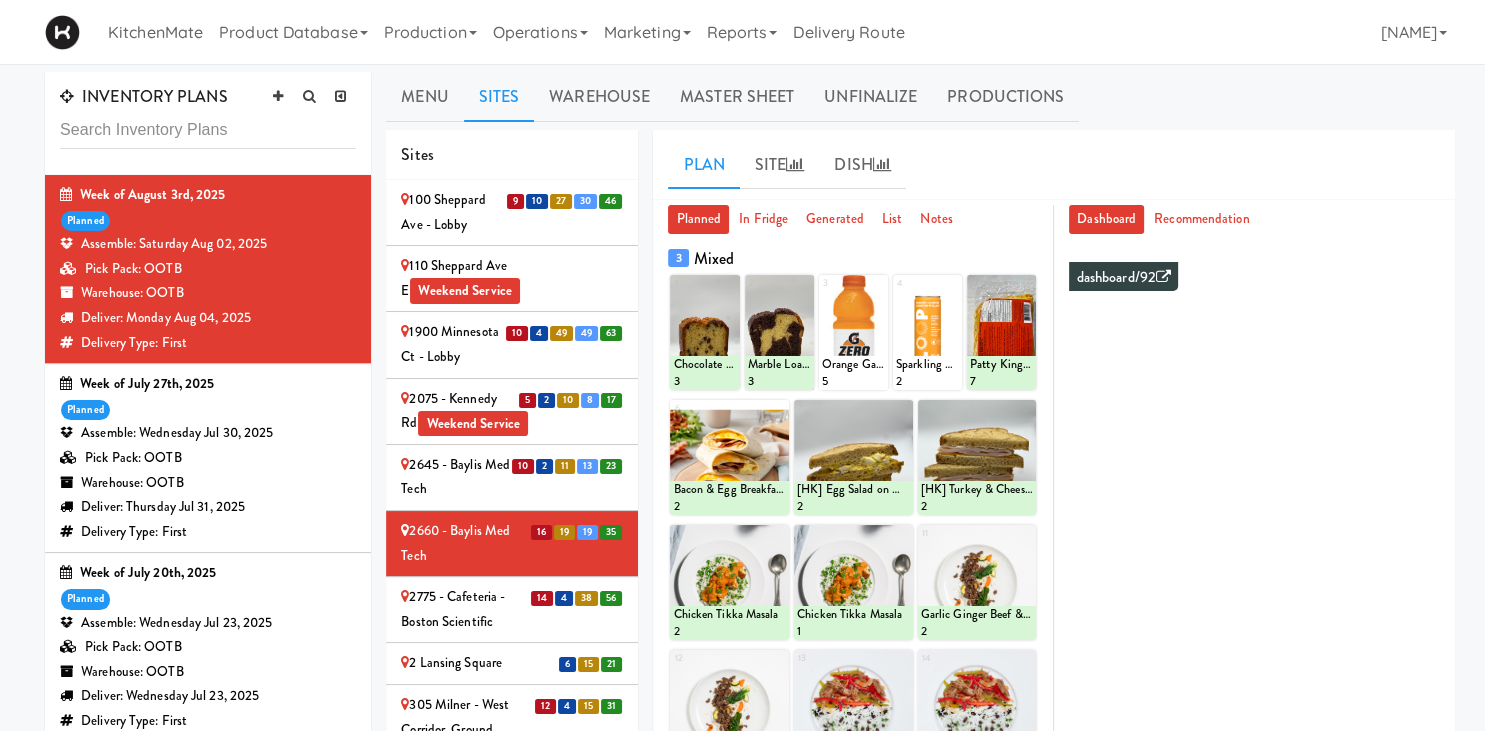 click on "[NUMBER] [NUMBER] [NUMBER] [NUMBER]    [NUMBER] [STREET] - Lobby     [NUMBER] [STREET] E  Weekend Service [NUMBER] [NUMBER] [NUMBER] [NUMBER]    [NUMBER] - [STREET] - Lobby  [NUMBER] [NUMBER] [NUMBER] [NUMBER]    [NUMBER] - Kennedy Rd  Weekend Service [NUMBER] [NUMBER] [NUMBER] [NUMBER]    [NUMBER] - Baylis Med Tech  [NUMBER] [NUMBER] [NUMBER] [NUMBER]    [NUMBER] - Baylis Med Tech  [NUMBER] [NUMBER] [NUMBER] [NUMBER]    [NUMBER] - Cafeteria - Boston Scientific  [NUMBER] [NUMBER] [NUMBER]    2 Lansing Square  [NUMBER] [NUMBER] [NUMBER] [NUMBER]    [NUMBER] [STREET] - West Corridor, Ground Floor  Weekend Service [NUMBER] [NUMBER] [NUMBER] [NUMBER]    [NUMBER] Front St - Fridge  Weekend Service [NUMBER] [NUMBER] [NUMBER]    [NUMBER] Front St - Pantry  Weekend Service [NUMBER] [NUMBER] [NUMBER]    [NUMBER] Front St - Lobby  Weekend Service [NUMBER] [NUMBER] [NUMBER] [NUMBER]    [NUMBER]MINTHORN  [NUMBER] [NUMBER] [NUMBER] [NUMBER]    [NUMBER] - Creekside Commons - Boston Scientific  [NUMBER] [NUMBER] [NUMBER] [NUMBER]    [NUMBER] Century Avenue  [NUMBER] [NUMBER] [NUMBER] [NUMBER]    AbbVie - Lunchroom  [NUMBER] [NUMBER] [NUMBER] [NUMBER]    AeroCentre - Lobby  [NUMBER] [NUMBER] [NUMBER] [NUMBER]    Alectra Utilities  [NUMBER] [NUMBER] [NUMBER] [NUMBER]    BlackBerry - Cafeteria  [NUMBER] [NUMBER] [NUMBER] [NUMBER]    BlackBerry - Cafeteria (Right)  [NUMBER] [NUMBER] [NUMBER] [NUMBER]    Bothwell-Accurate  [NUMBER] [NUMBER] [NUMBER] [NUMBER]    Bothwell-Accurate [NUMBER]  [NUMBER] [NUMBER] [NUMBER] [NUMBER]    Cafe Valleywood  [NUMBER] [NUMBER] [NUMBER] [NUMBER]   Weekend Service [NUMBER] [NUMBER]" at bounding box center (512, 2678) 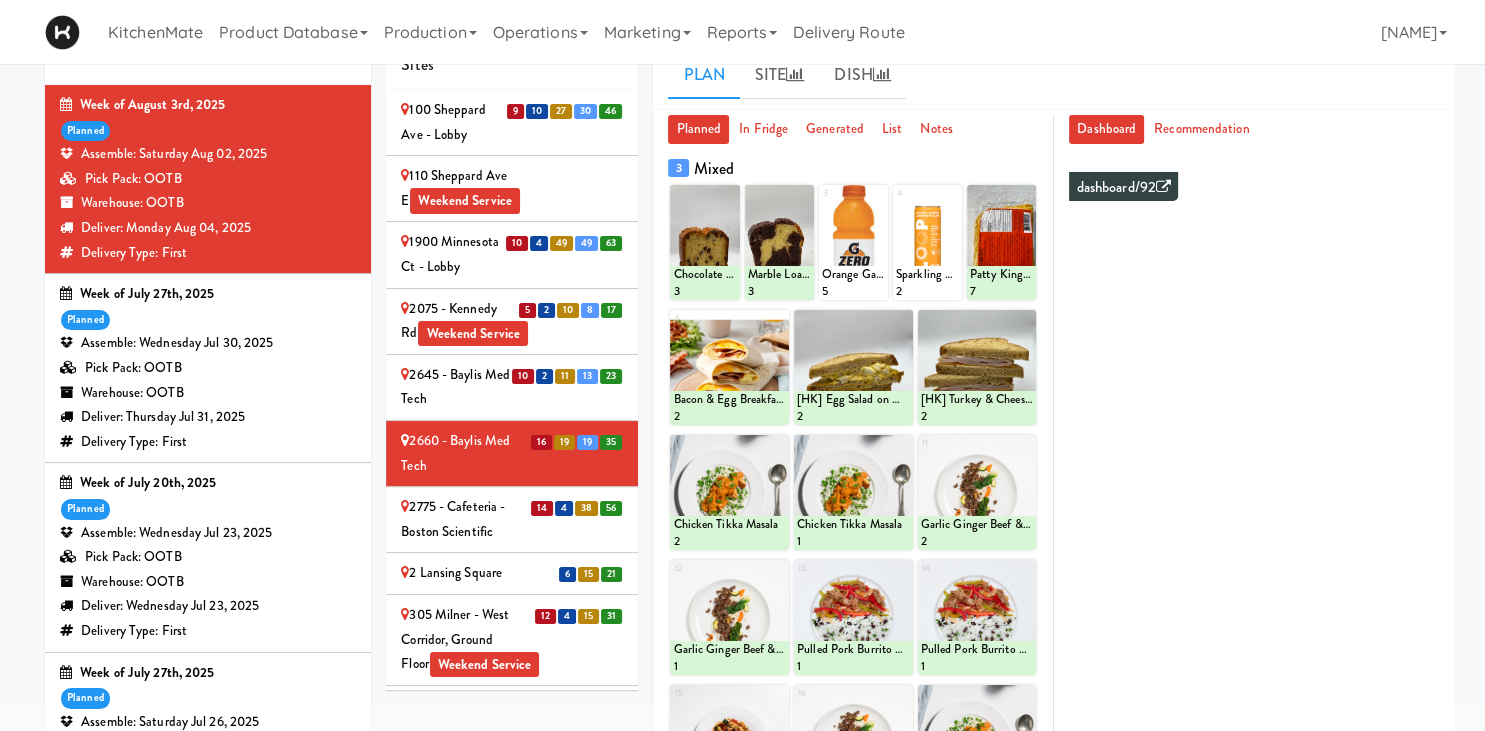 scroll, scrollTop: 278, scrollLeft: 0, axis: vertical 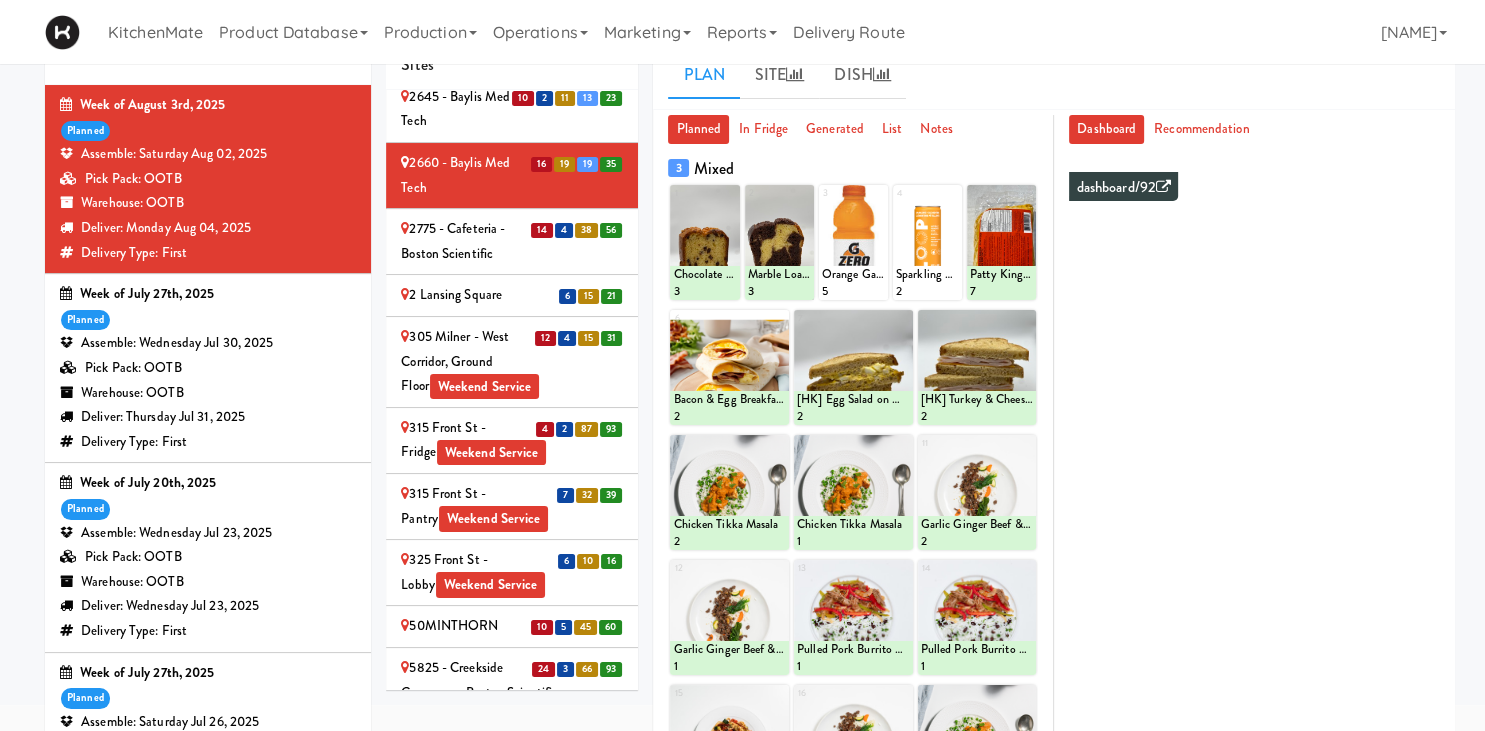 click on "14 4 38 56" at bounding box center (577, 229) 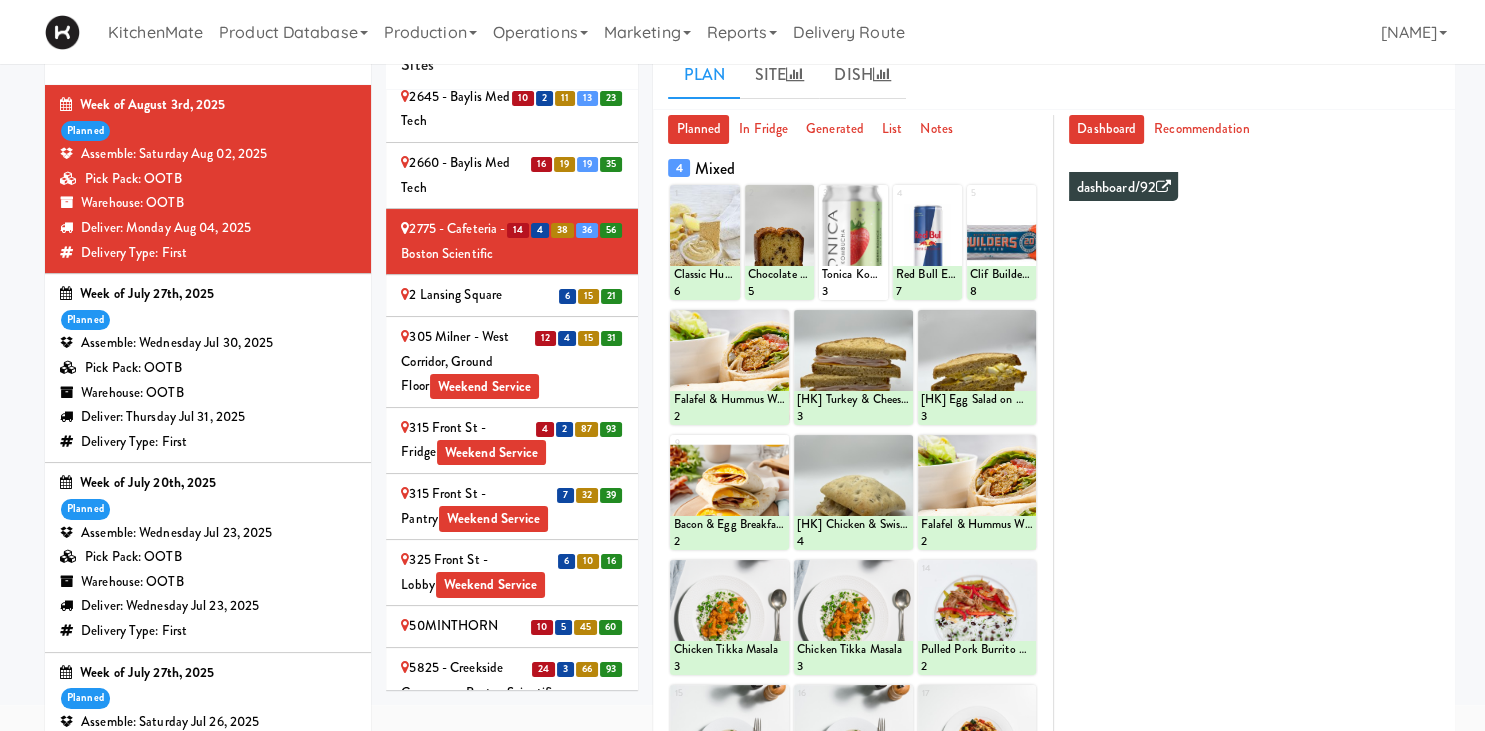 scroll, scrollTop: 0, scrollLeft: 0, axis: both 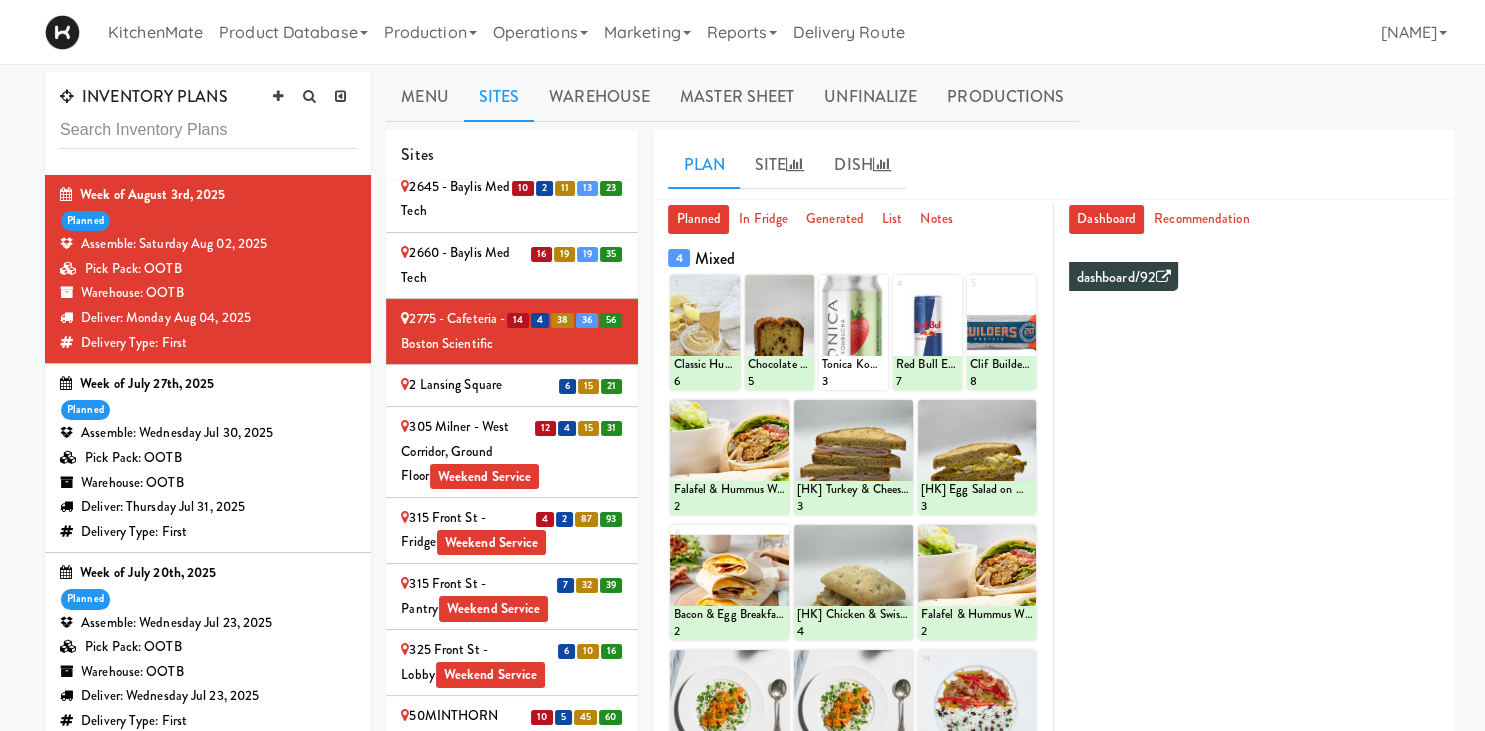 click on "2 Lansing Square" at bounding box center [512, 385] 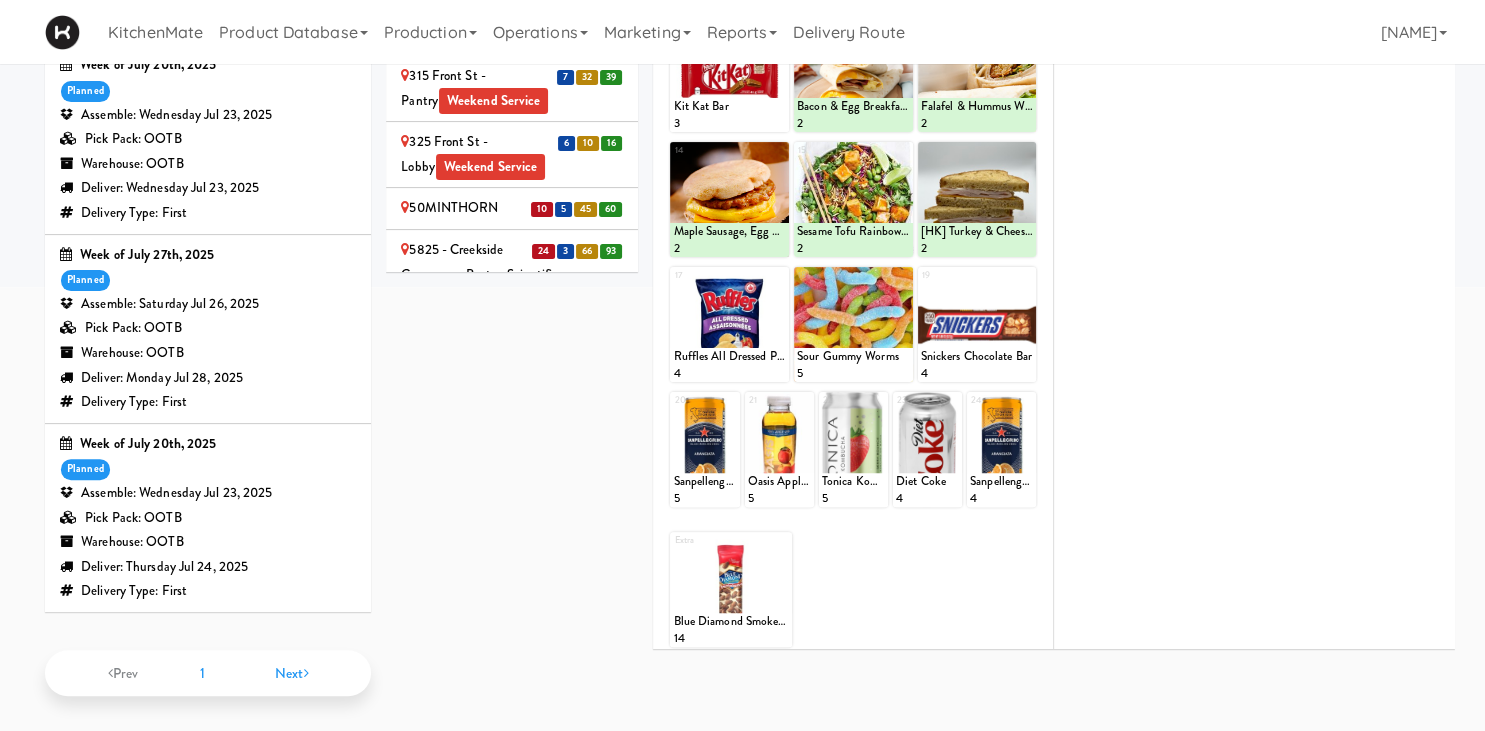 scroll, scrollTop: 90, scrollLeft: 0, axis: vertical 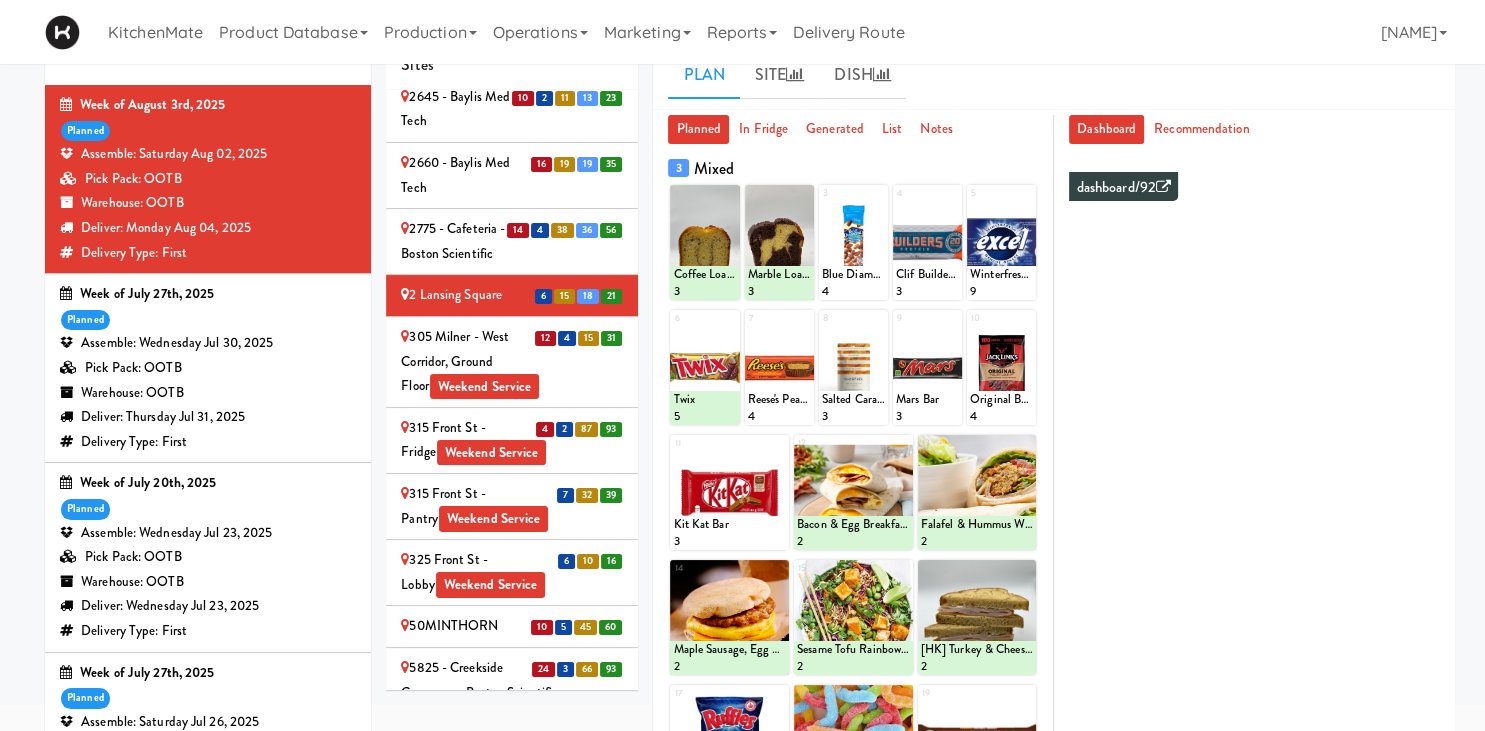 click on "[NUMBER] [STREET] - West Corridor, Ground Floor  Weekend Service" at bounding box center (512, 362) 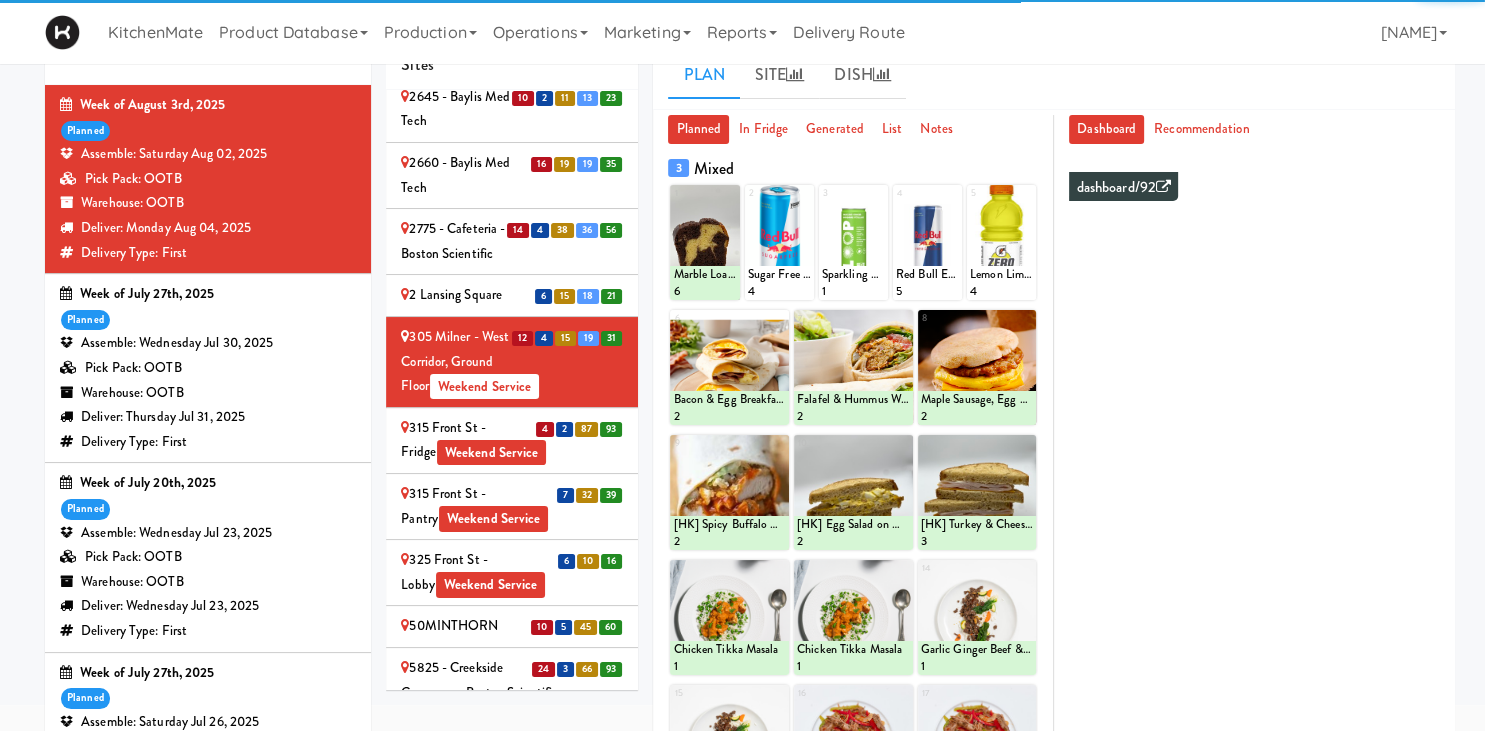 scroll, scrollTop: 255, scrollLeft: 0, axis: vertical 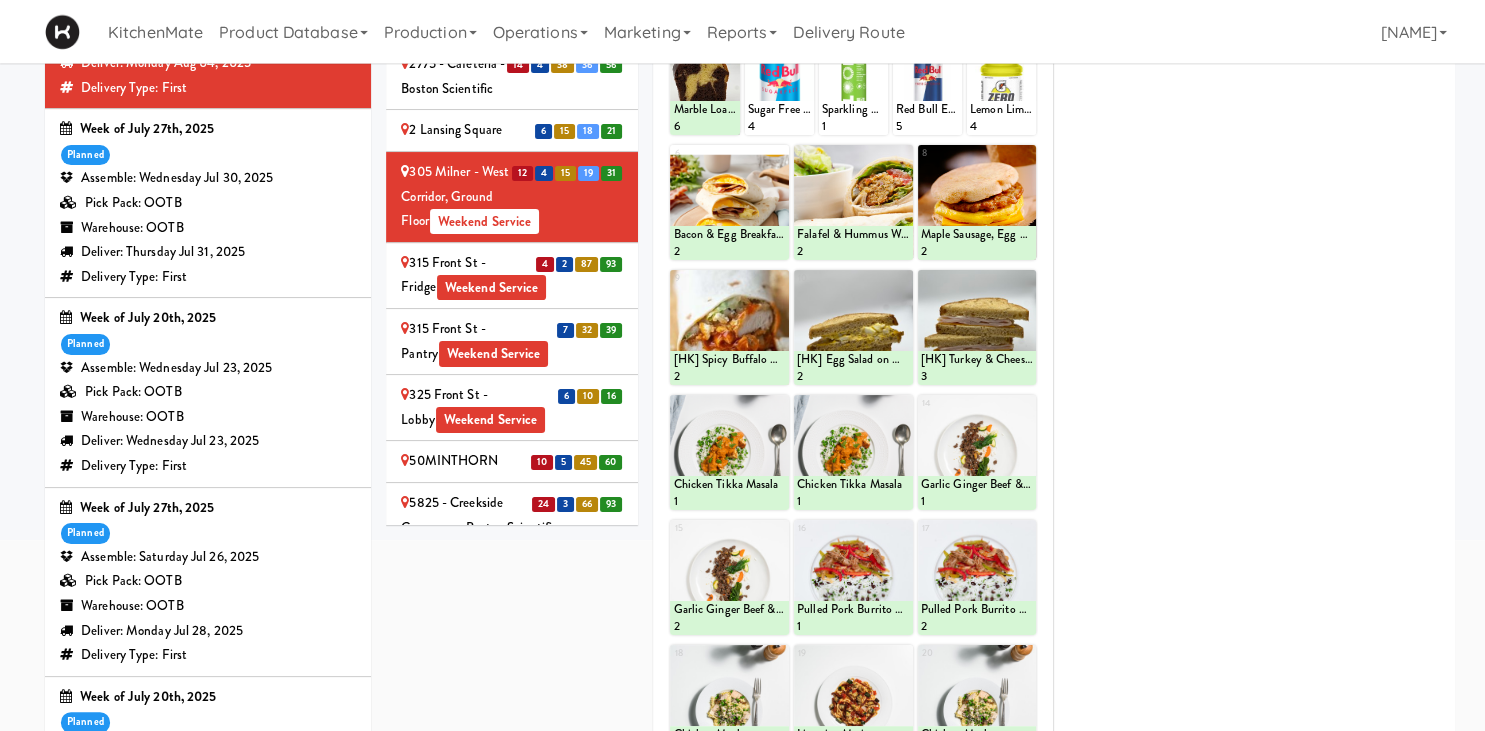 click on "[NUMBER] [NUMBER] [NUMBER] [NUMBER]" at bounding box center [579, 263] 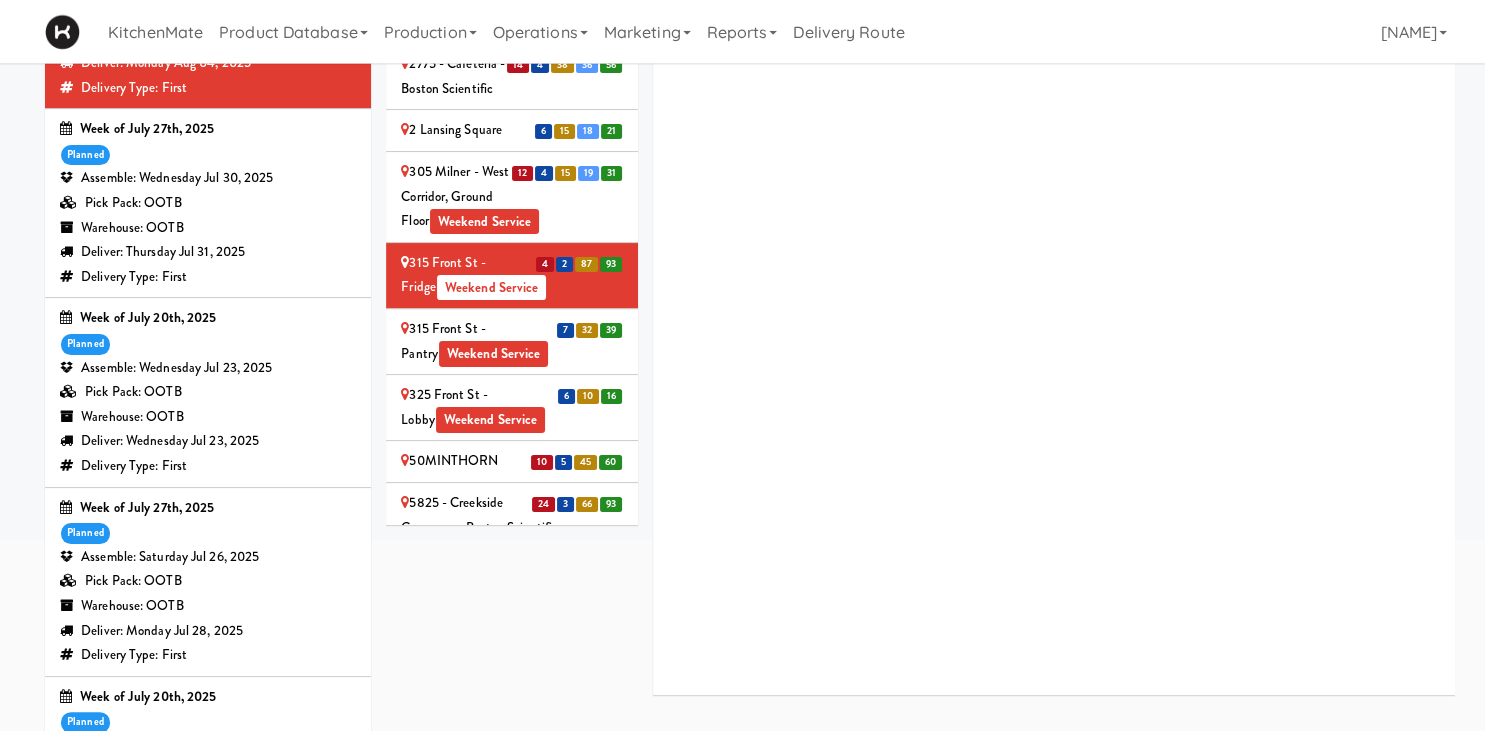 scroll, scrollTop: 90, scrollLeft: 0, axis: vertical 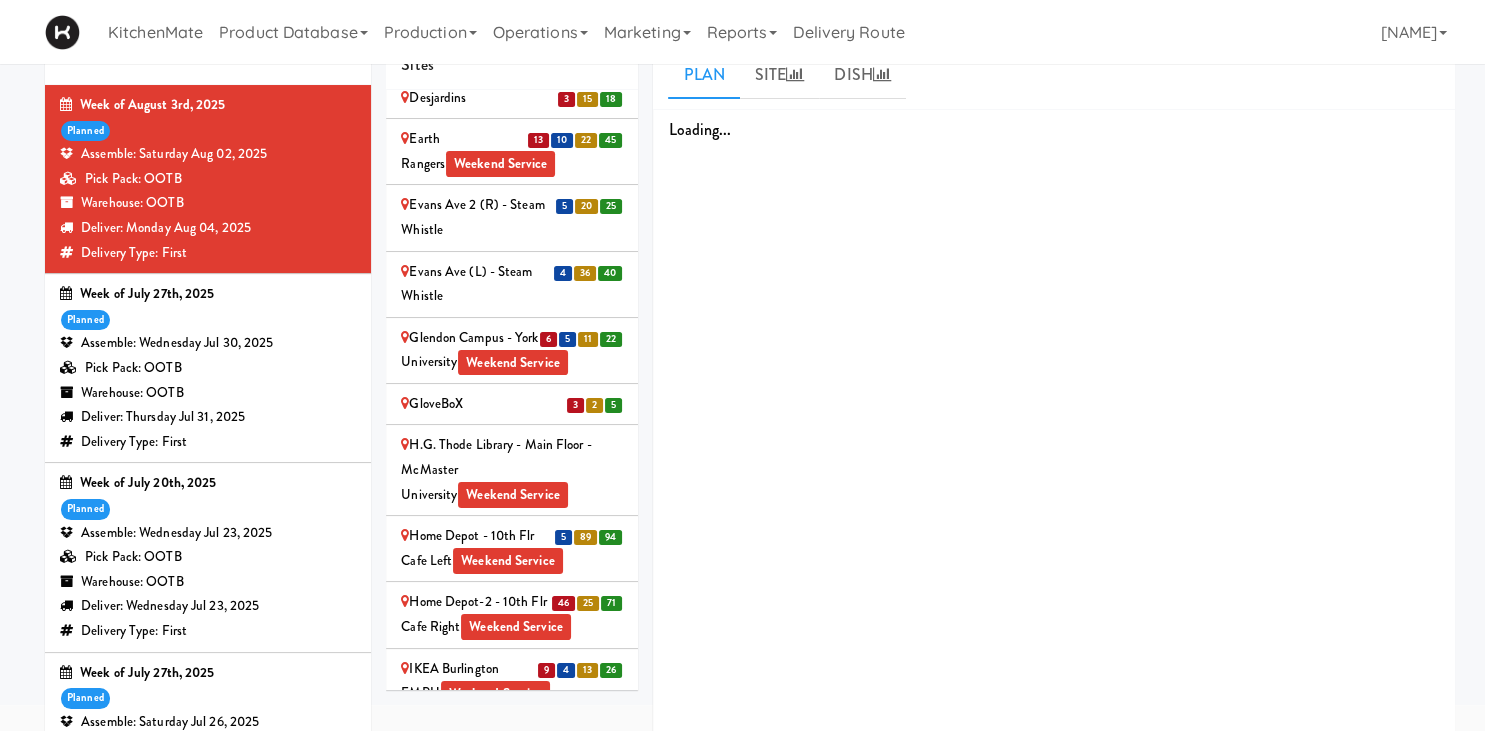 click on "[LIBRARY NAME] - Main Floor - [UNIVERSITY NAME] Weekend Service" at bounding box center [512, 470] 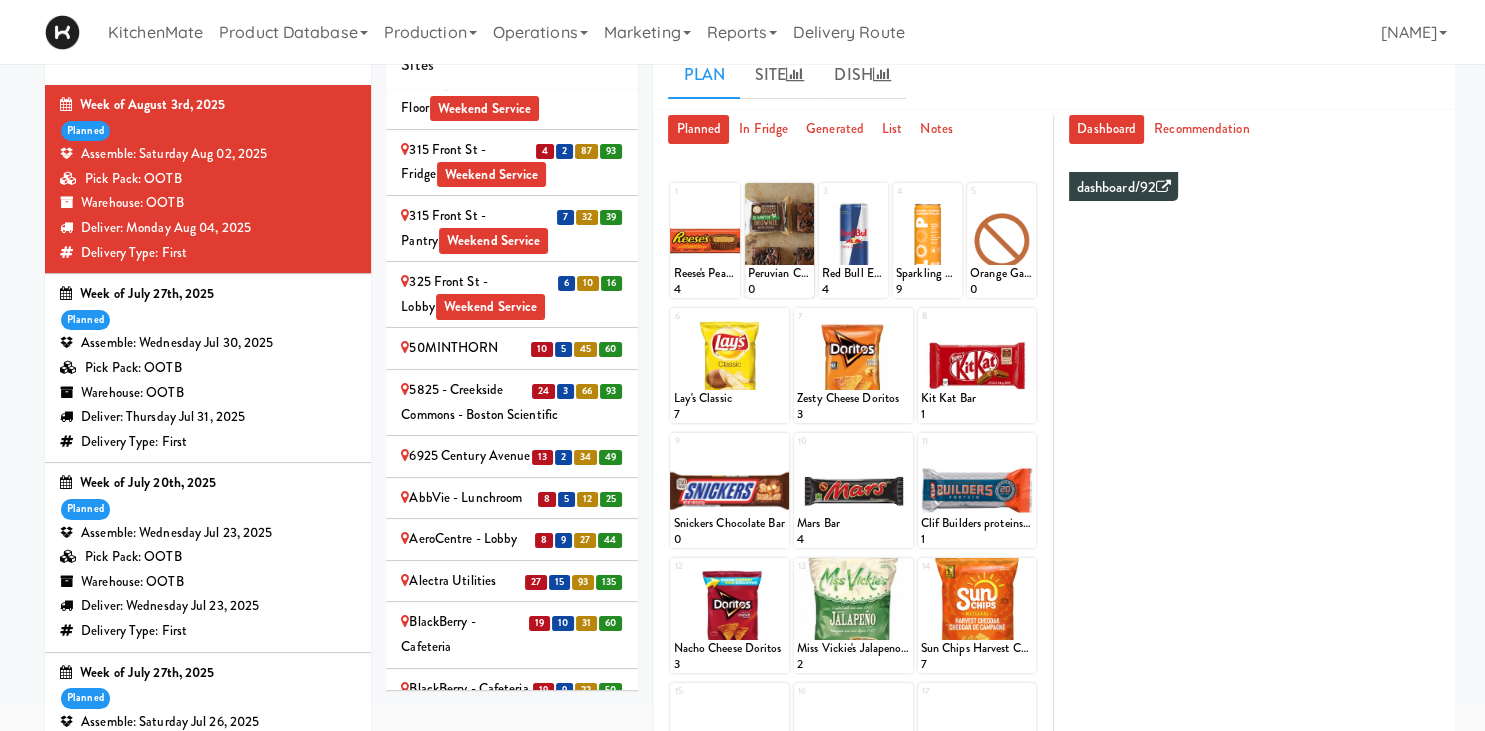scroll, scrollTop: 0, scrollLeft: 0, axis: both 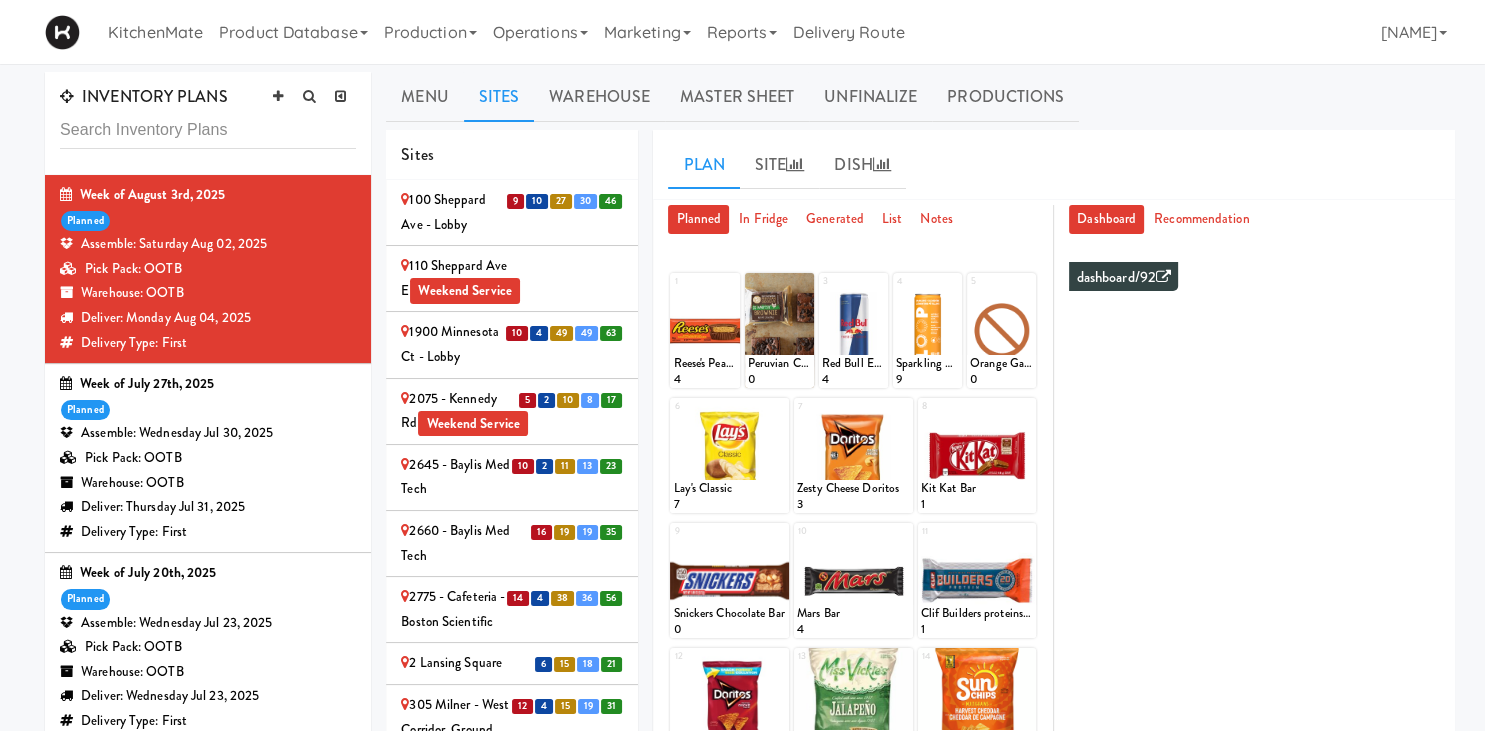 click on "2660 - Baylis Med Tech" at bounding box center (512, 543) 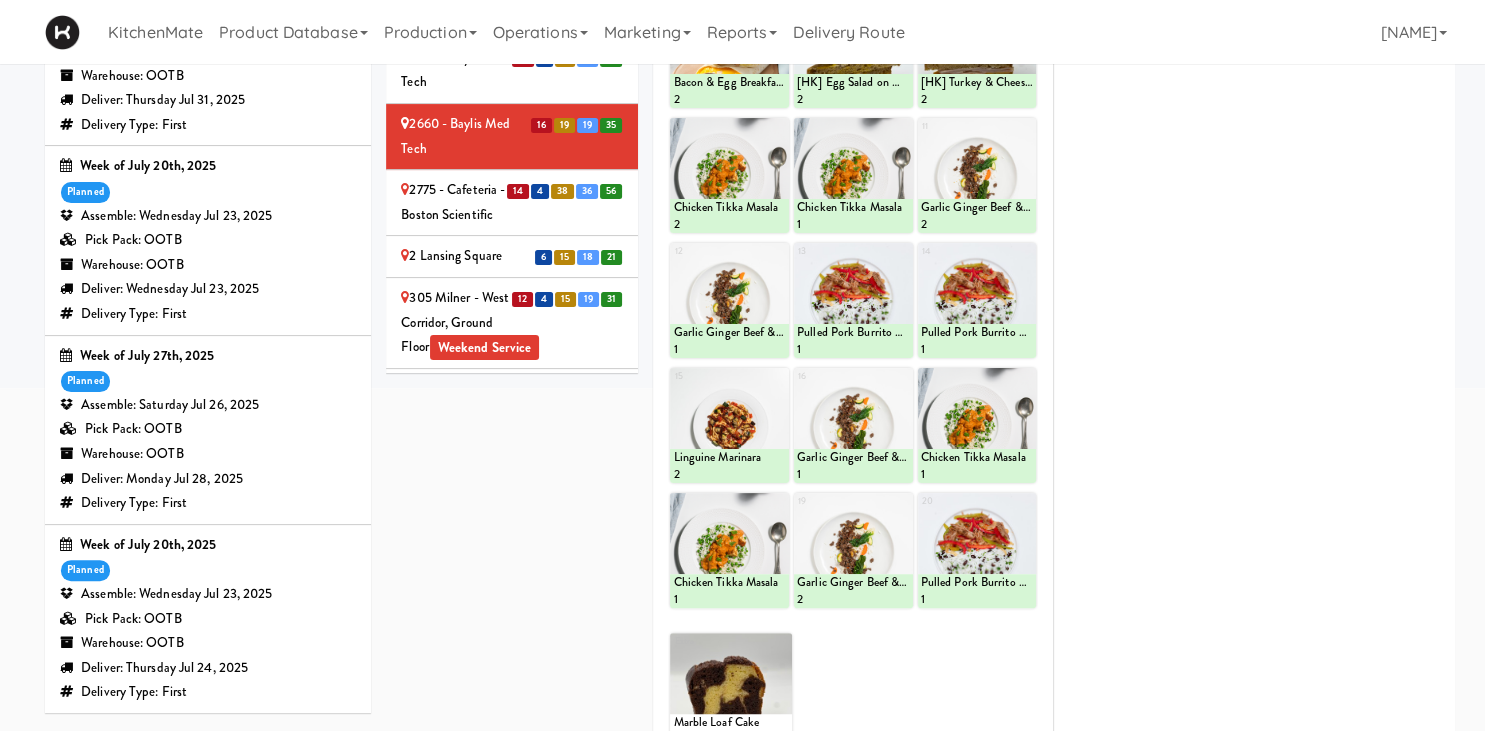 scroll, scrollTop: 0, scrollLeft: 0, axis: both 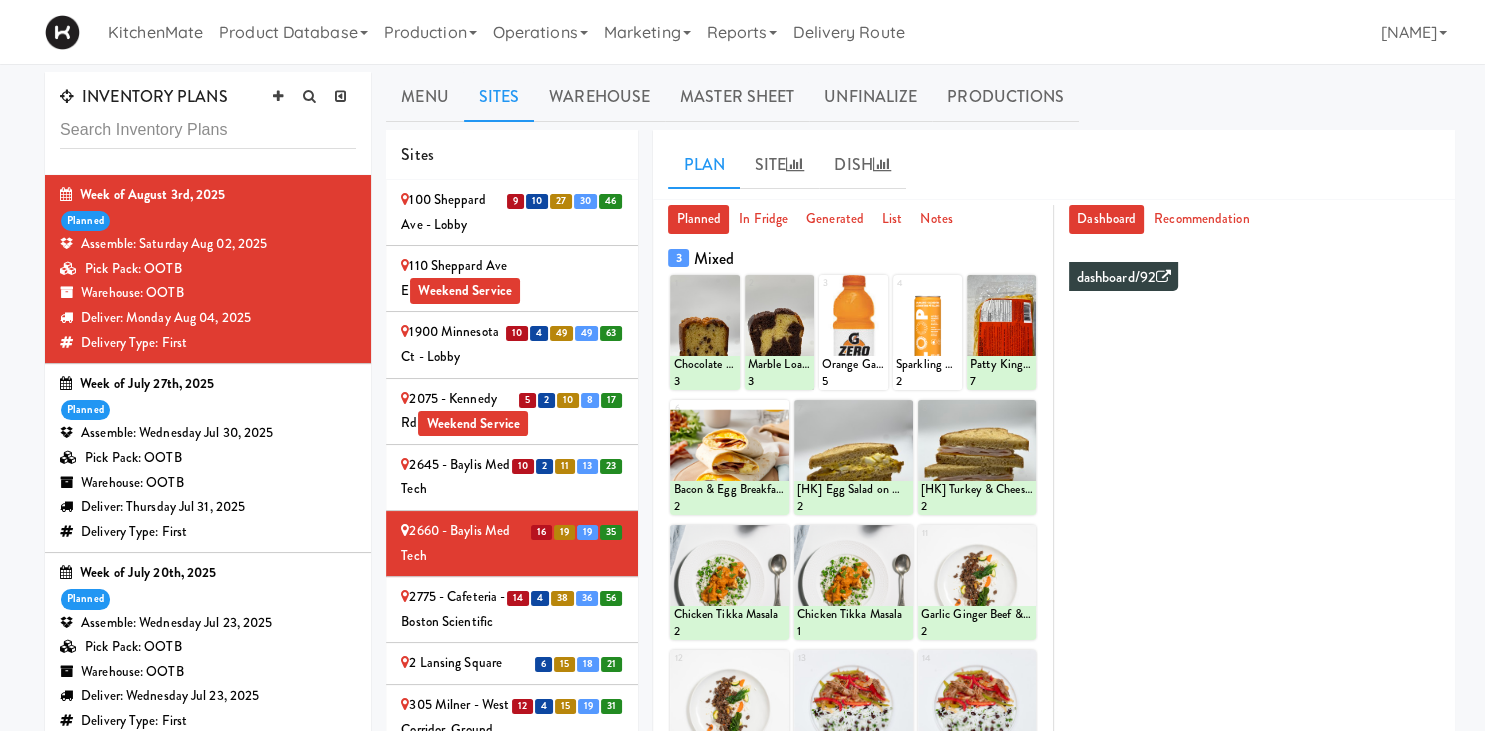 click on "10" at bounding box center [523, 466] 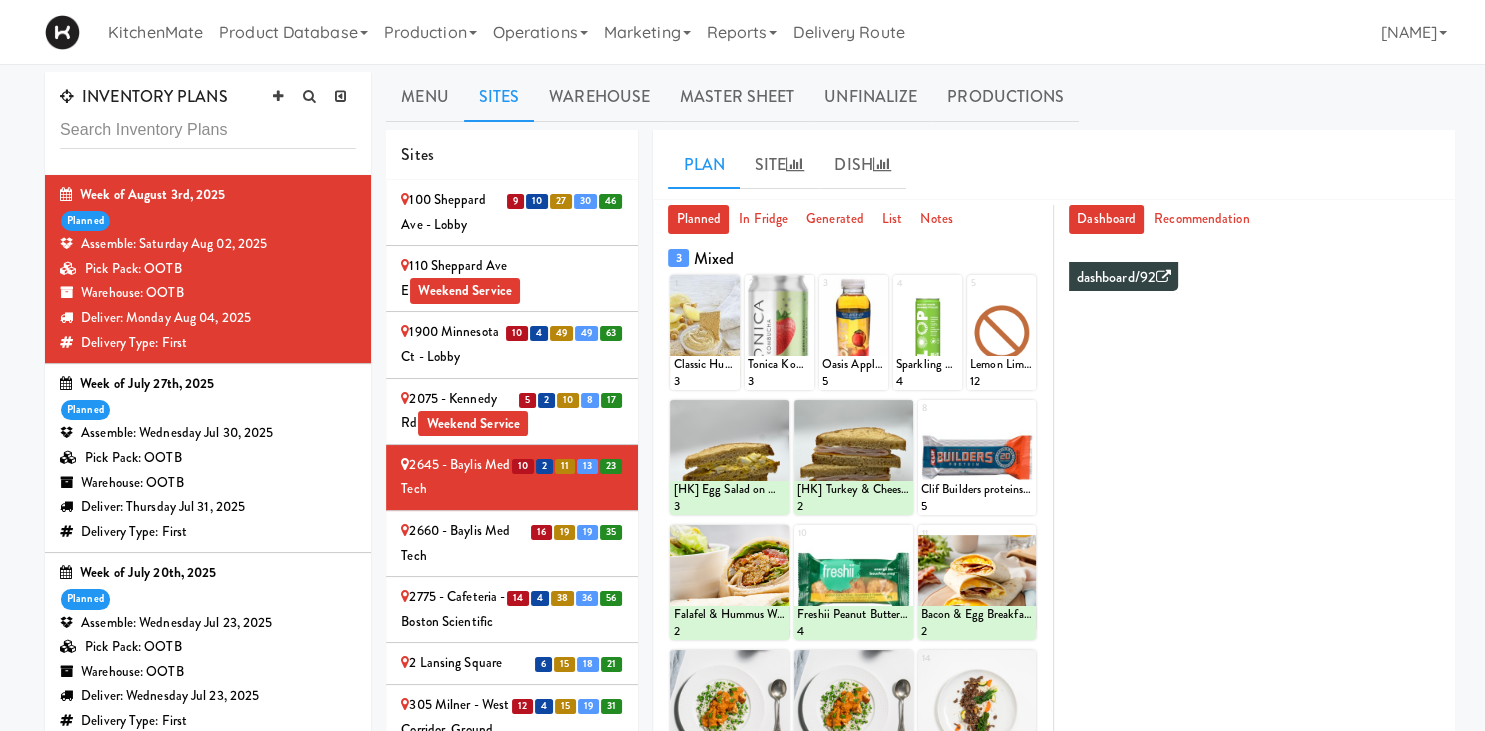 drag, startPoint x: 480, startPoint y: 406, endPoint x: 548, endPoint y: 490, distance: 108.07405 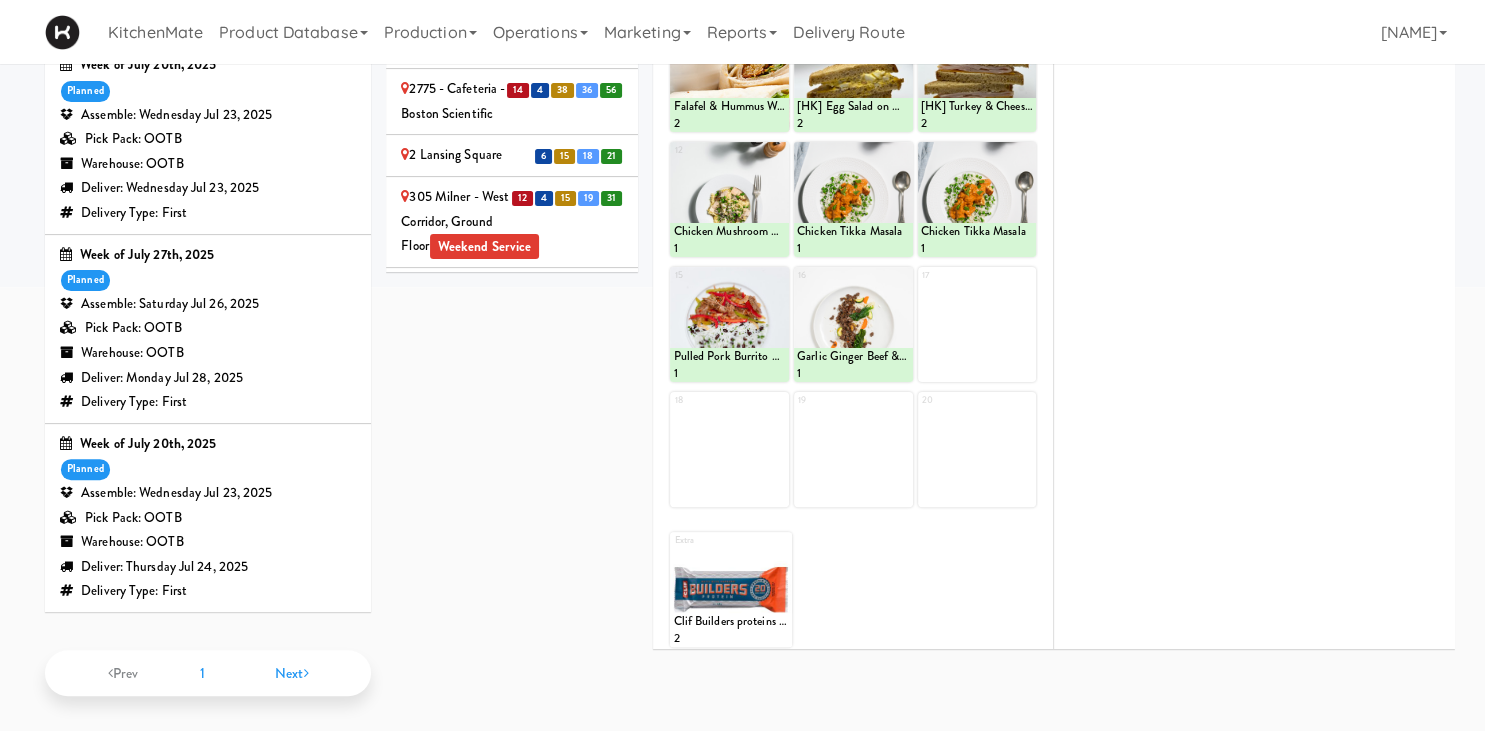 scroll, scrollTop: 0, scrollLeft: 0, axis: both 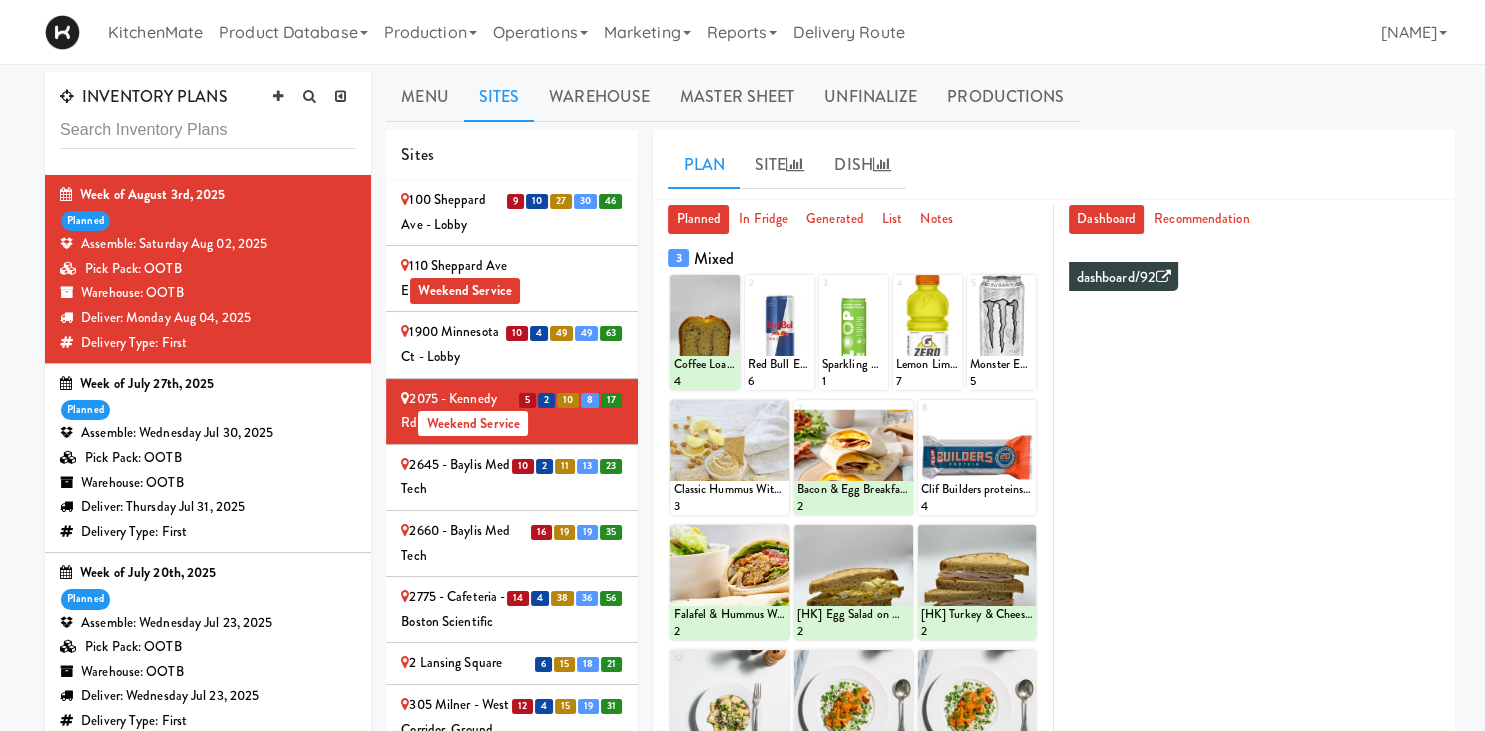 click on "2645 - Baylis Med Tech" at bounding box center [512, 477] 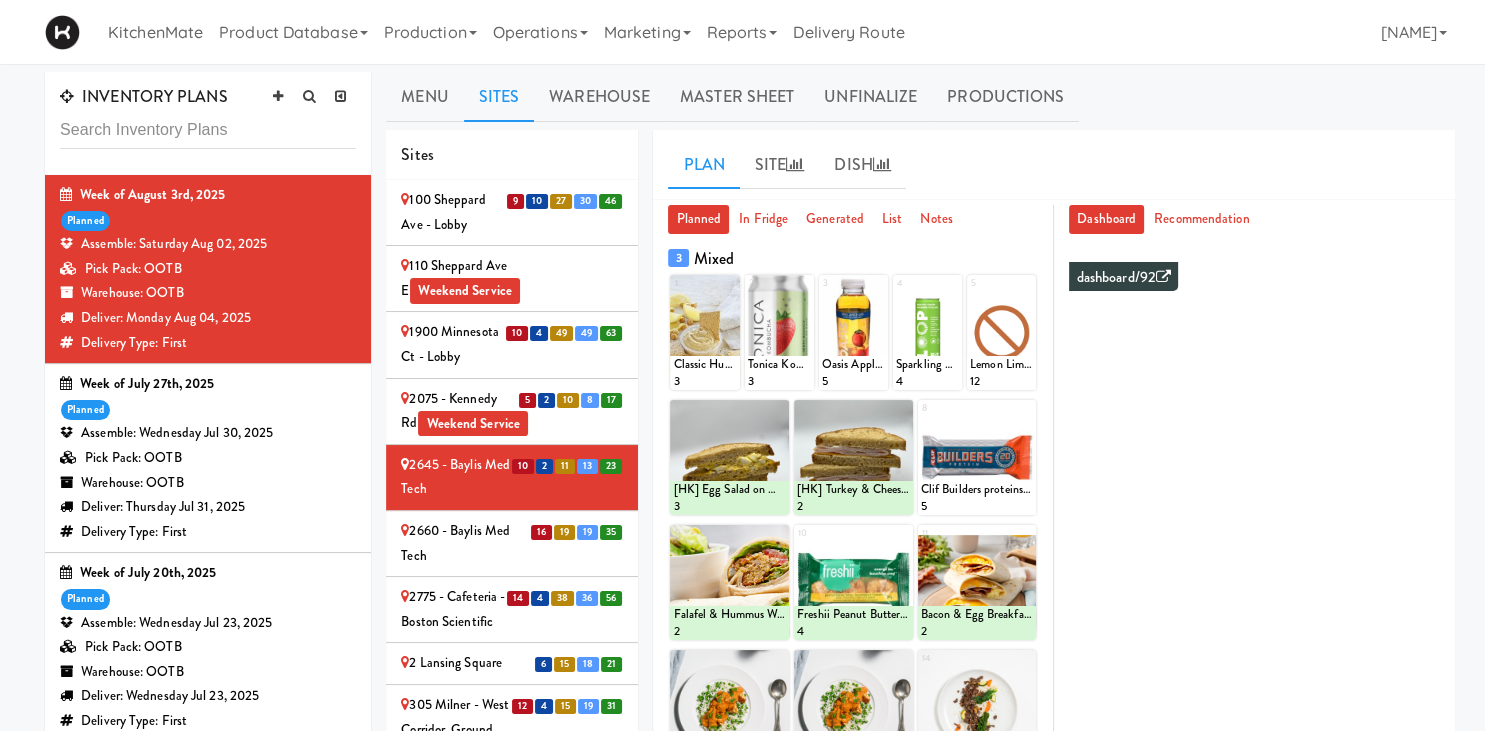 click on "2775 - Cafeteria - Boston Scientific" at bounding box center (512, 609) 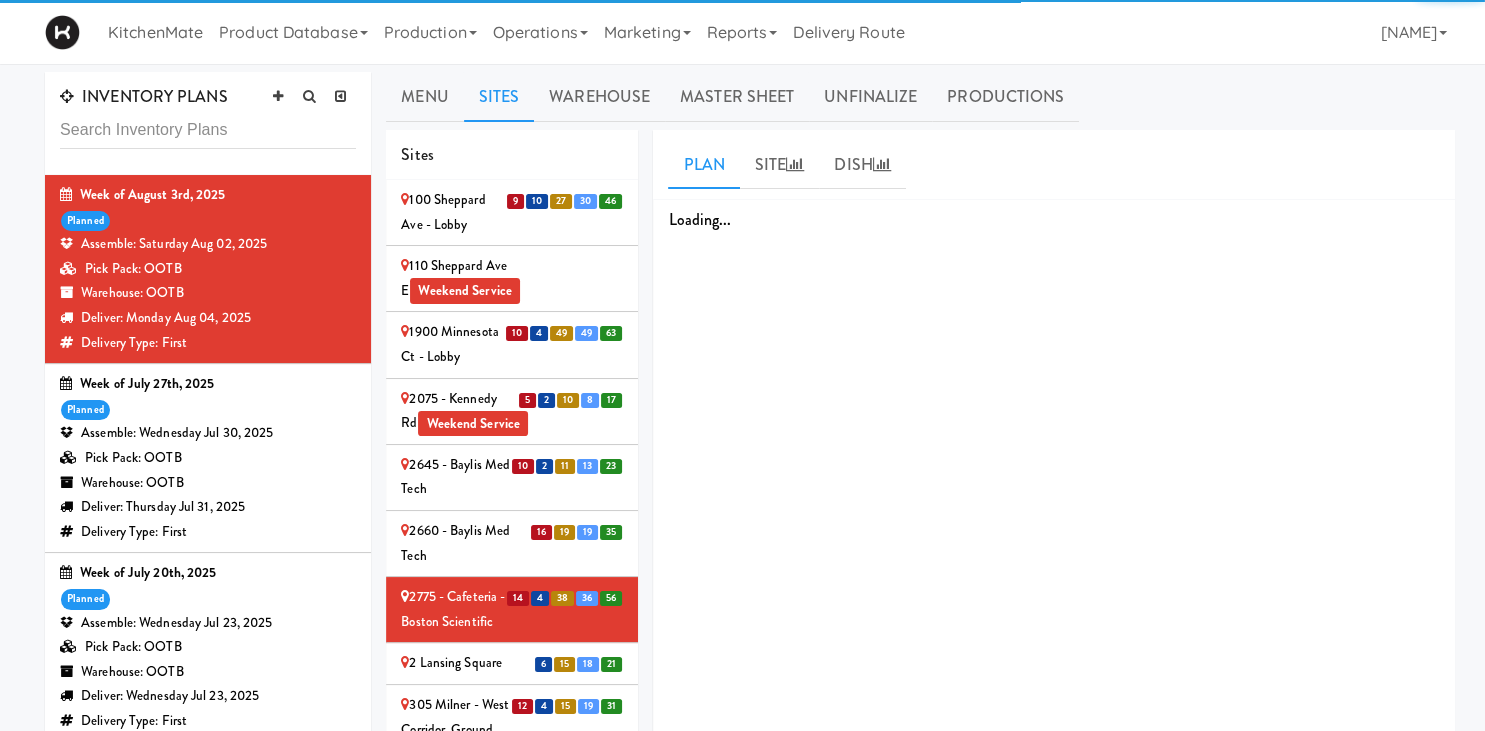scroll, scrollTop: 278, scrollLeft: 0, axis: vertical 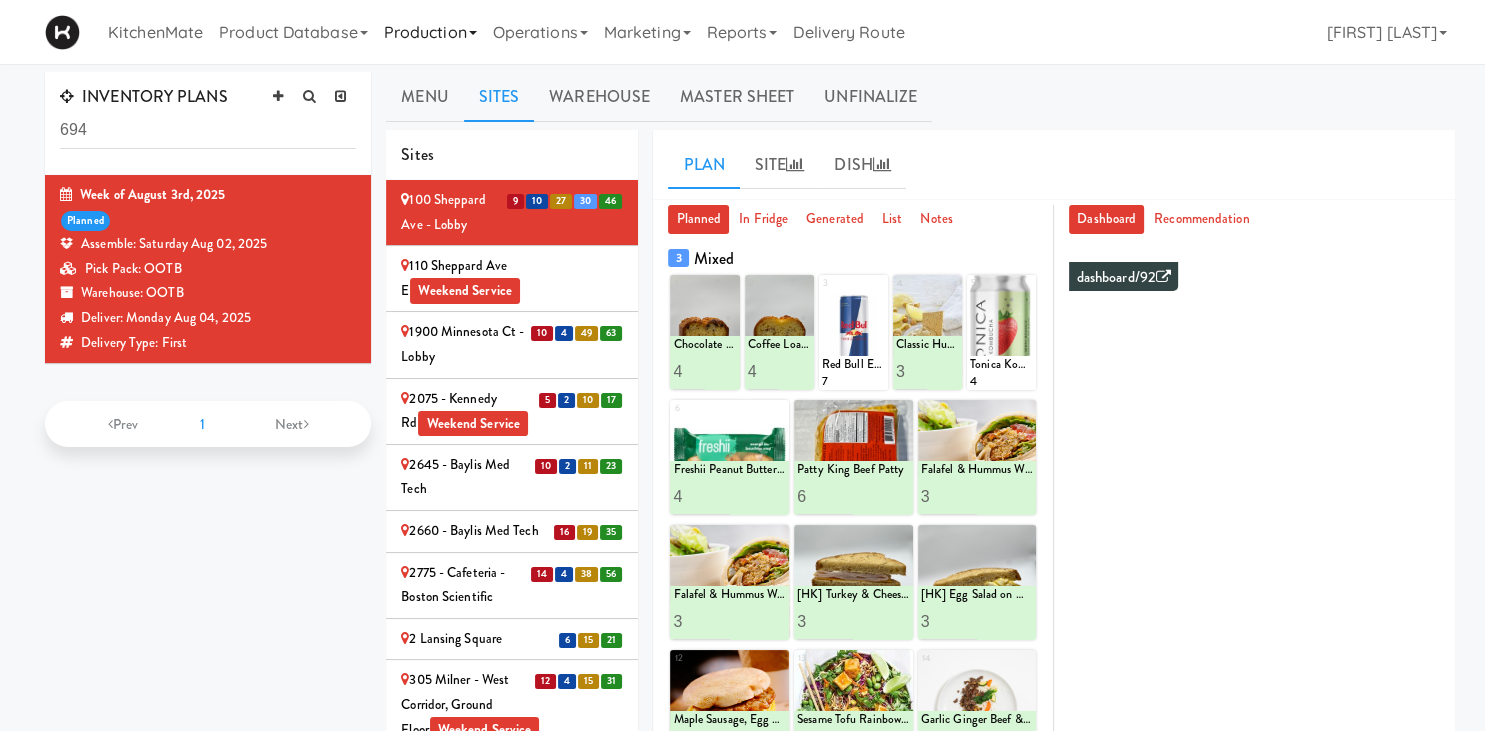 click on "Production" at bounding box center (430, 32) 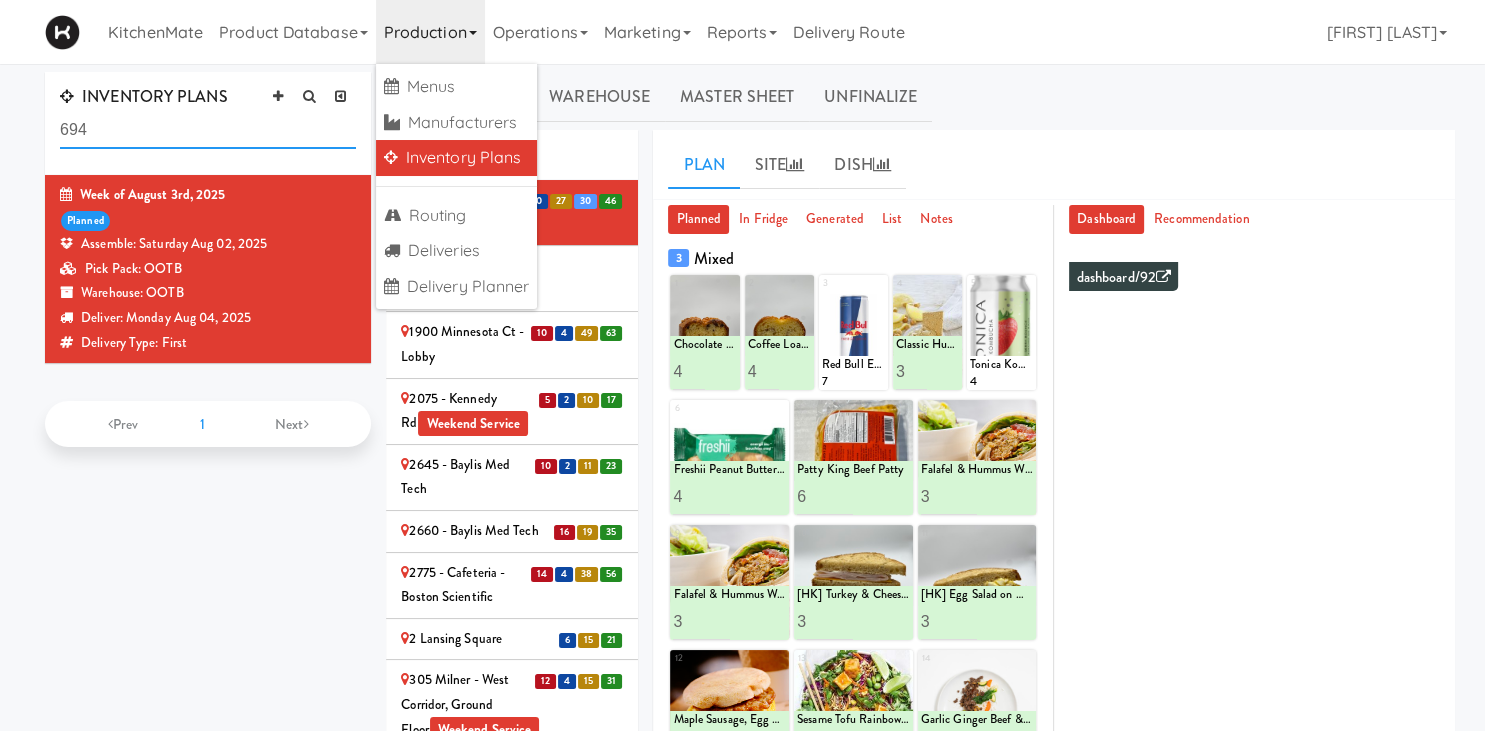 click on "694" at bounding box center [208, 130] 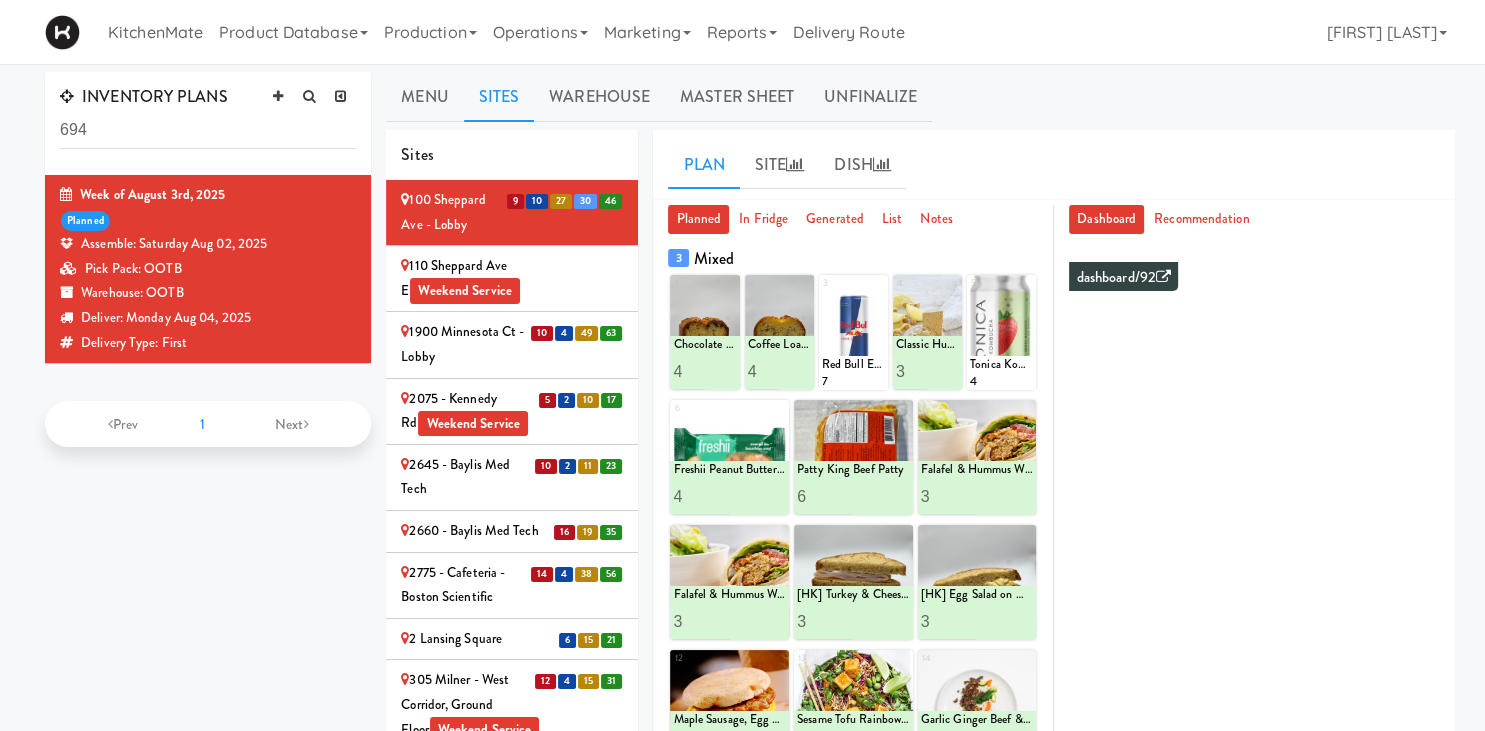 click on "INVENTORY PLANS 694 Week of August 3rd, 2025 planned Assemble: Saturday Aug 02, 2025 Pick Pack: OOTB Warehouse: OOTB Deliver: Monday Aug 04, 2025 Delivery Type: First  Prev
1
Next  Menu Sites Warehouse Master Sheet Unfinalize Hot Products Product Name From Chicken Mushroom Alfredo - Chicken Tikka Masala - Garlic Ginger Beef & Rice - Linguine Marinara - Pulled Pork Burrito Bowl - Cold Products Product Name From Amazing Chocolate Chunk Cookie - Bacon & Egg Breakfast Wrap - Bistro Deli Box - Blue Diamond Roasted Salted Almonds - Blue Diamond Smokehouse Almonds - Caramilk - Chocolate Chip Loaf Cake - Chocolate Loaf Cake - Classic Hummus With Crackers - Clif Bar Peanut Butter Crunch - Clif Builders proteins Bar Chocolate - Clif Builders proteins Bar Chocolate Mint - Coffee Loaf Cake - Falafel & Hummus Wrap - Freshii Peanut Butter Energii Bites - [HK] Cheddar Cheese Bagel - [HK] Chicken Caesar Wrap - [HK] Chicken Salad on Multigrain - [HK] Chicken & Swiss Cheese On Focaccia - - - - - - - - - - - - - - - - -" at bounding box center (742, 622) 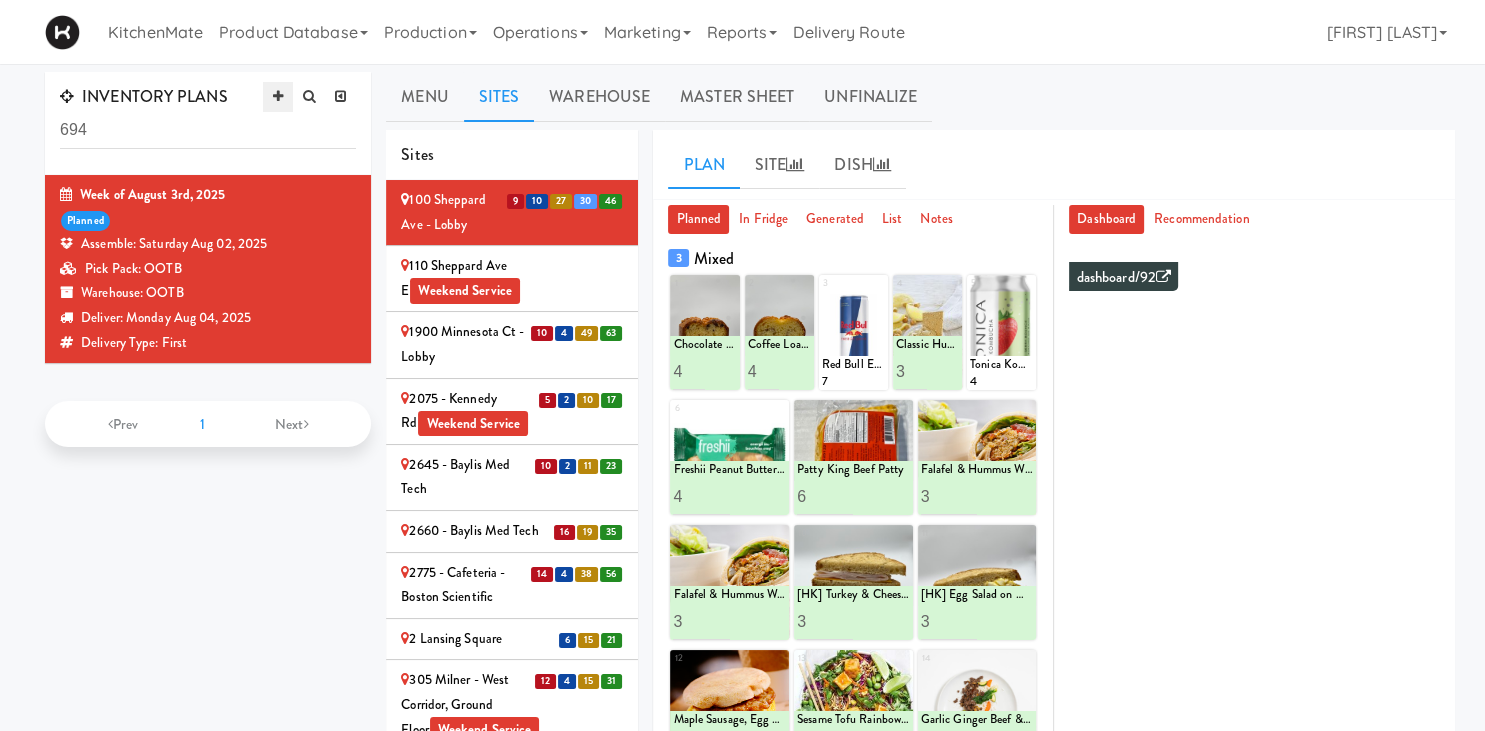 click at bounding box center [278, 97] 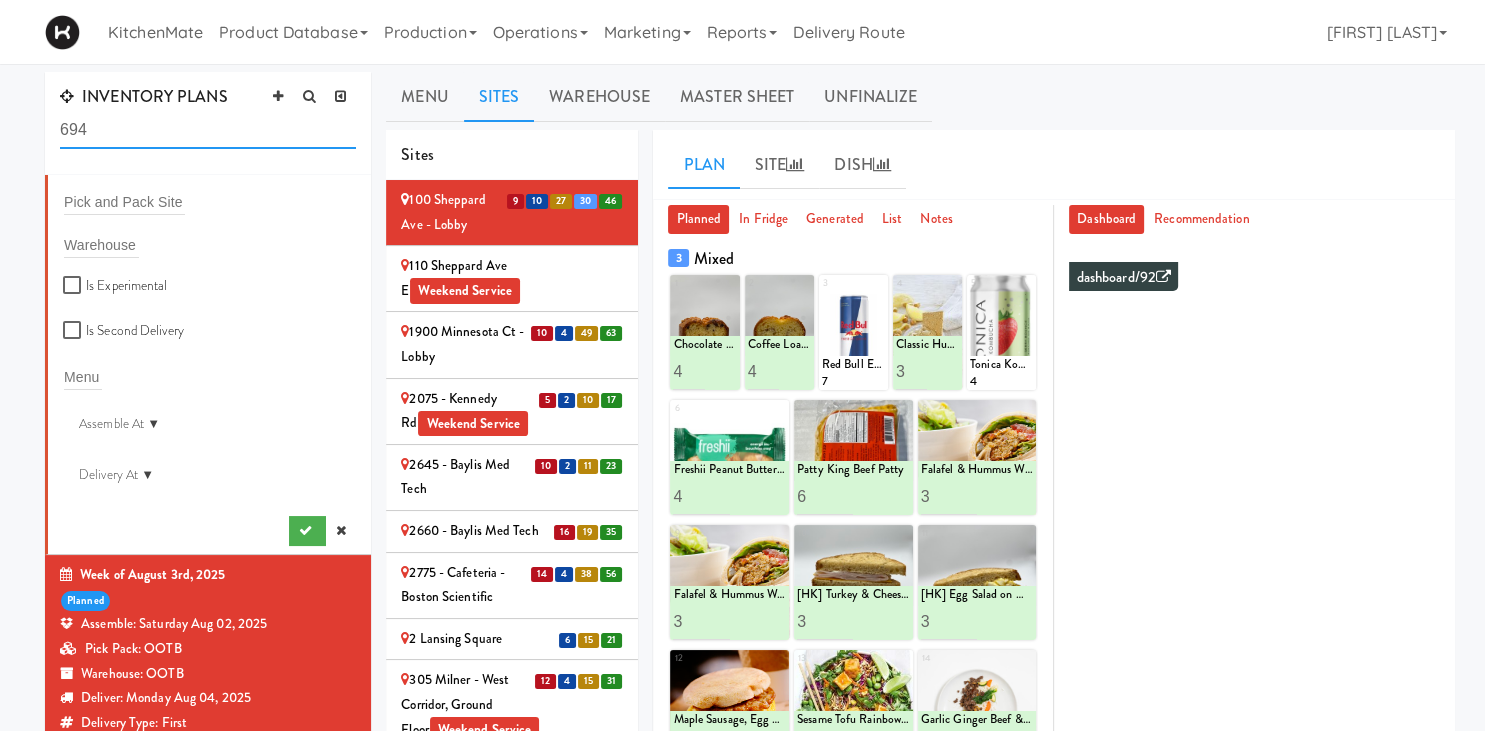 drag, startPoint x: 104, startPoint y: 135, endPoint x: 6, endPoint y: 124, distance: 98.61542 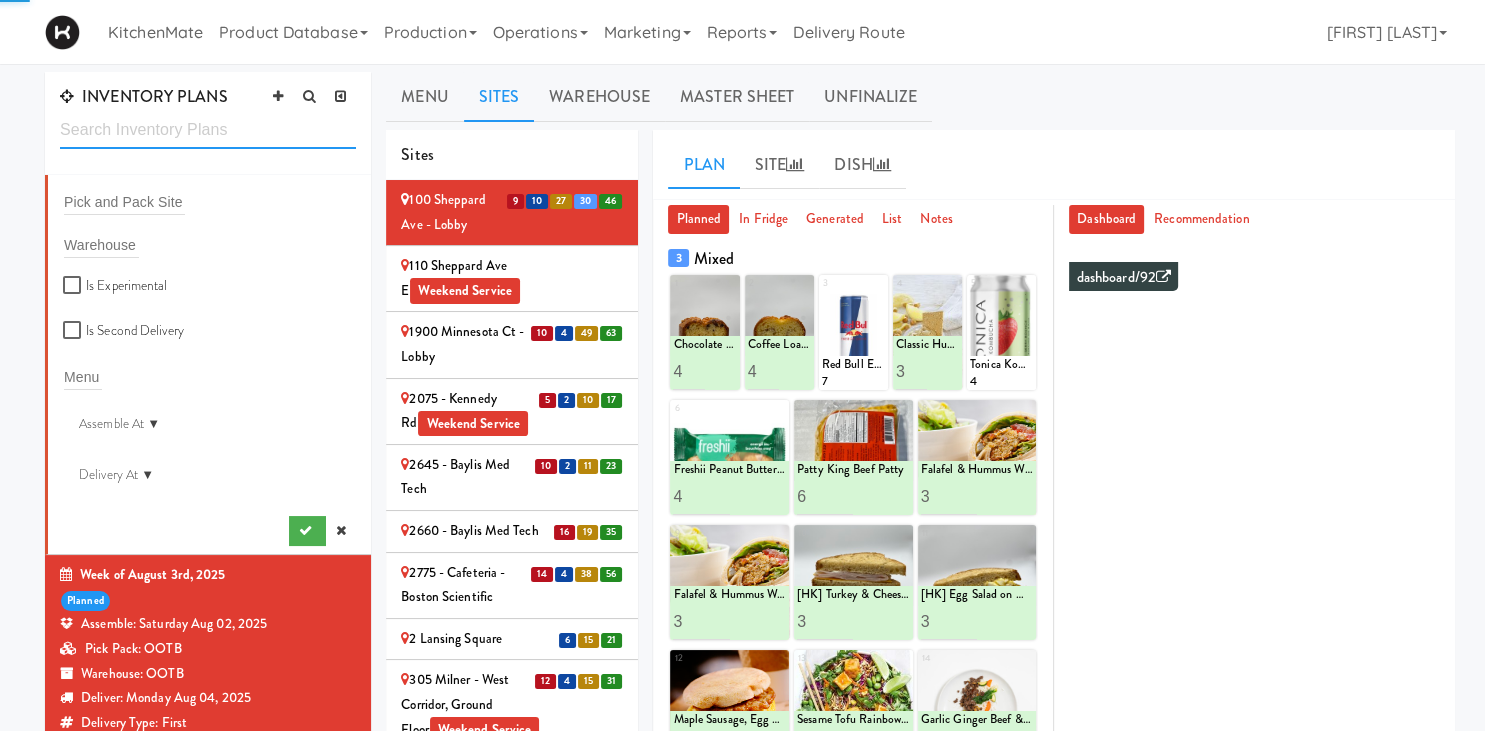 type 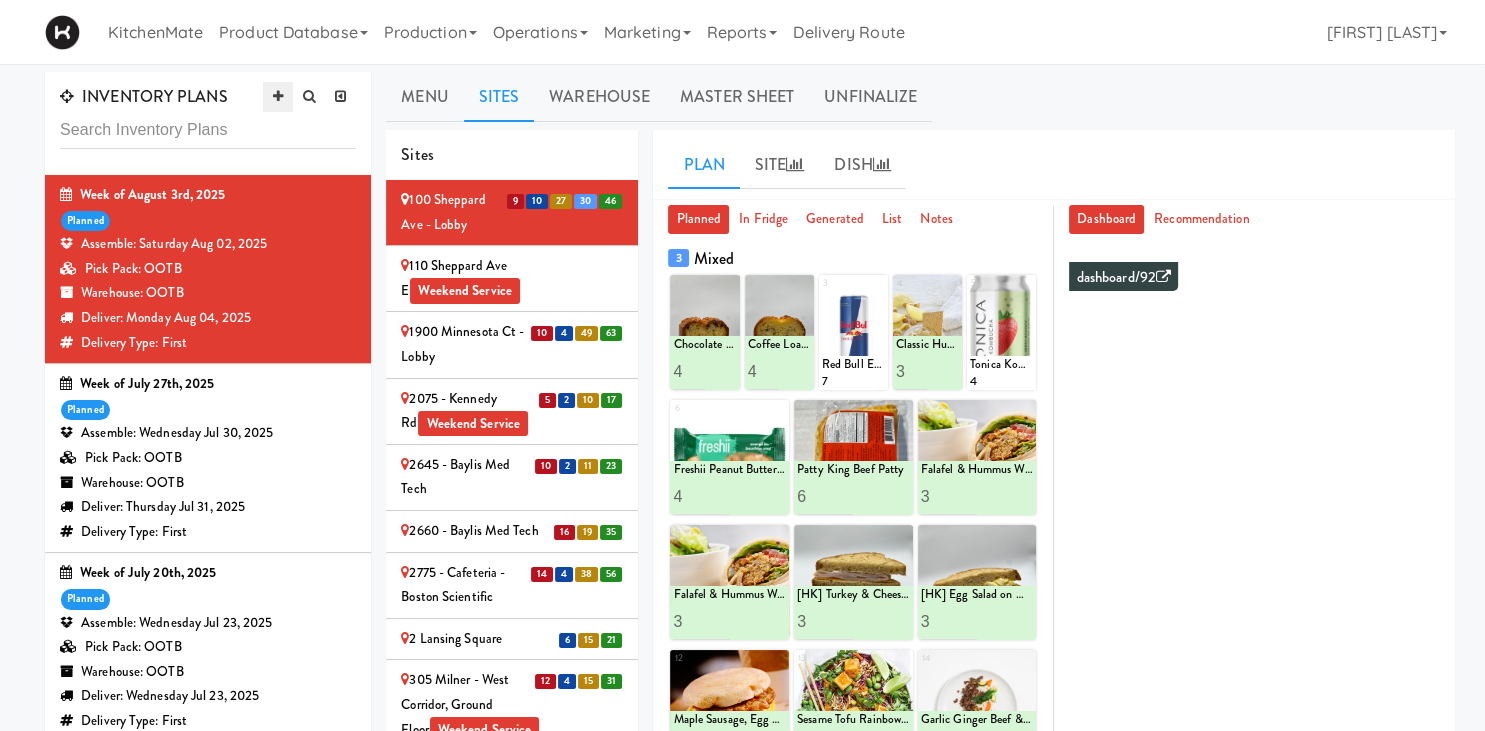 click at bounding box center [278, 97] 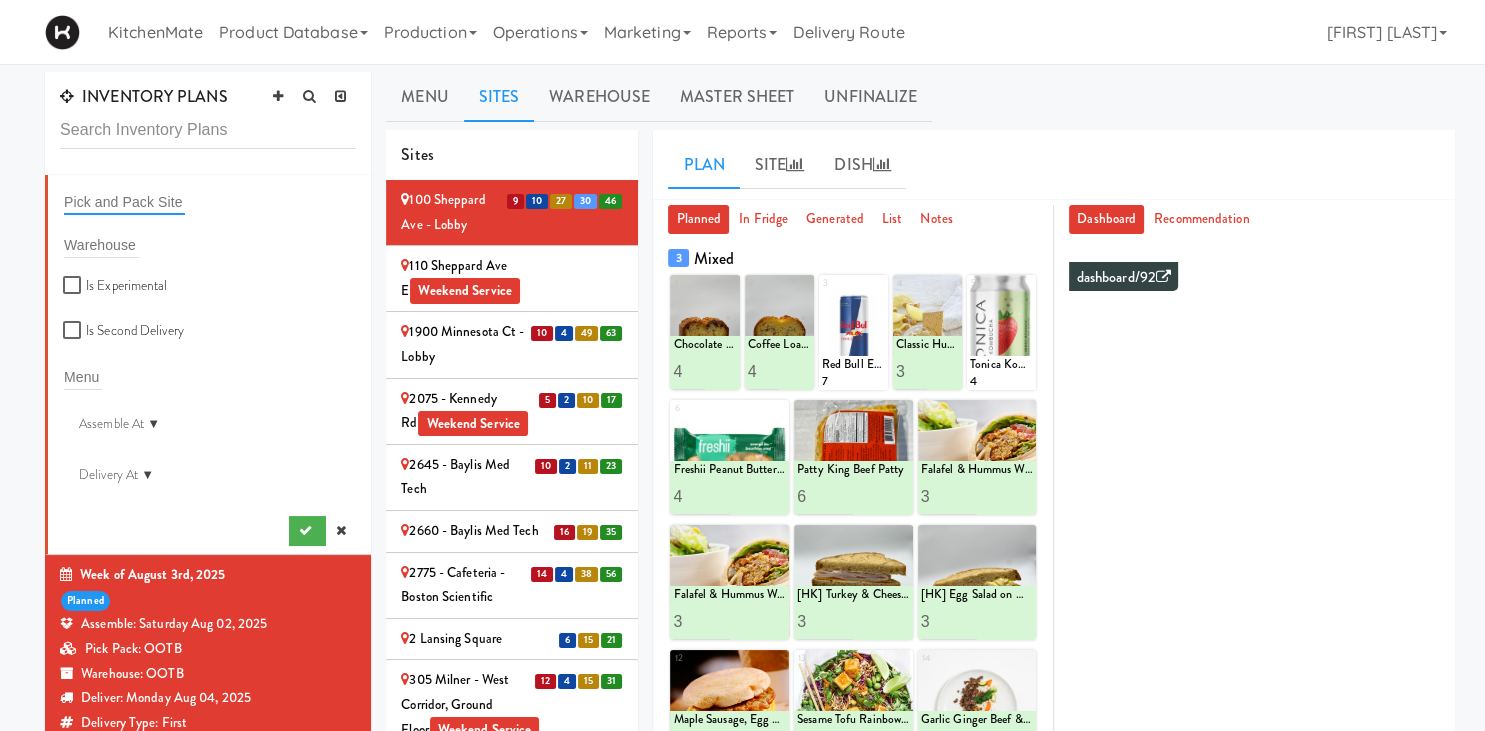 click at bounding box center (124, 202) 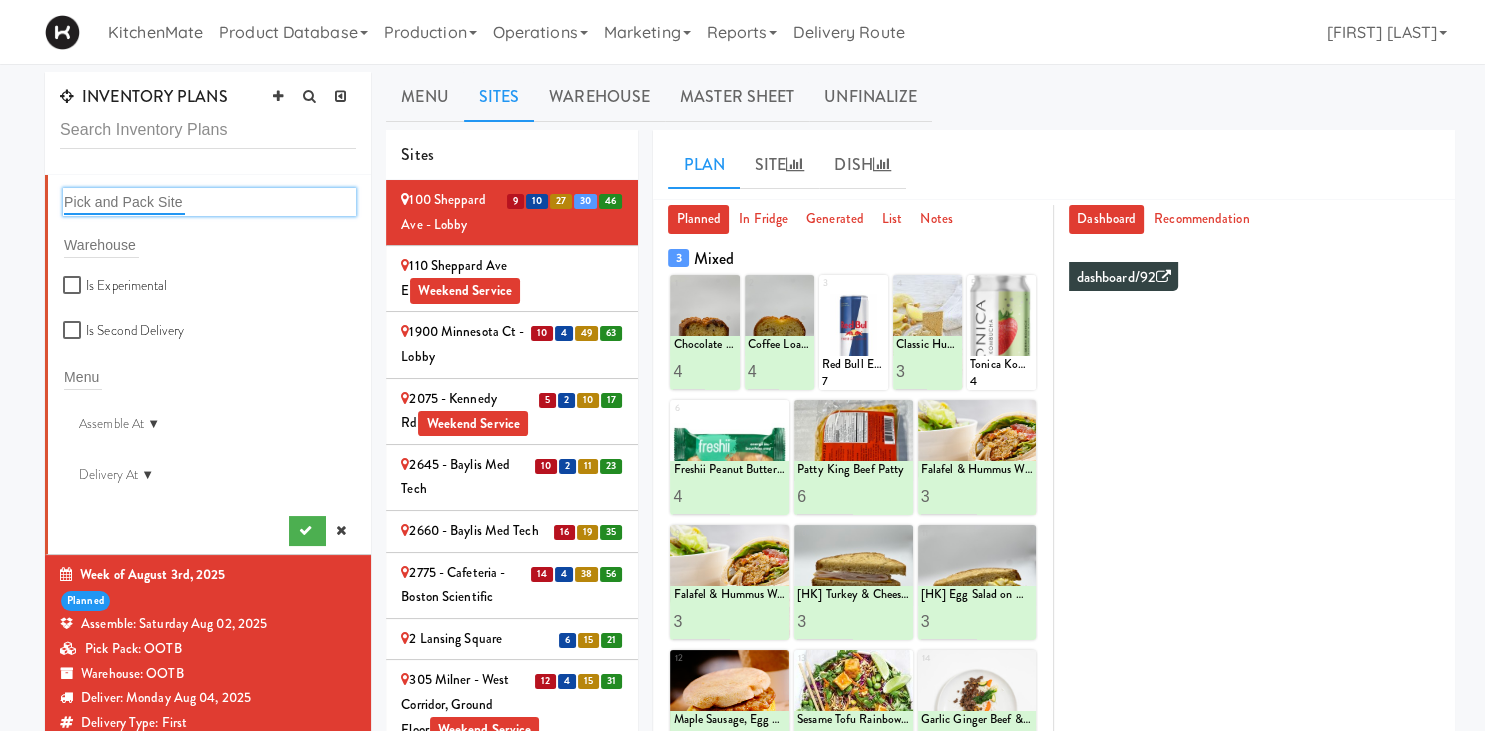 click at bounding box center (124, 202) 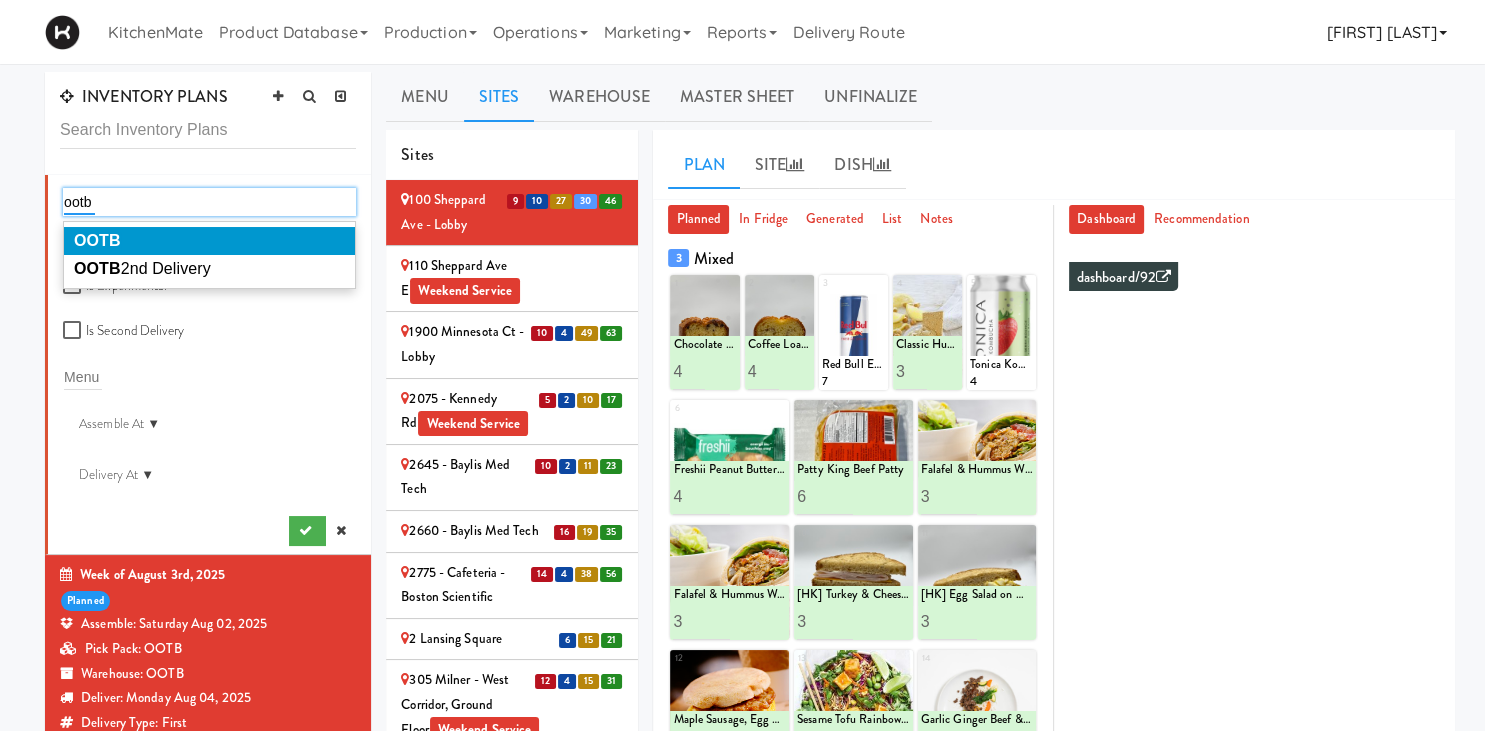 type on "ootb" 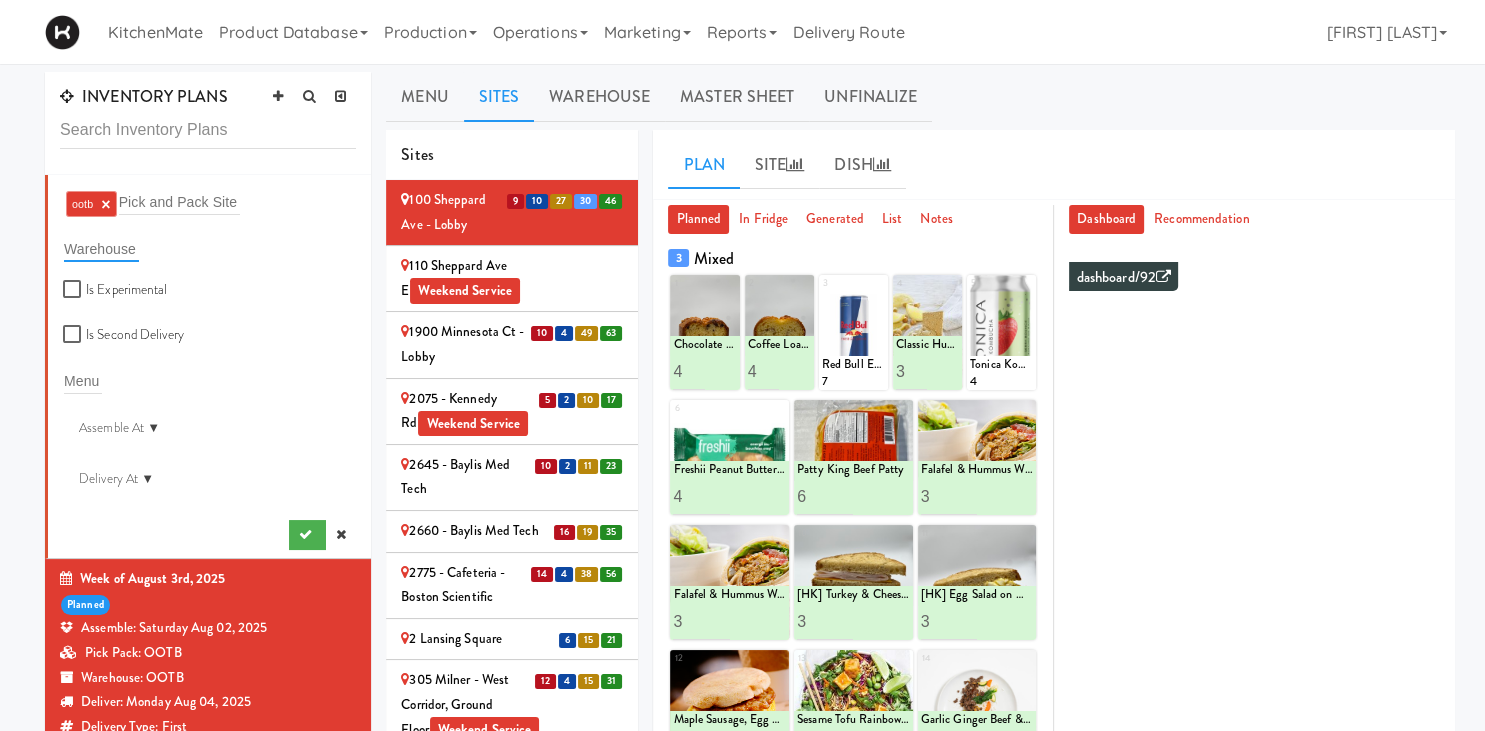 click at bounding box center (101, 249) 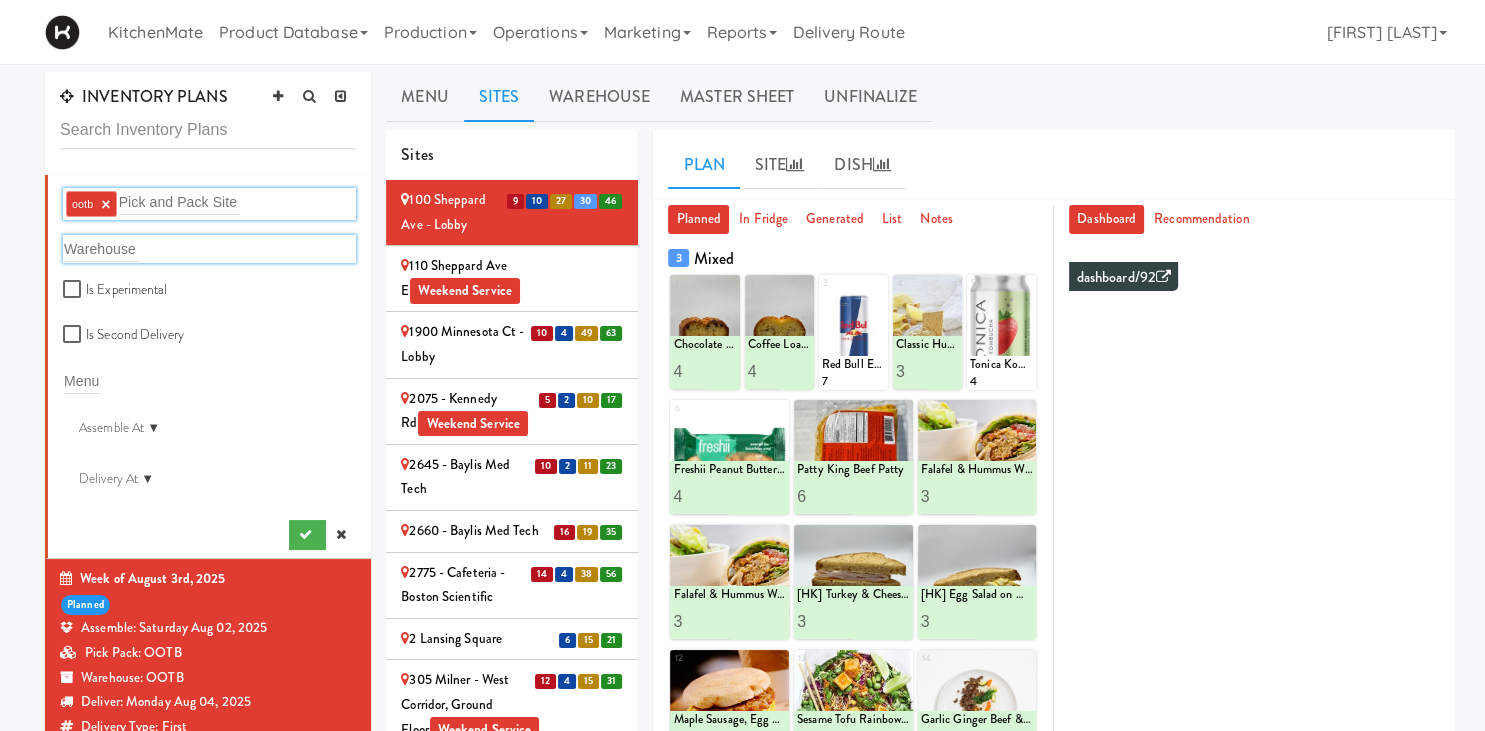 click on "×" at bounding box center (105, 204) 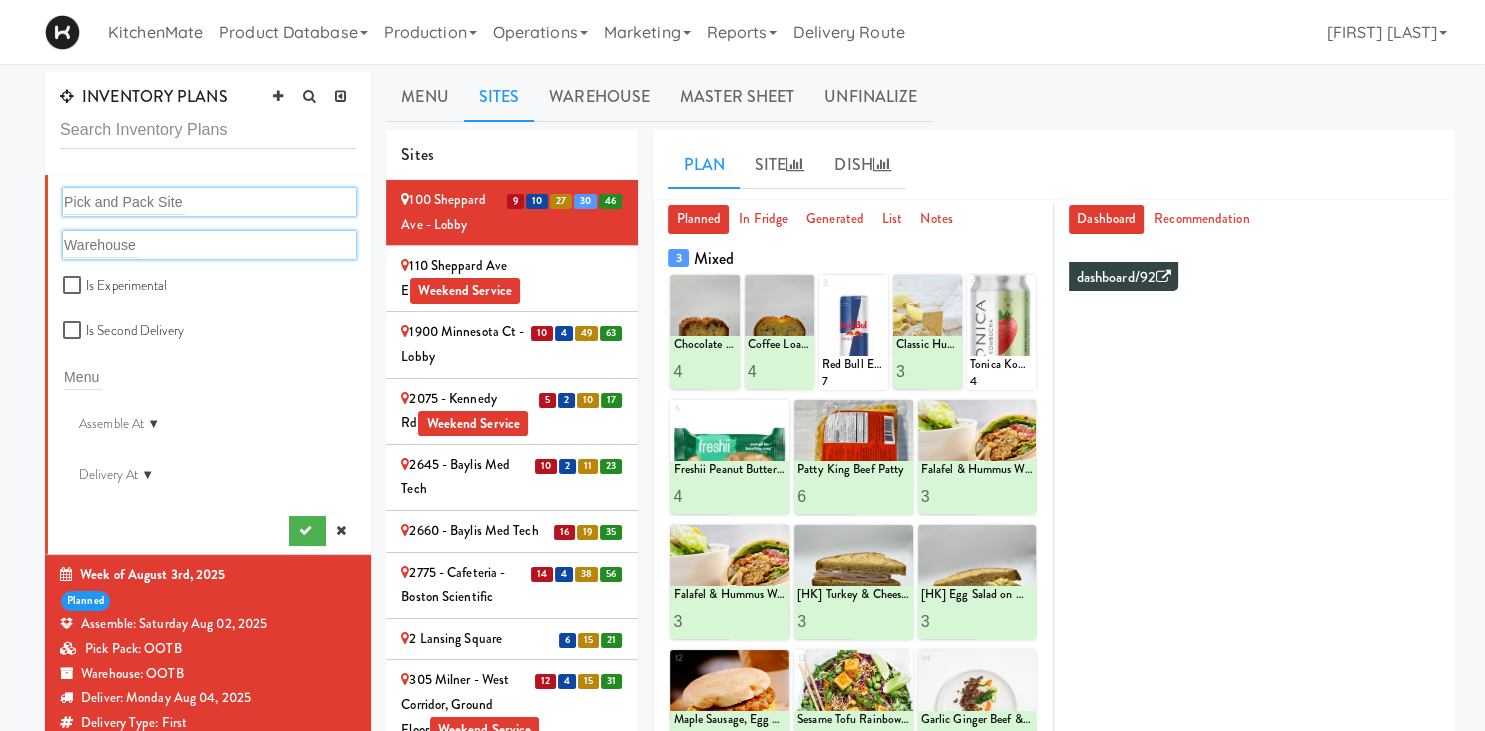 click at bounding box center [124, 202] 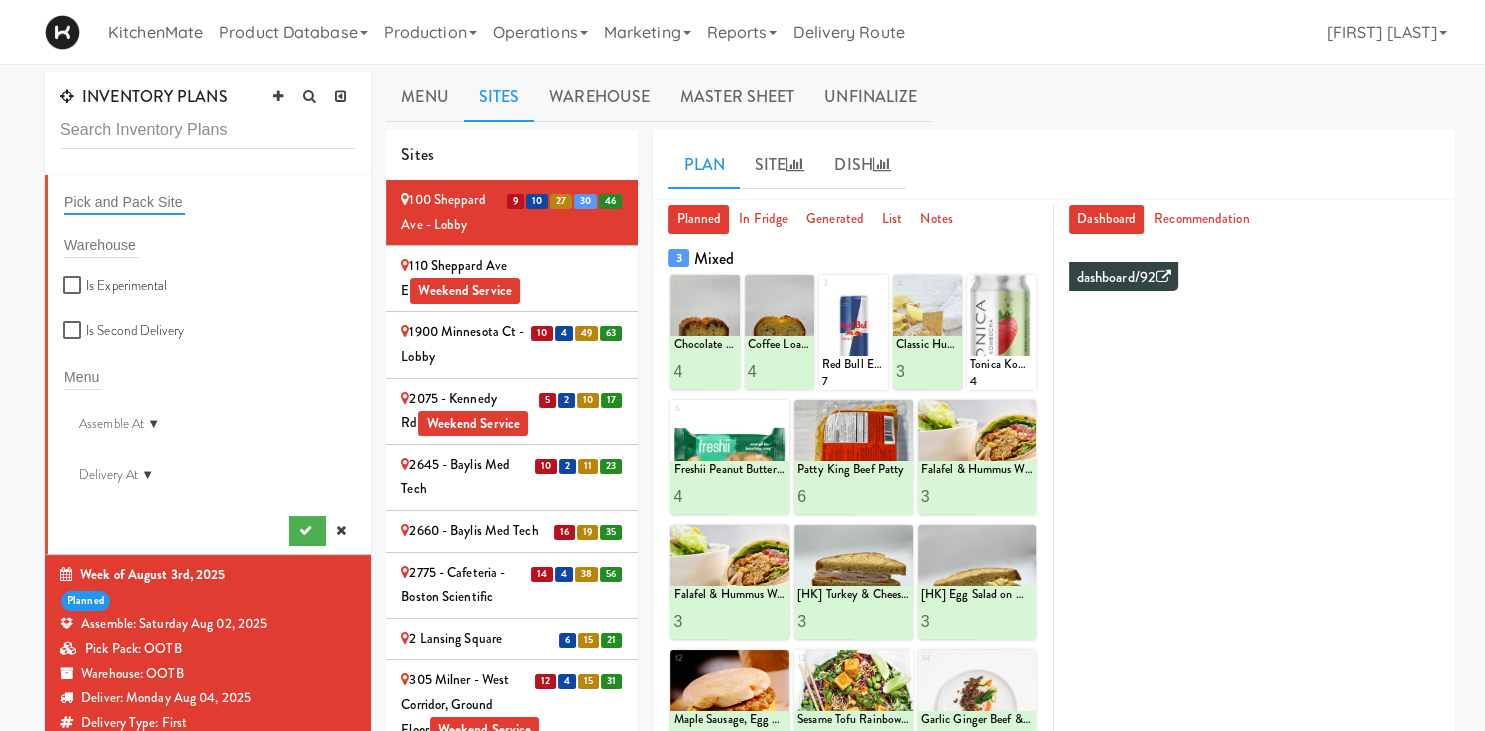 click at bounding box center (124, 202) 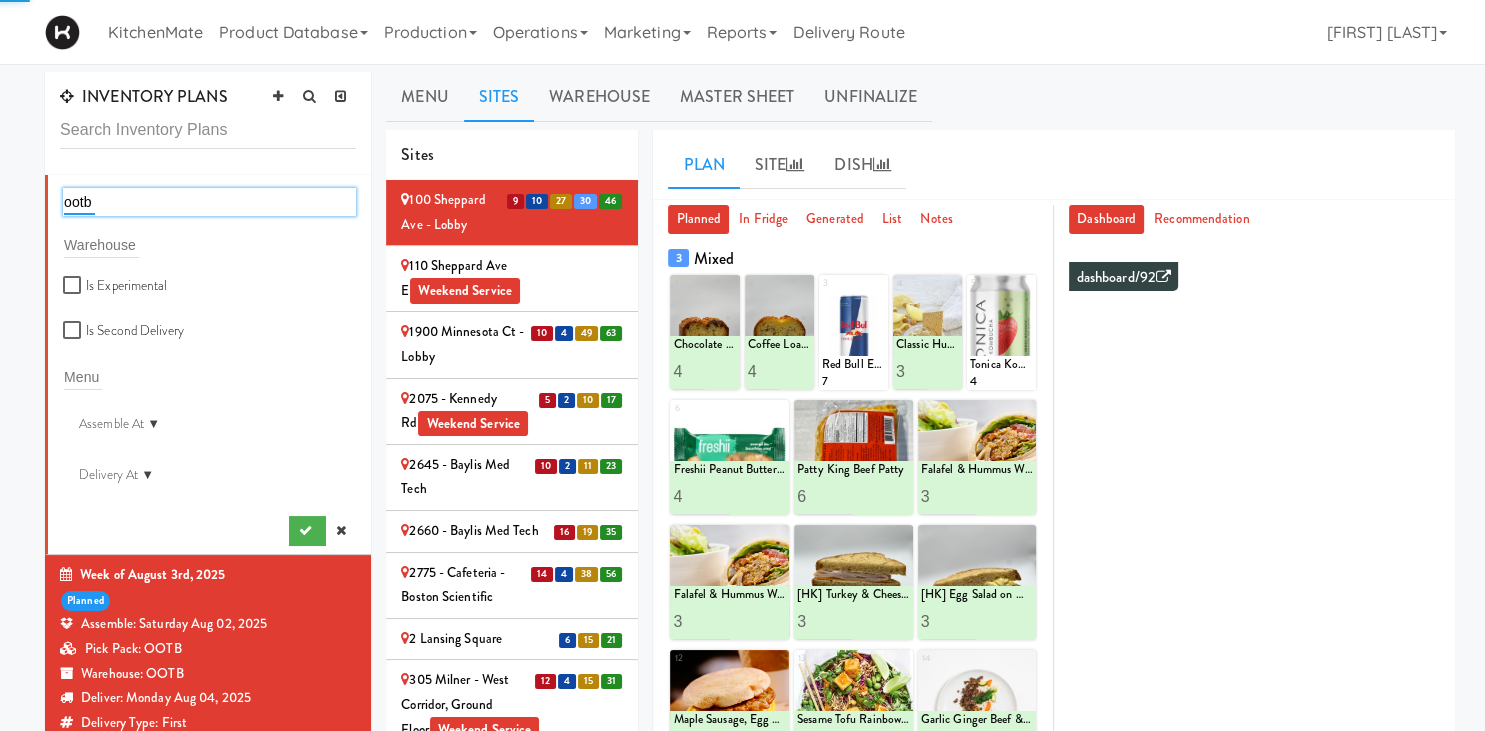 type on "ootb" 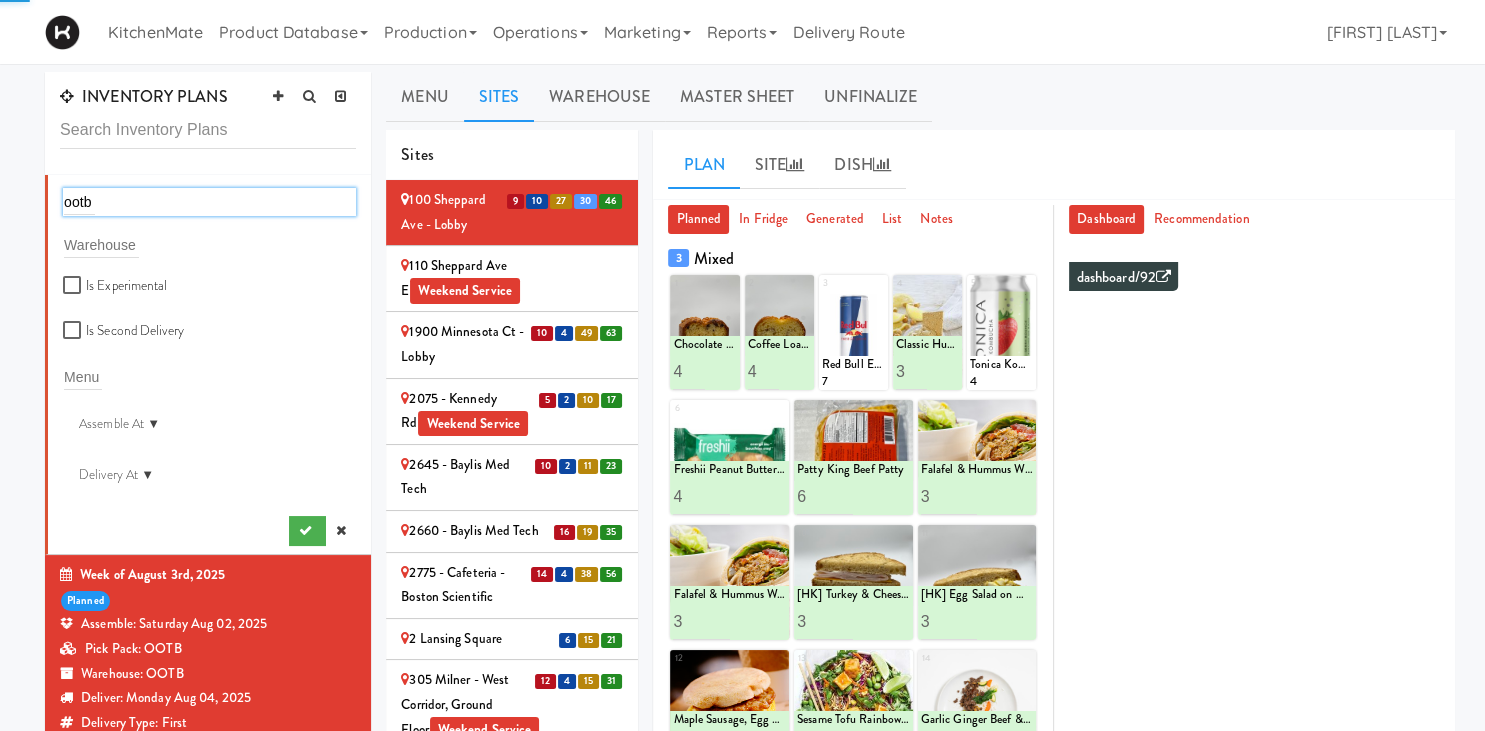 click on "ootb ootb" at bounding box center [209, 202] 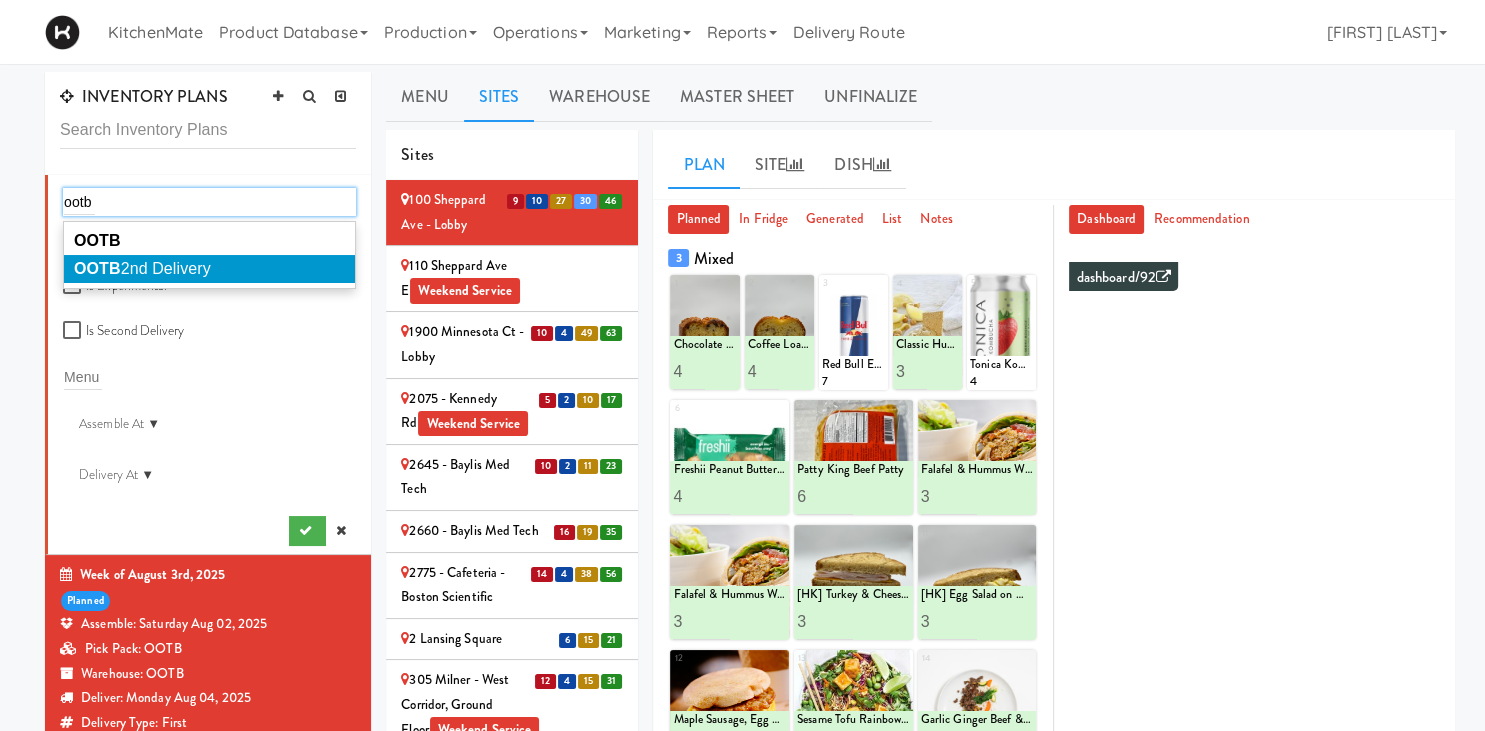 click on "OOTB" at bounding box center (209, 241) 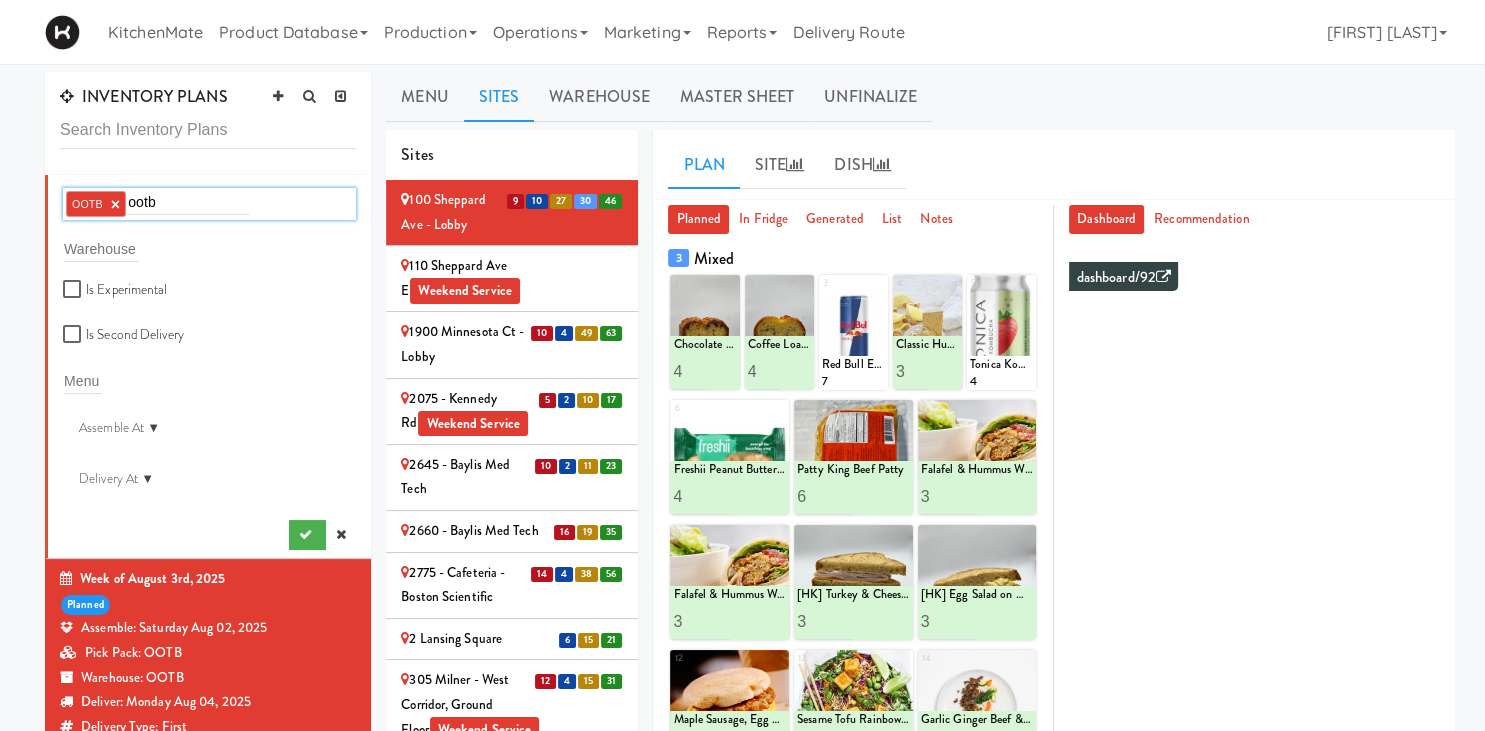 click on "OOTB   × ootb Pick and Pack Site Warehouse Is Experimental Is Second Delivery Menu Assemble At  ▼ Delivery At  ▼" at bounding box center (209, 369) 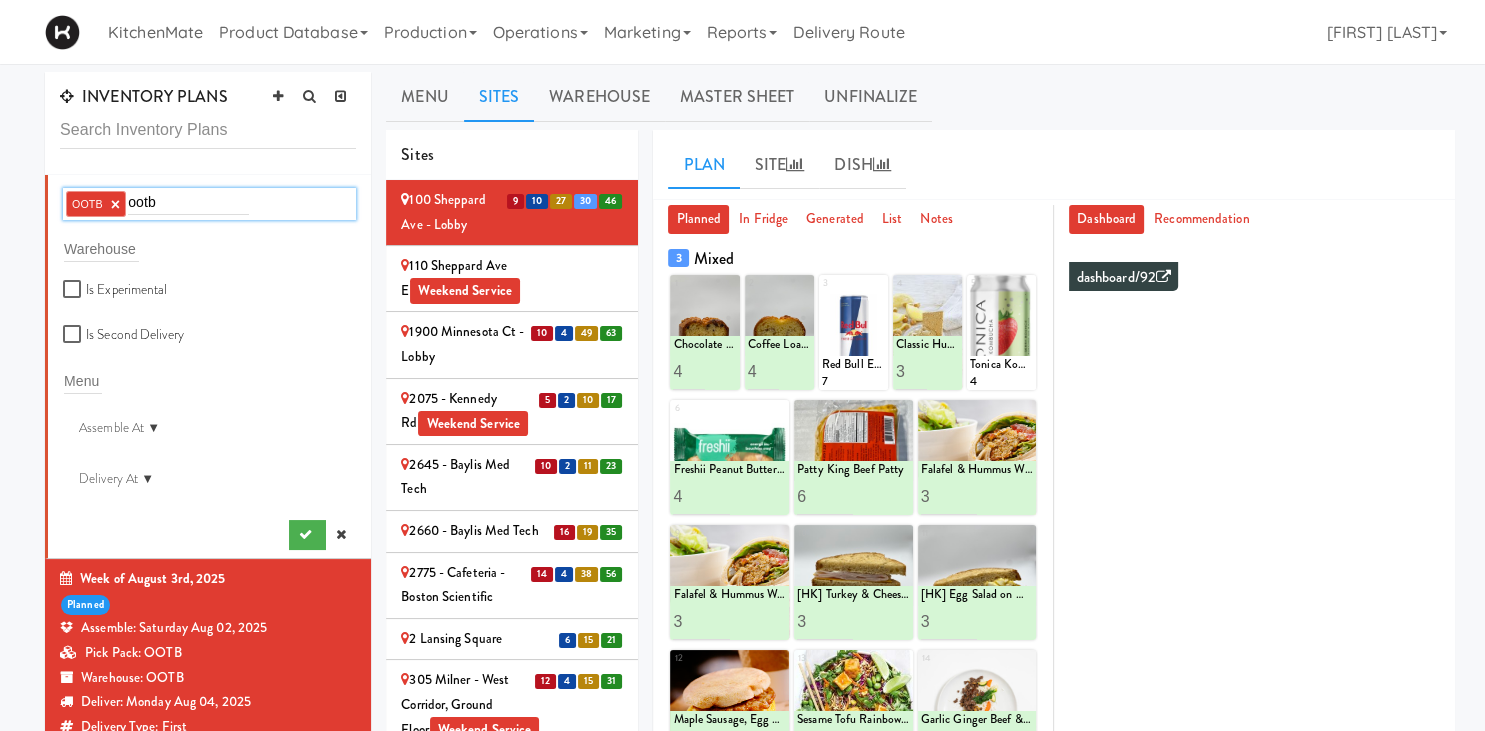 type 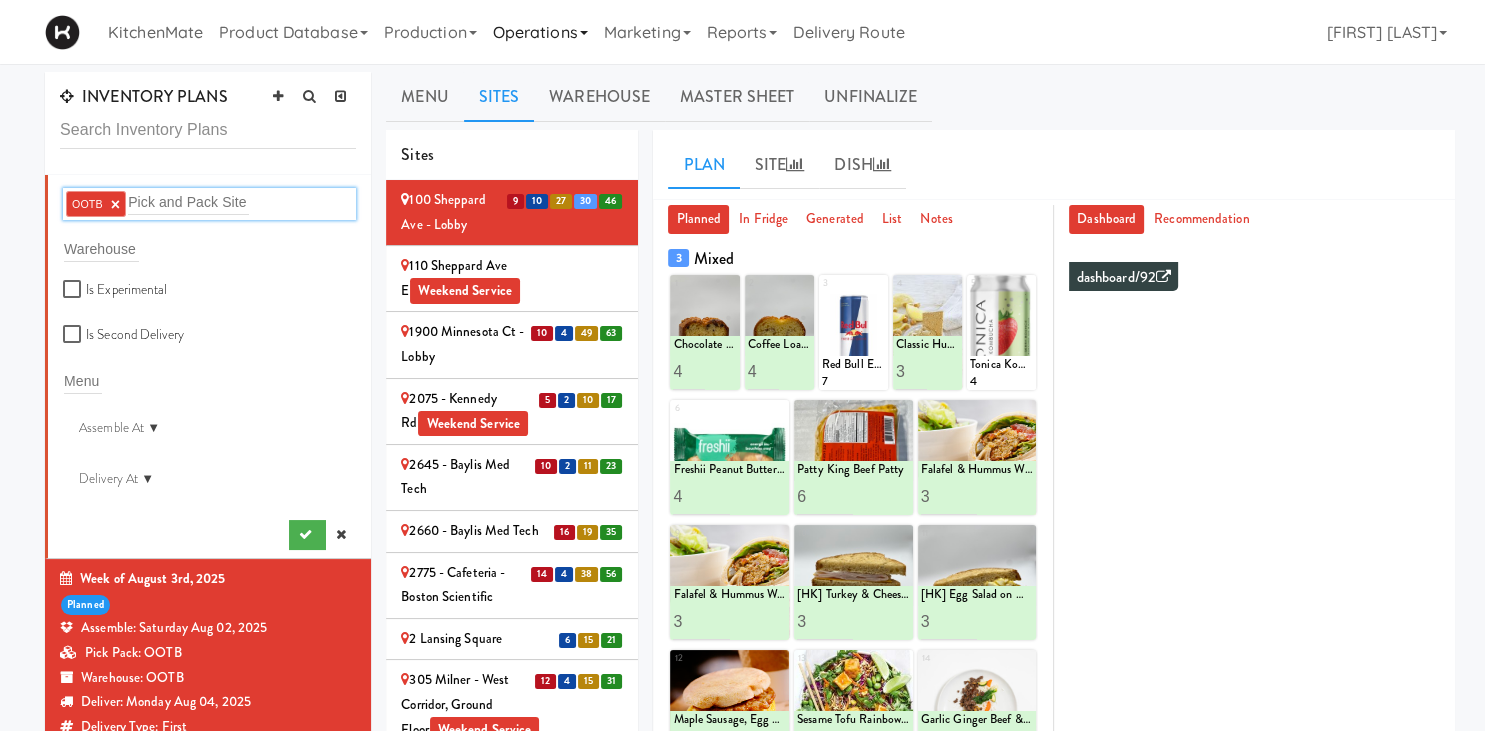click on "Warehouse" at bounding box center [209, 249] 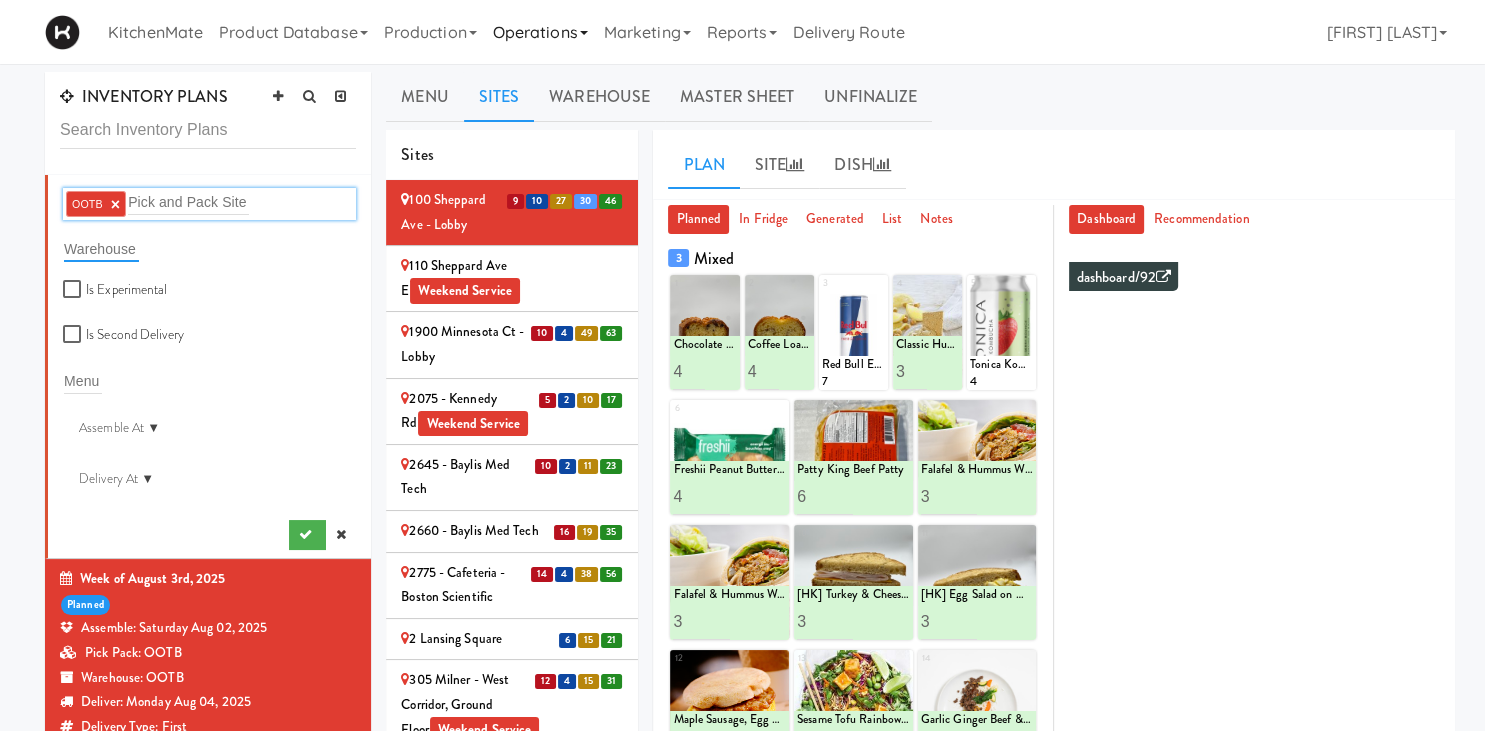 click at bounding box center (101, 249) 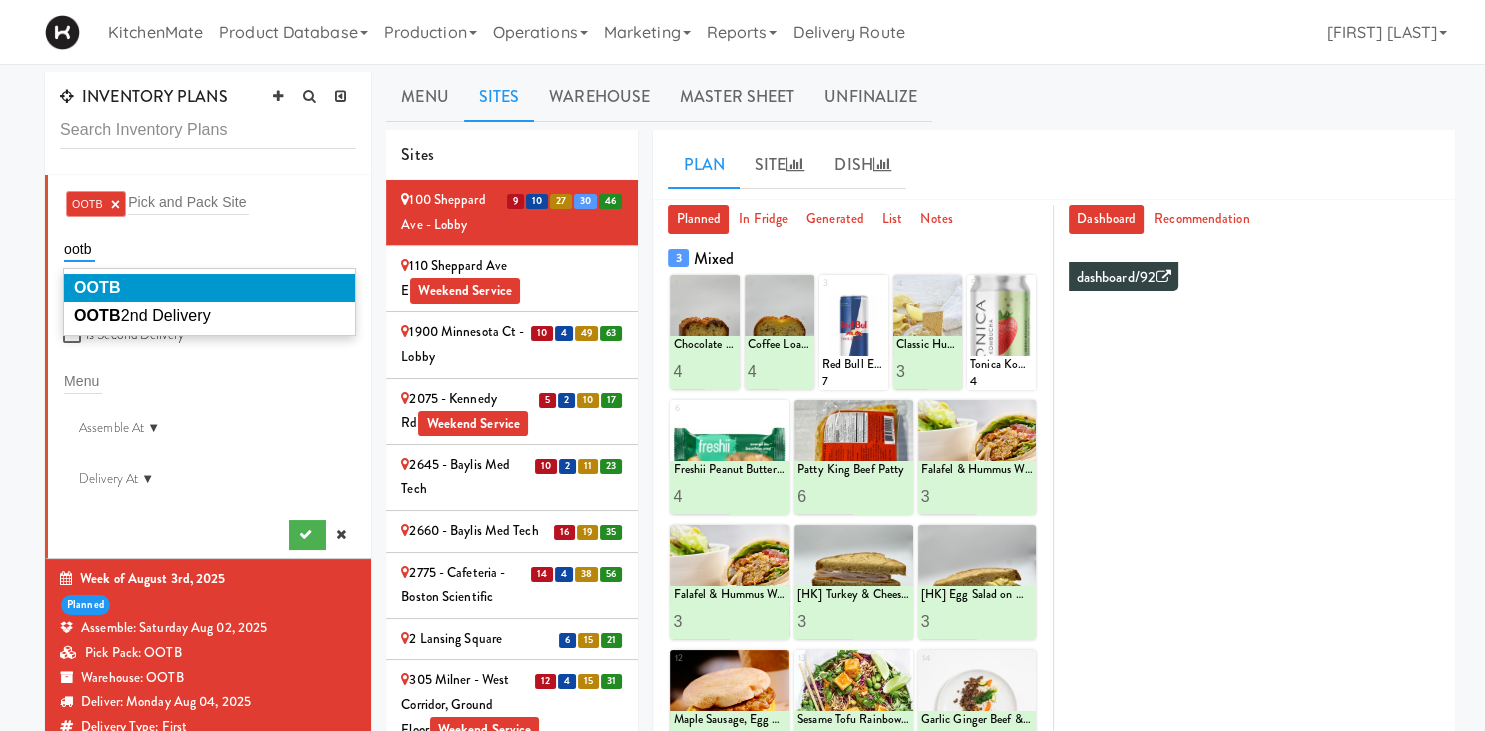 type on "ootb" 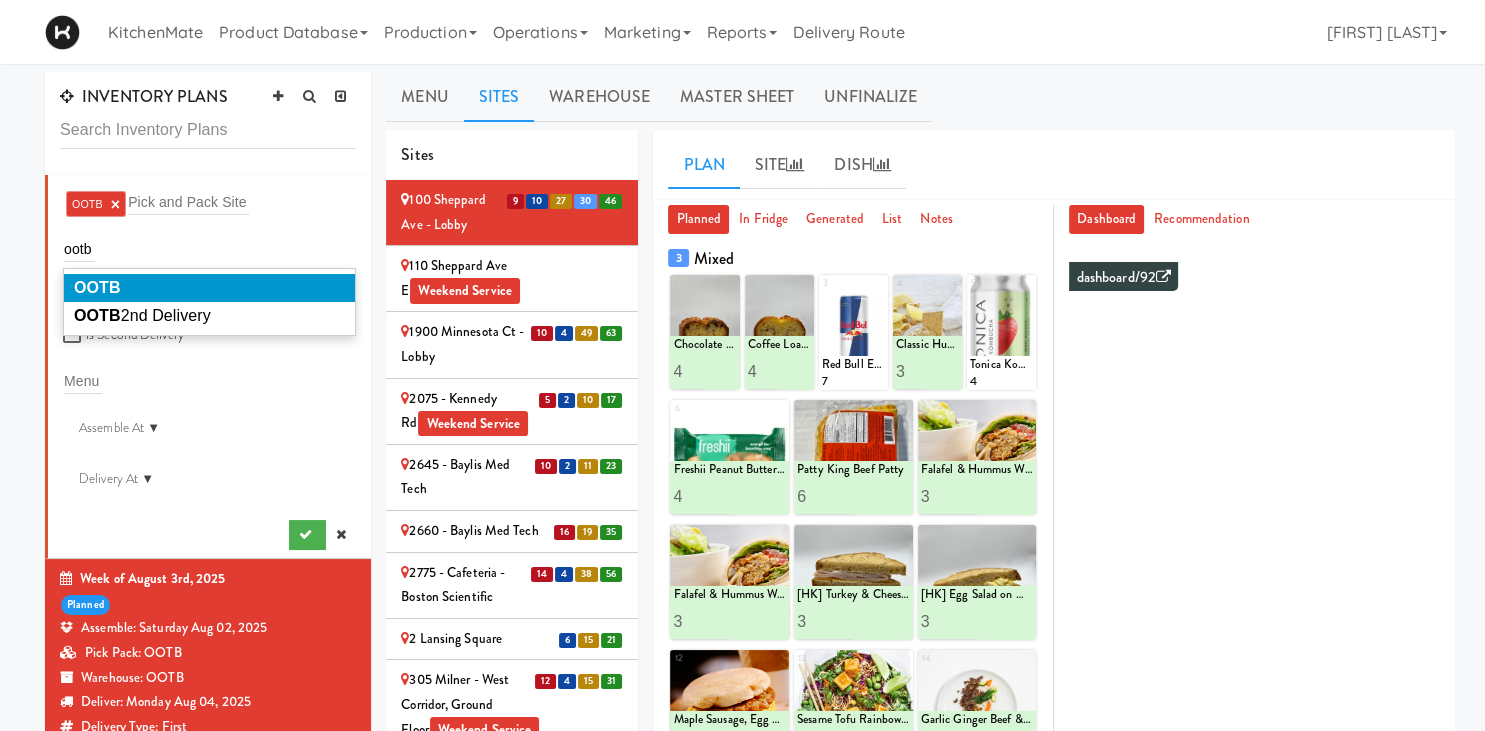click on "OOTB" at bounding box center (209, 288) 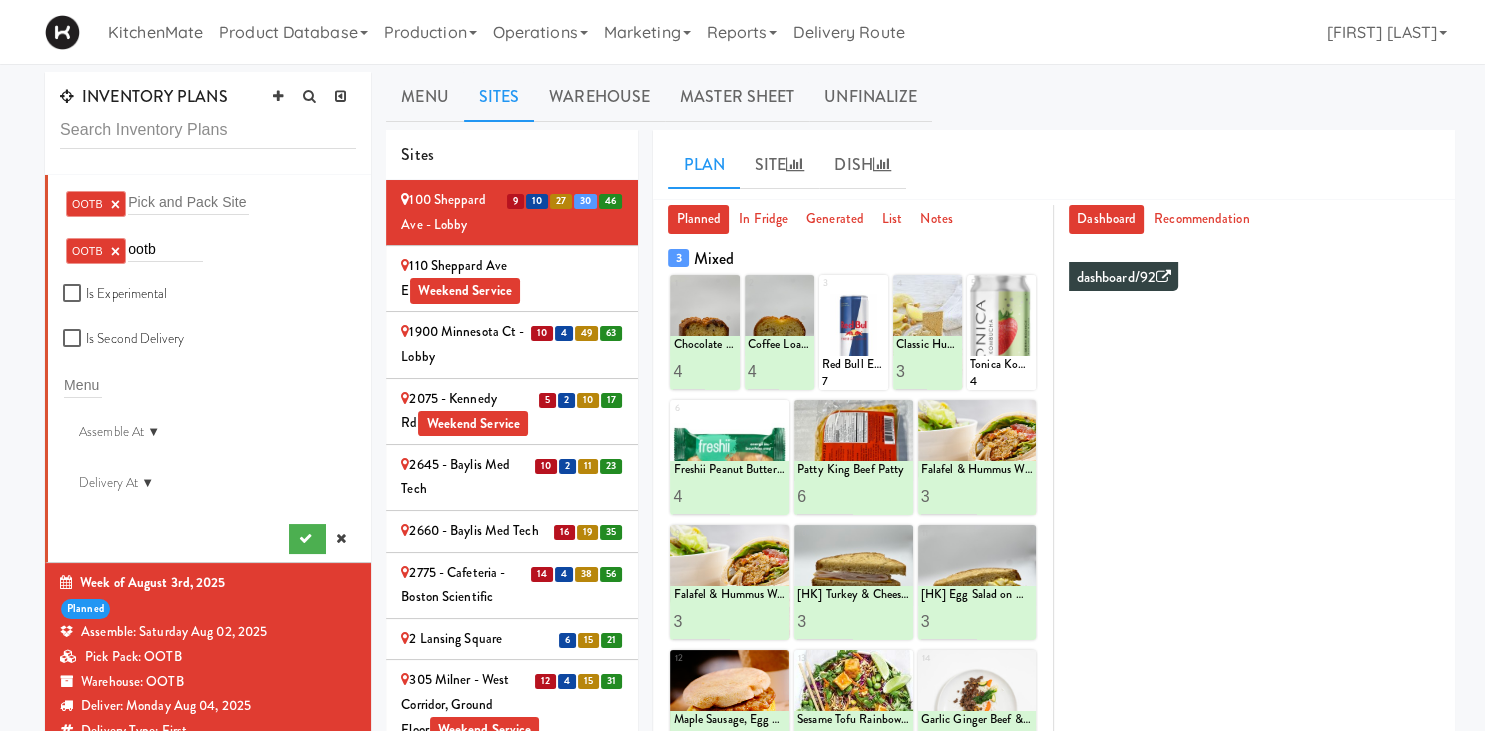 type 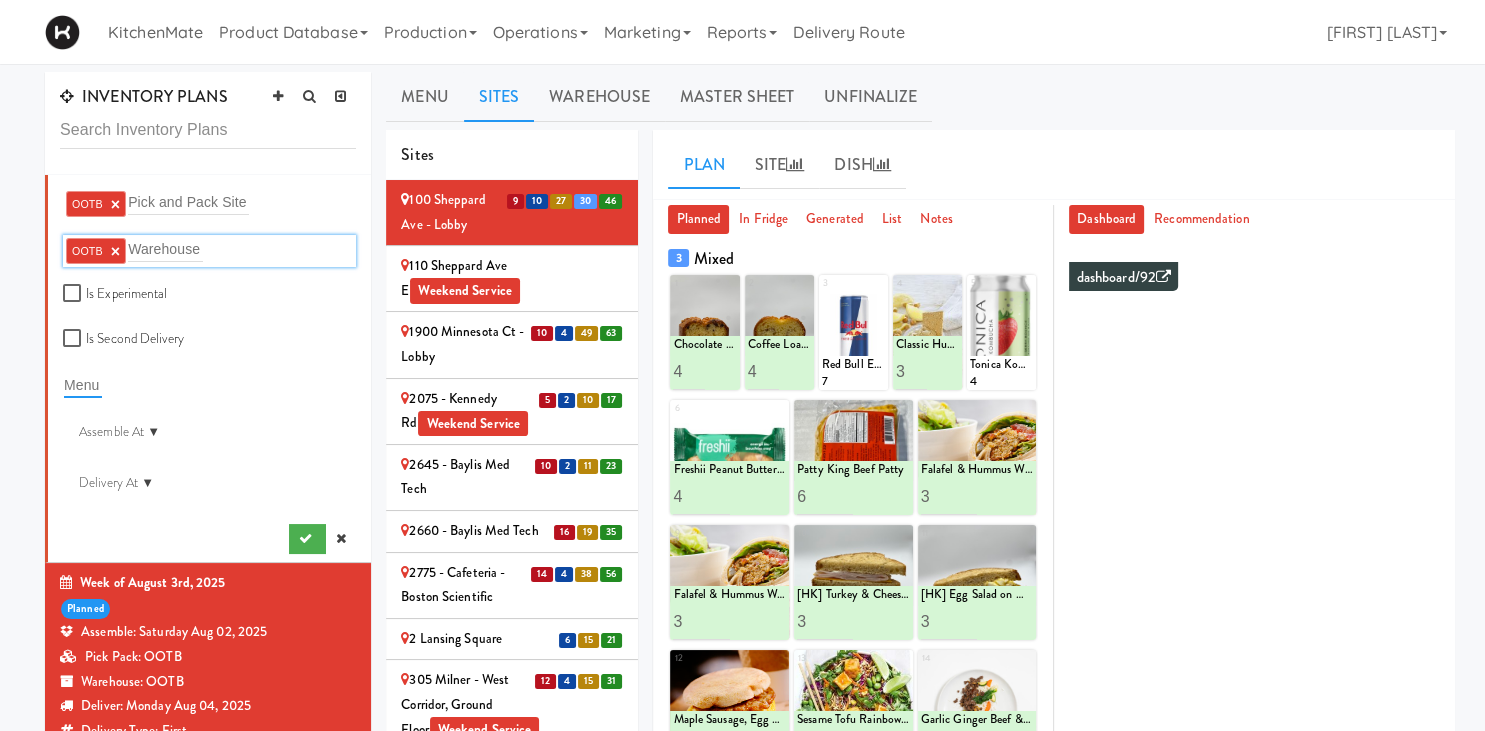 click at bounding box center [83, 385] 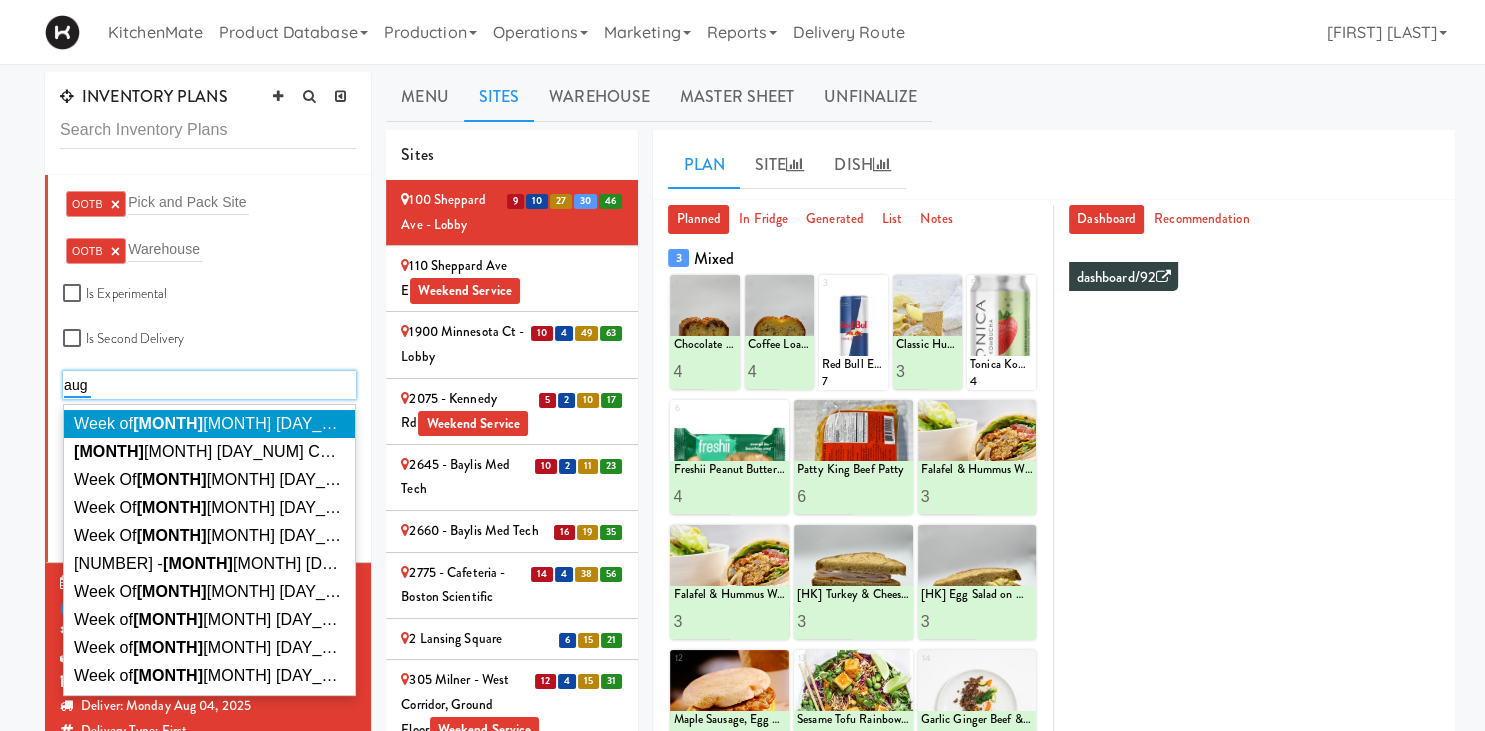 type on "aug" 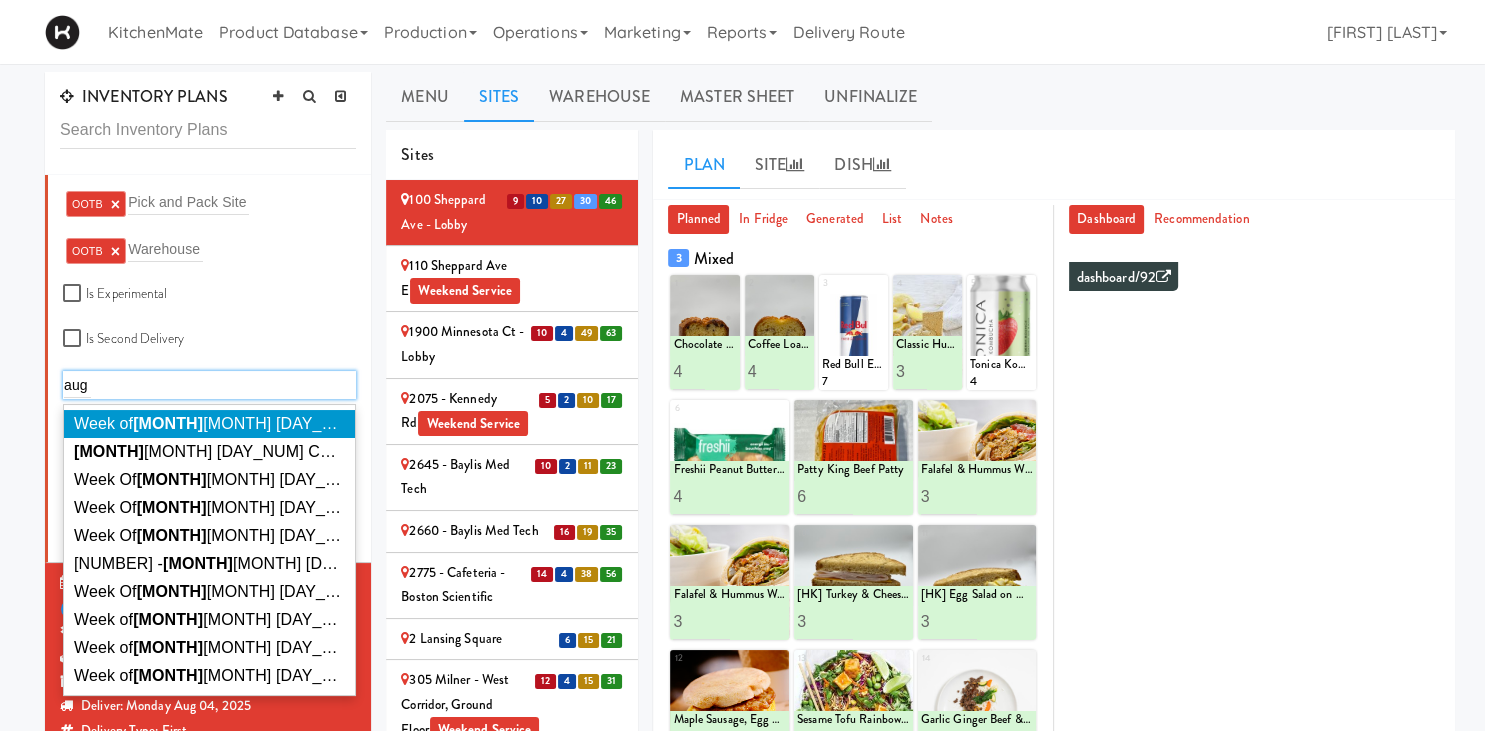 click on "Week of  Aug ust 3rd, 2025" at bounding box center [249, 423] 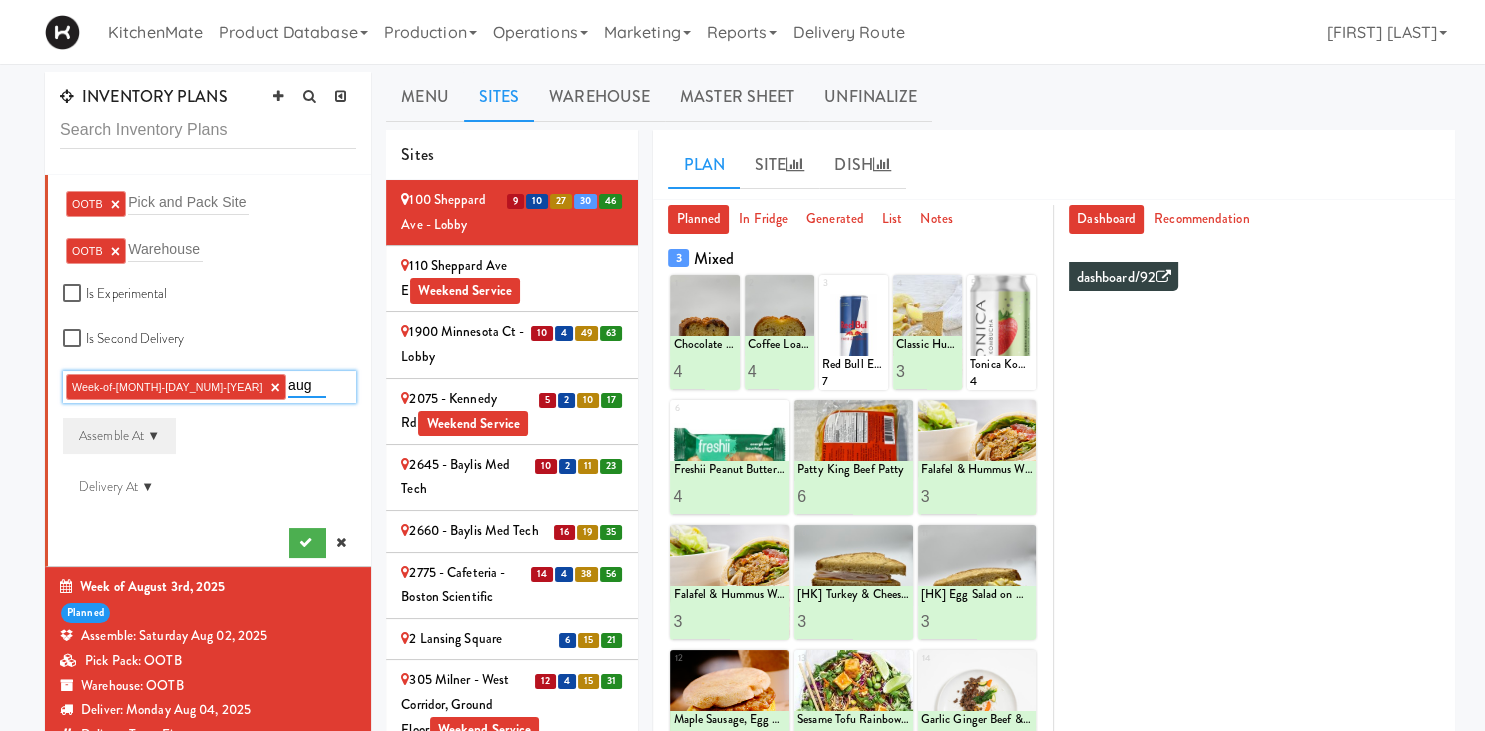 type 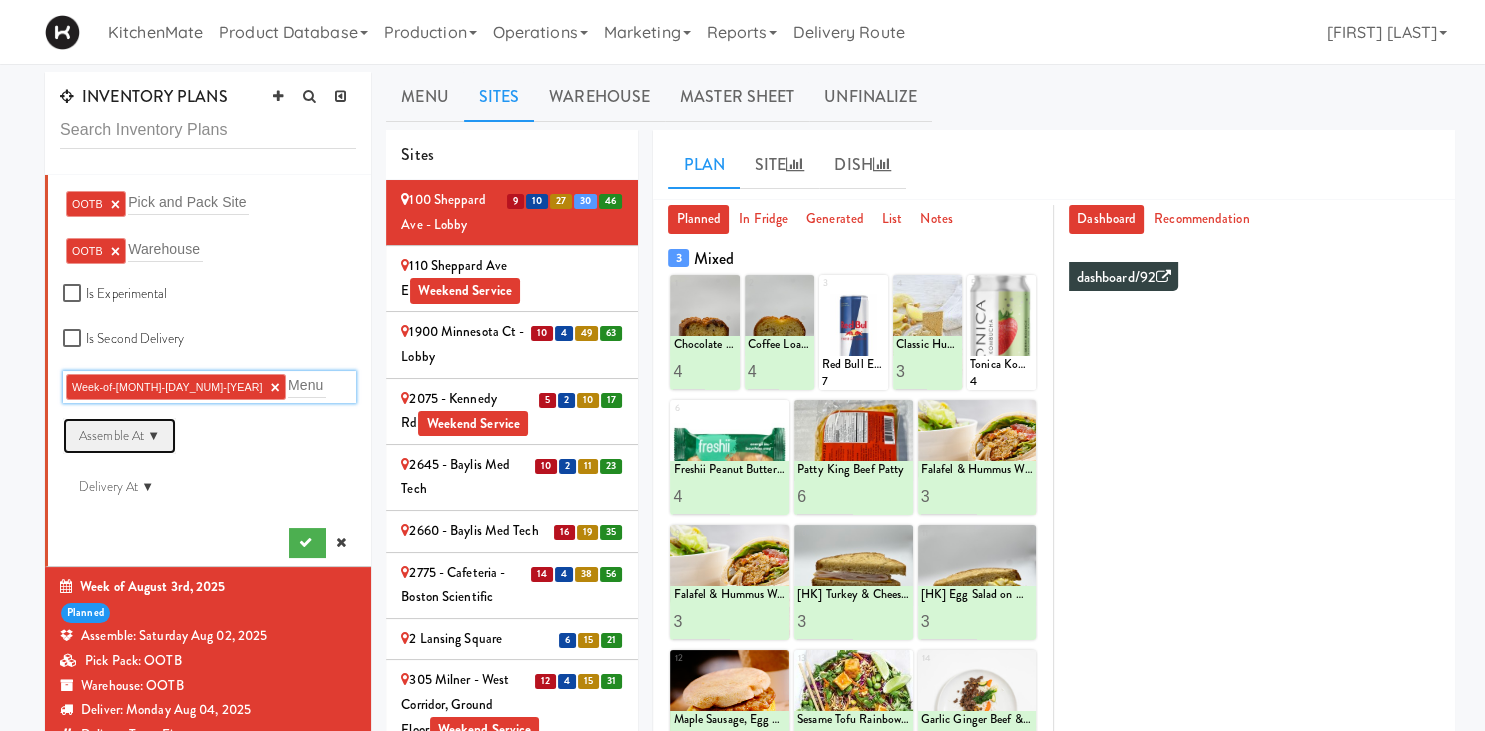 click on "Assemble At  ▼" at bounding box center [119, 436] 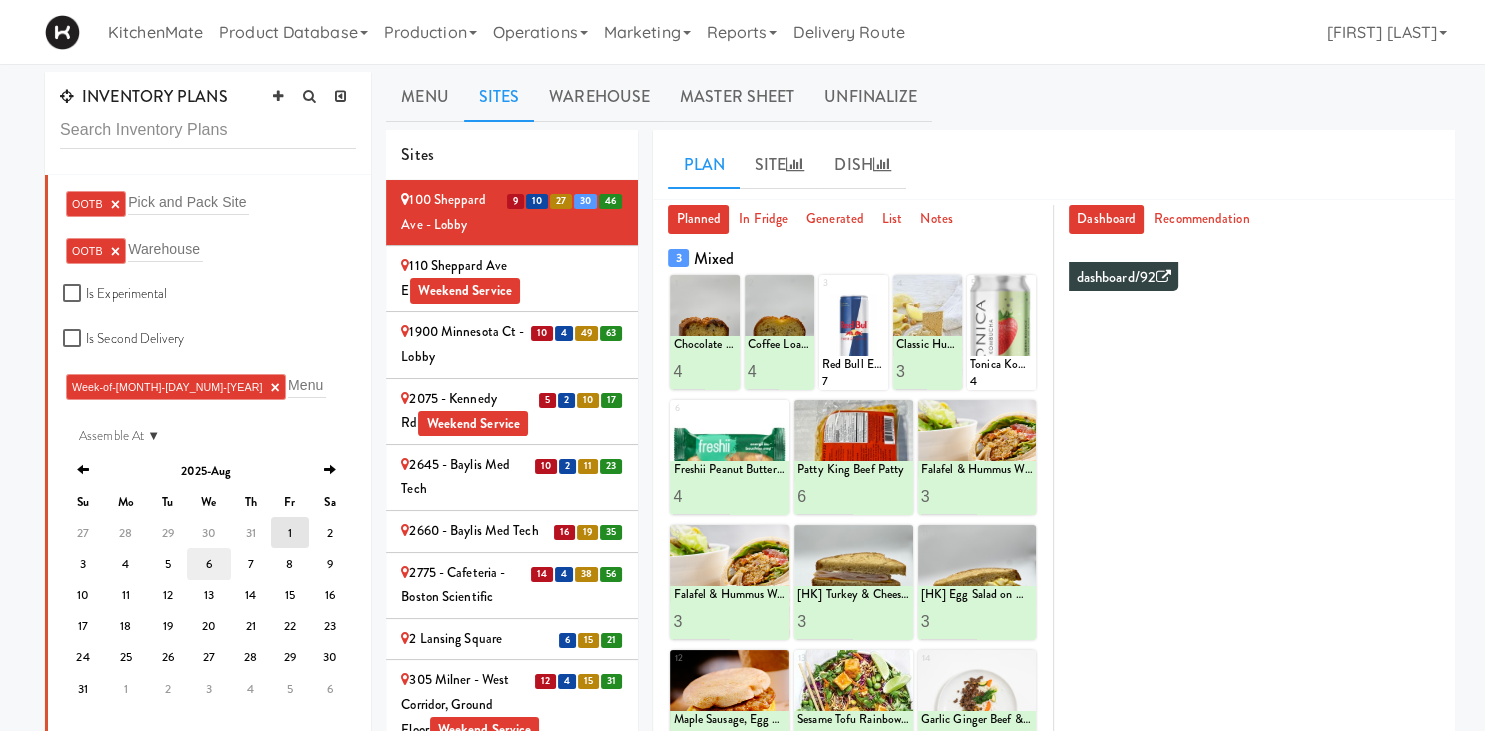 click on "6" at bounding box center (209, 563) 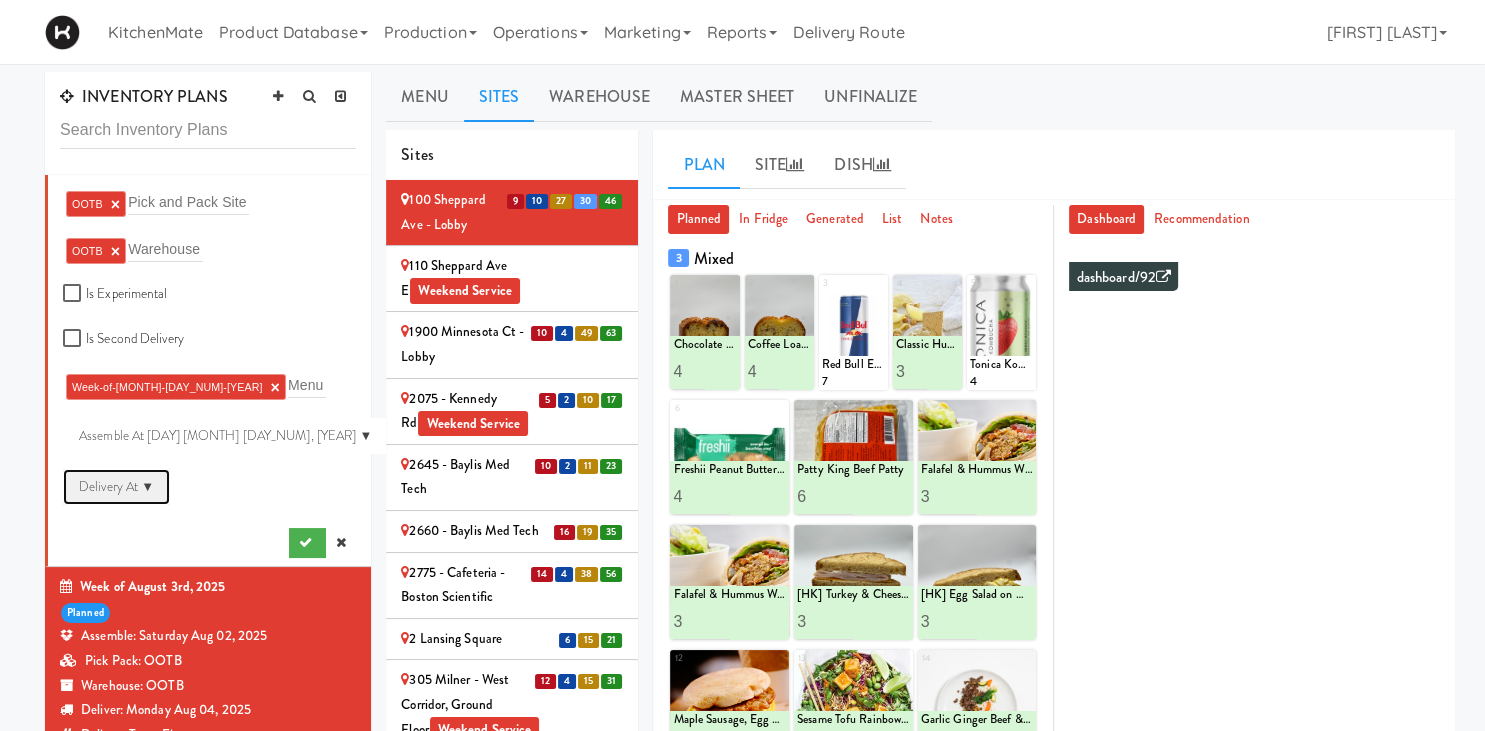click on "Delivery At  ▼" at bounding box center [116, 487] 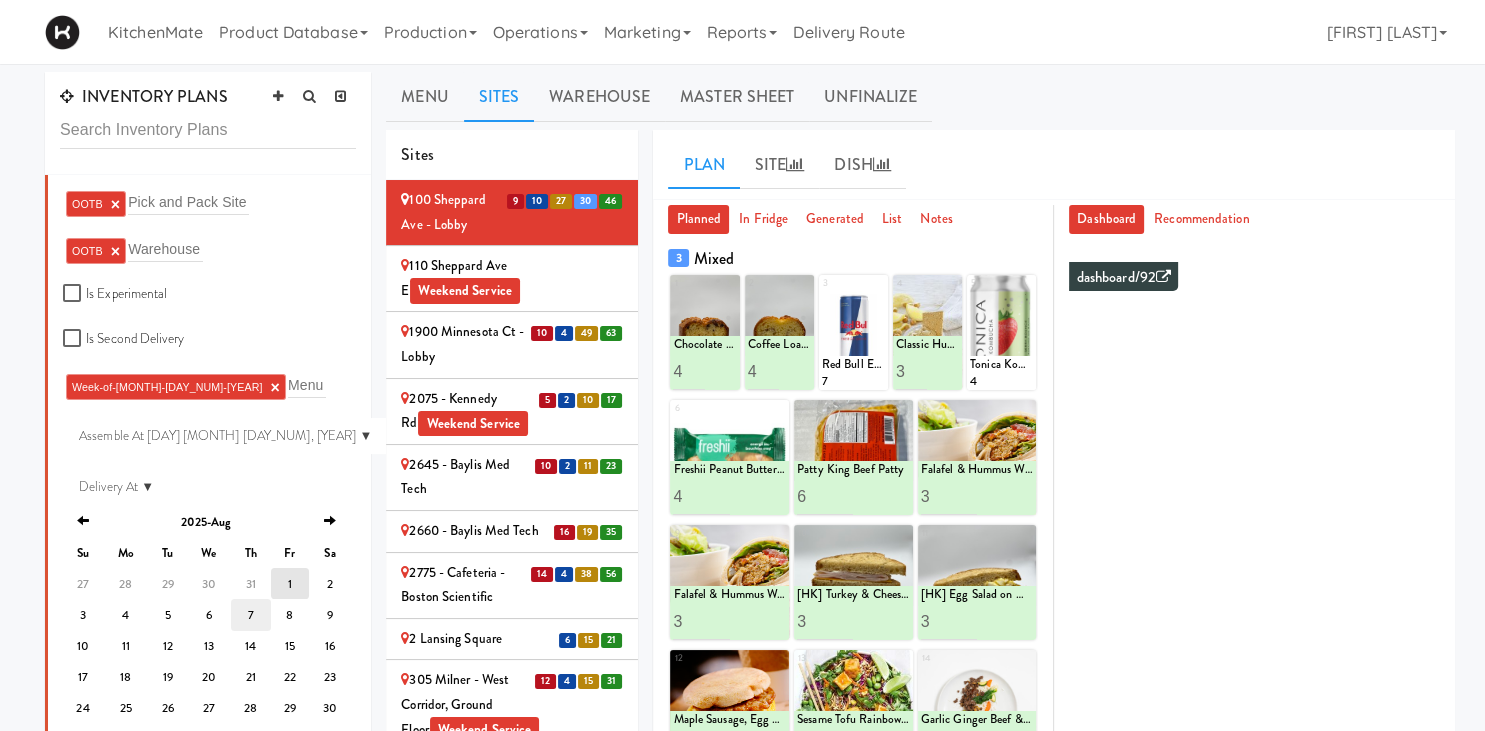 click on "7" at bounding box center [251, 614] 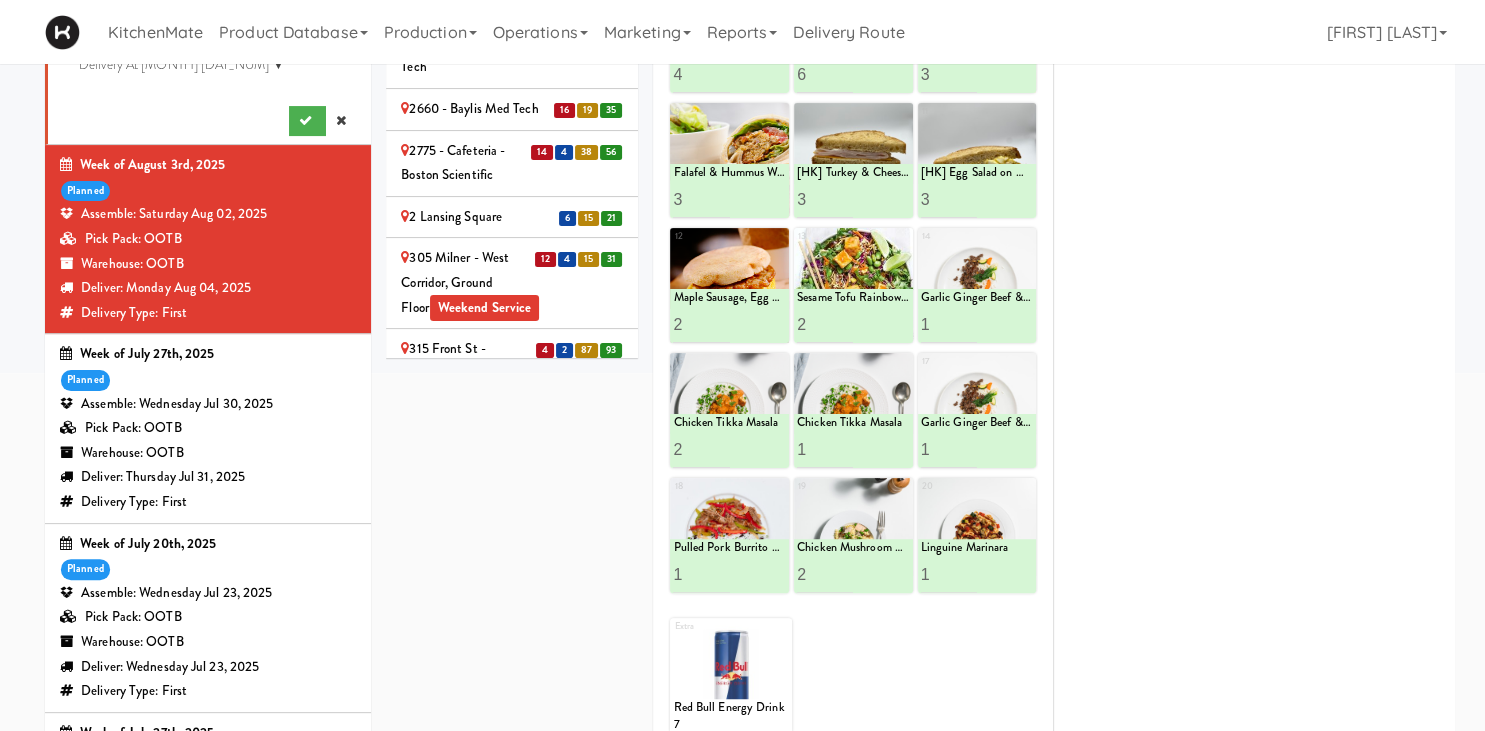 scroll, scrollTop: 0, scrollLeft: 0, axis: both 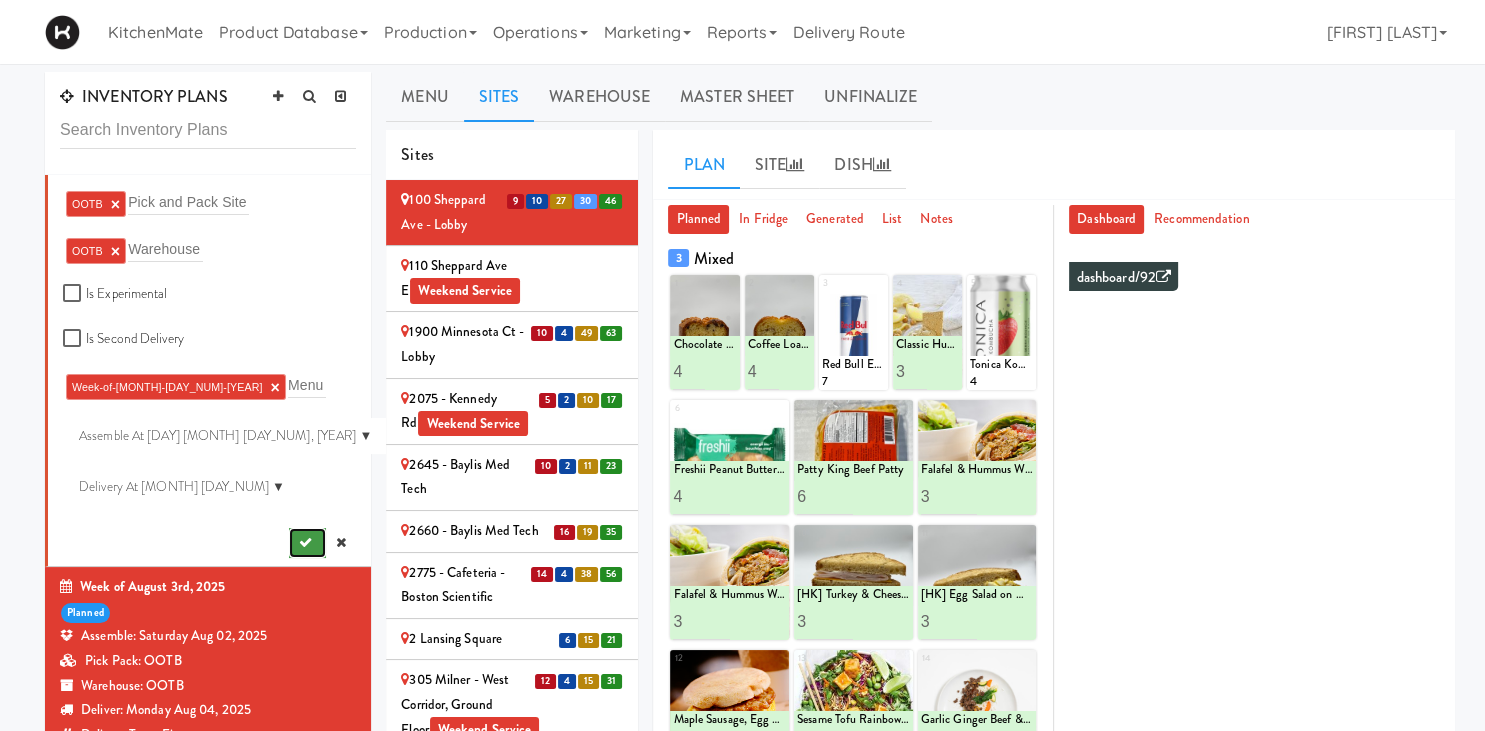 click at bounding box center (307, 543) 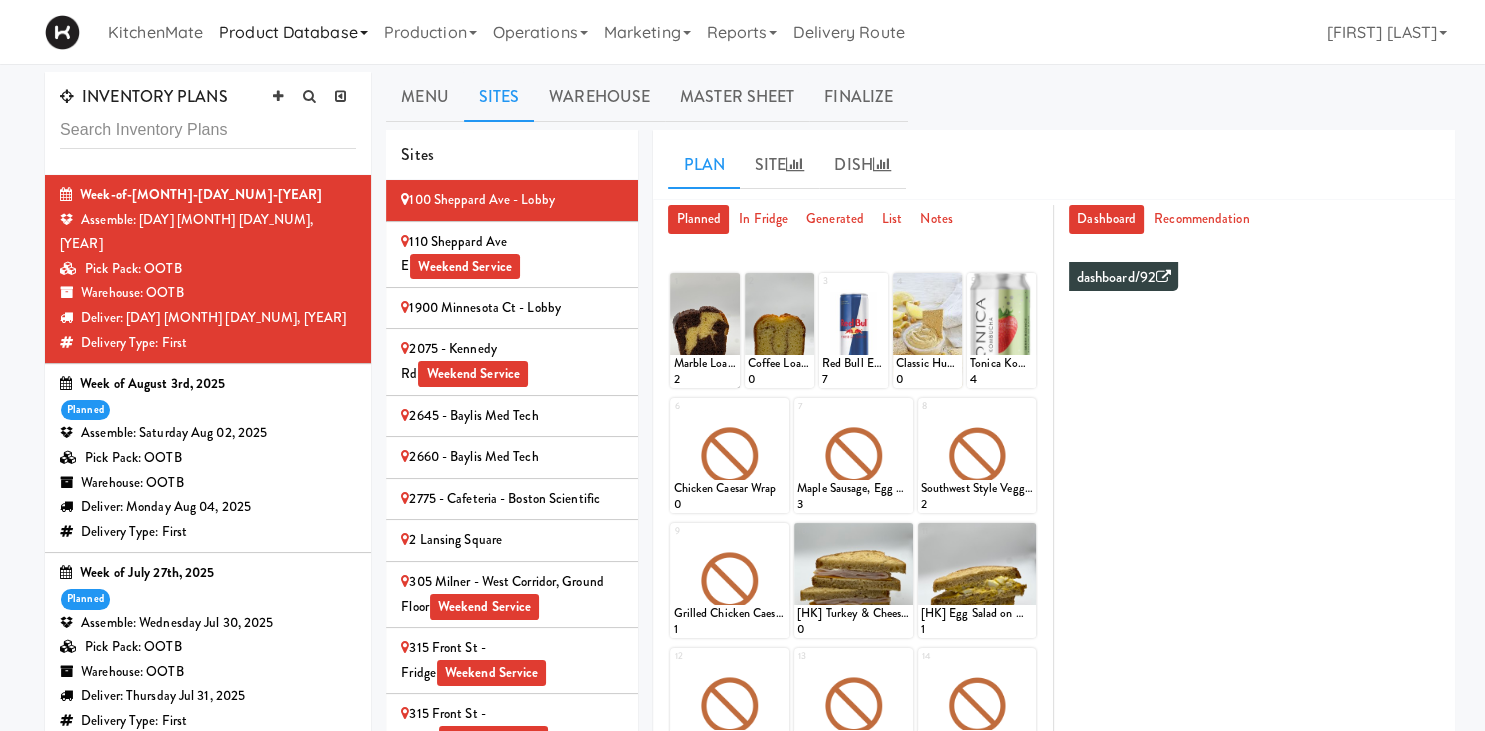 click on "Product Database" at bounding box center (293, 32) 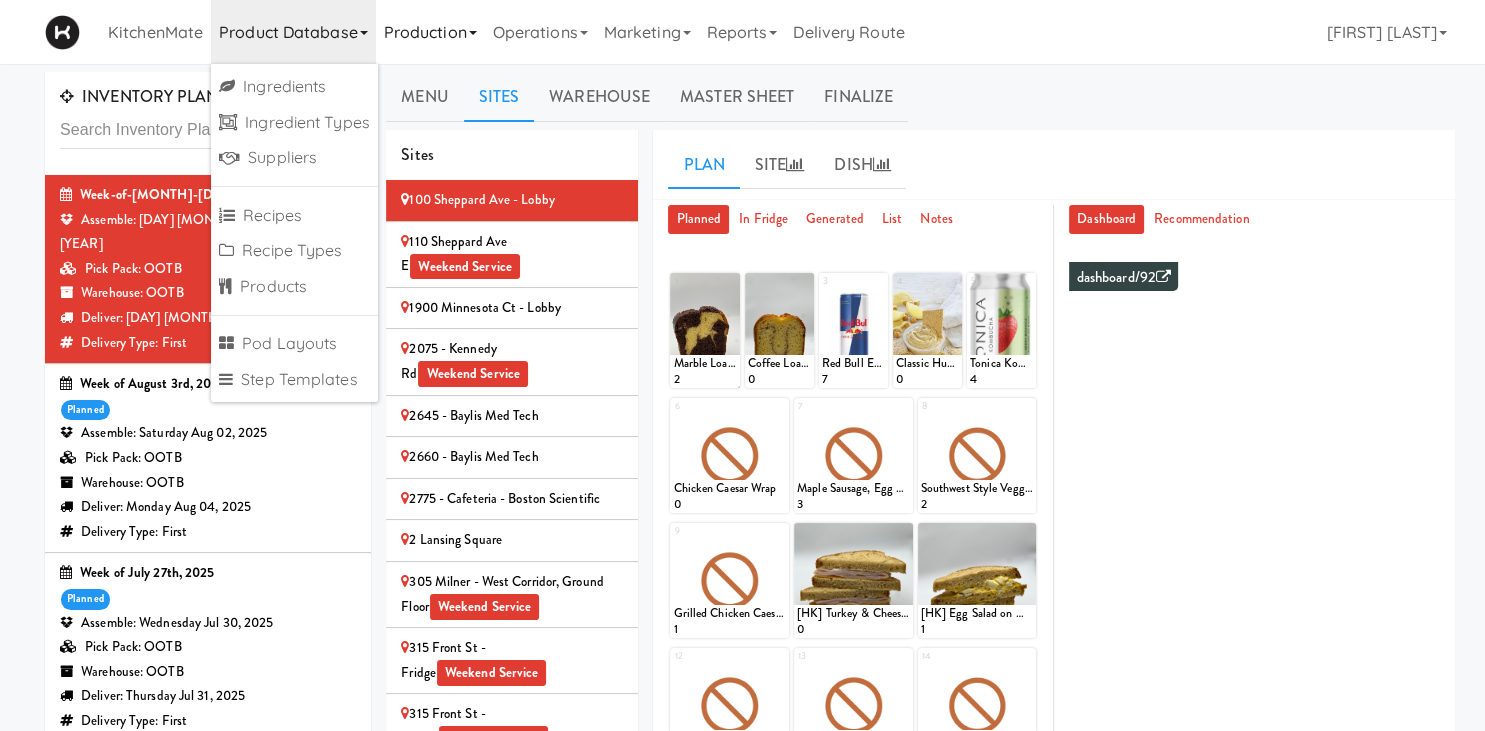 click on "Production" at bounding box center [430, 32] 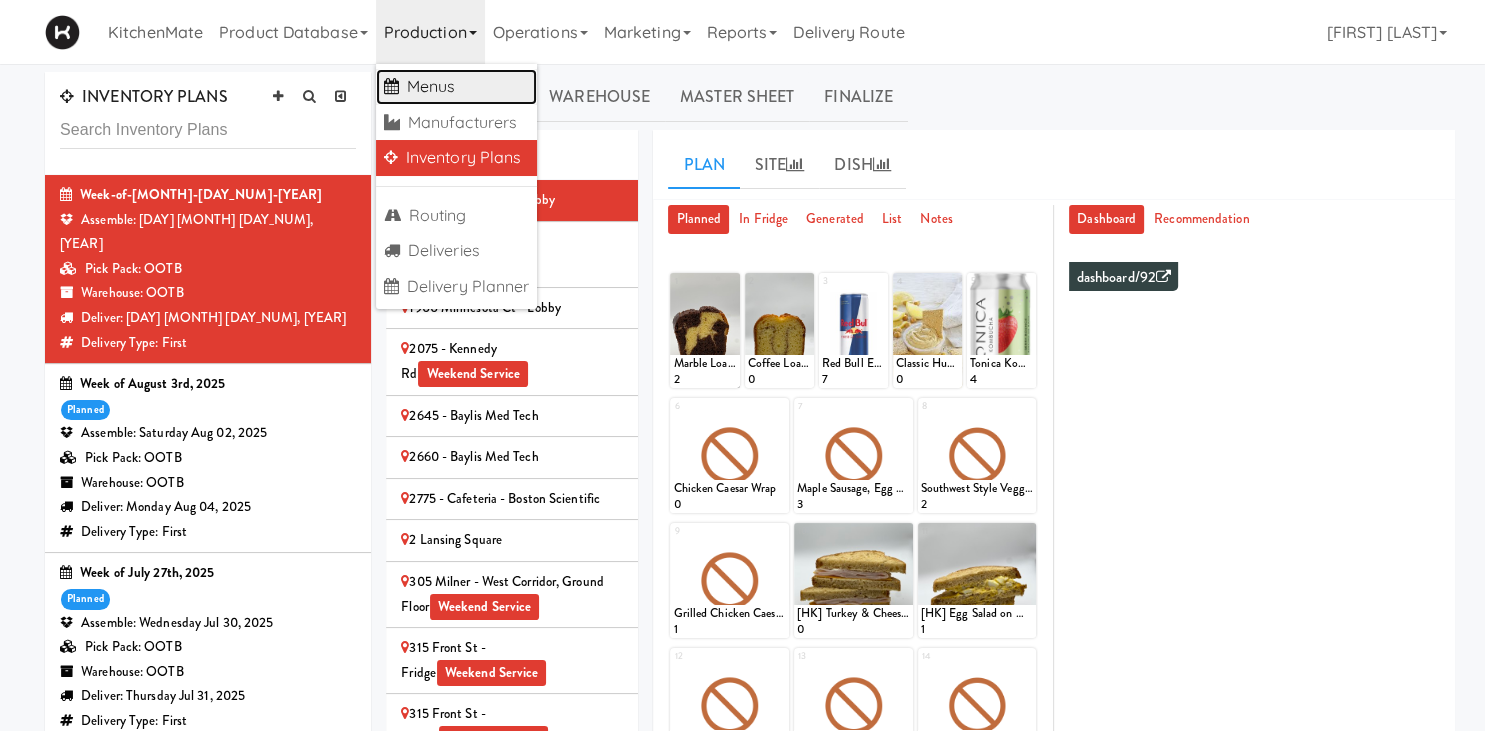 click on "Menus" at bounding box center [457, 87] 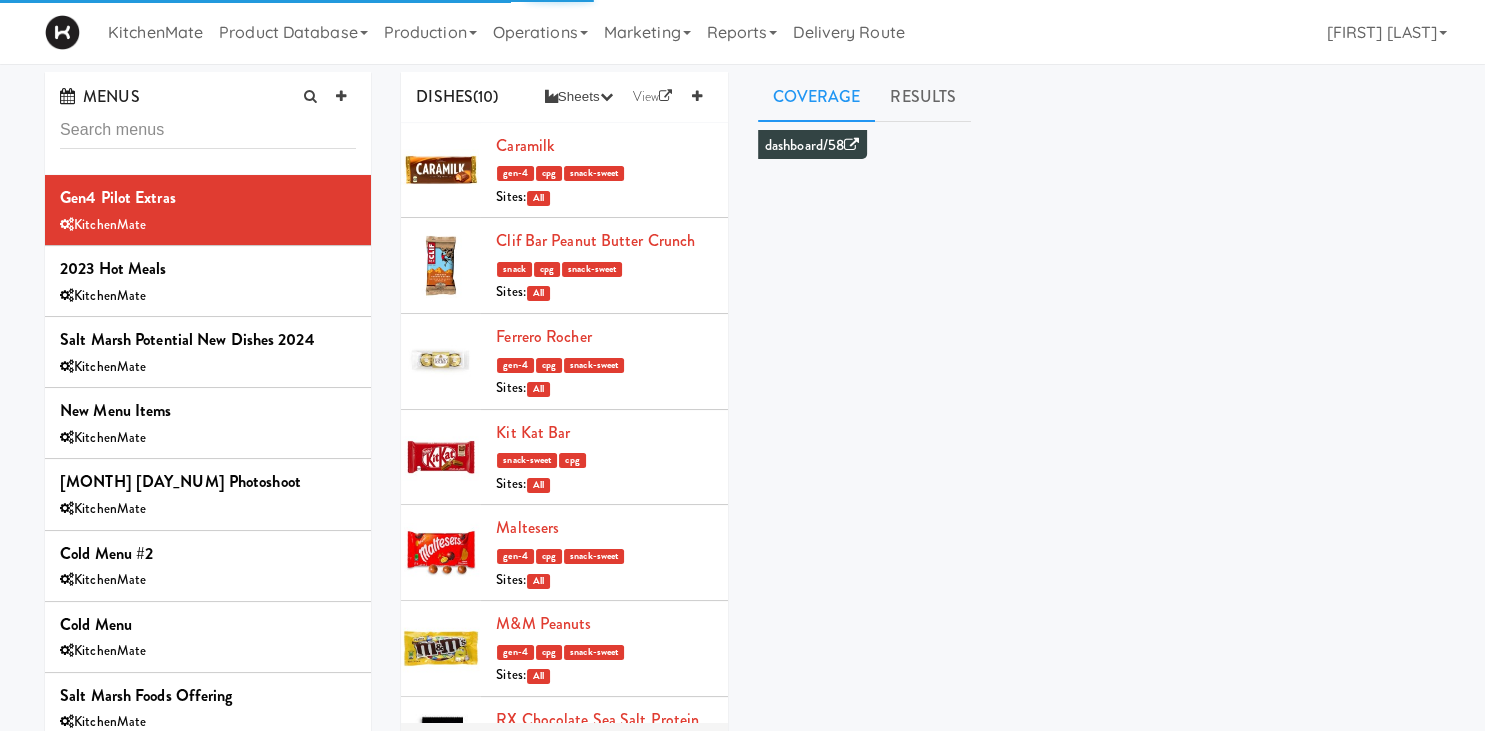 click at bounding box center (208, 130) 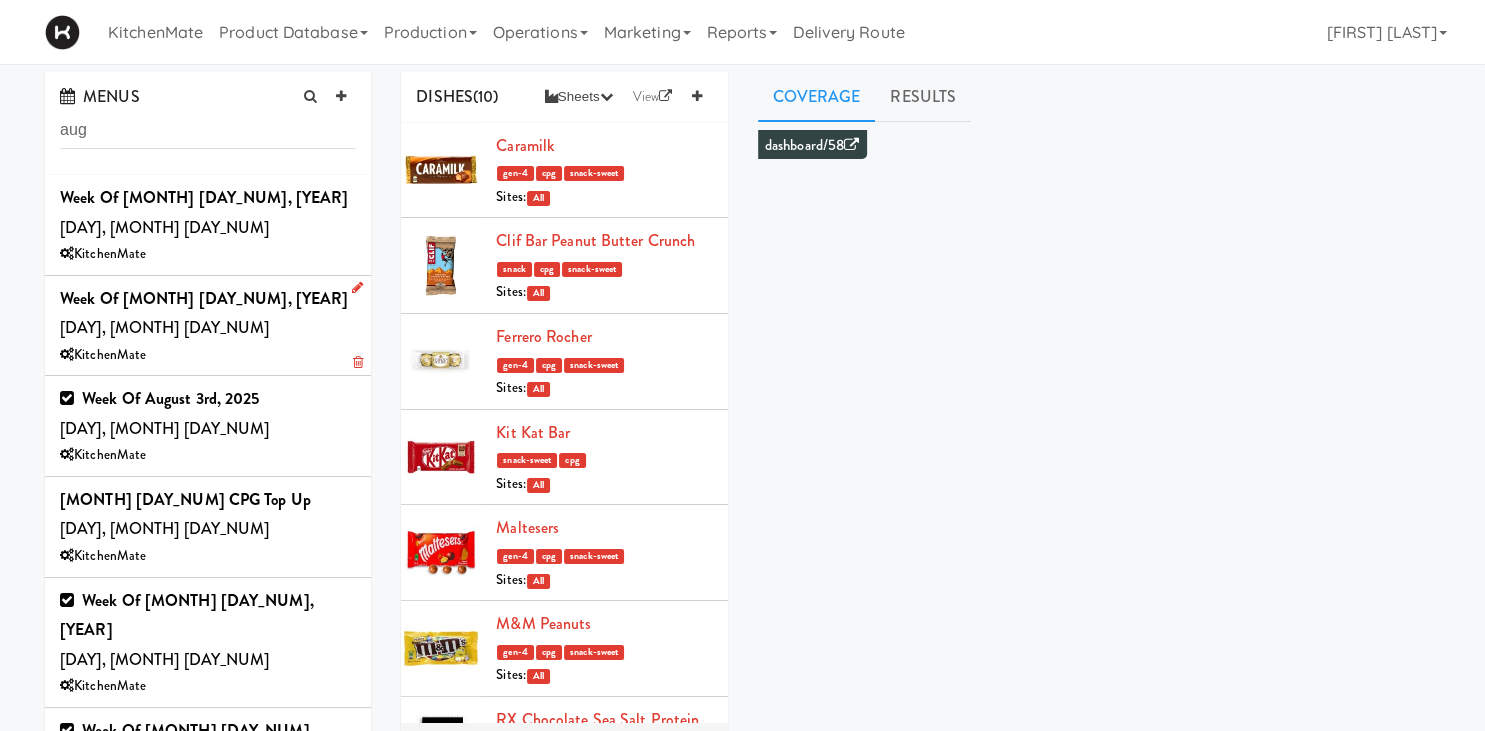 type on "aug" 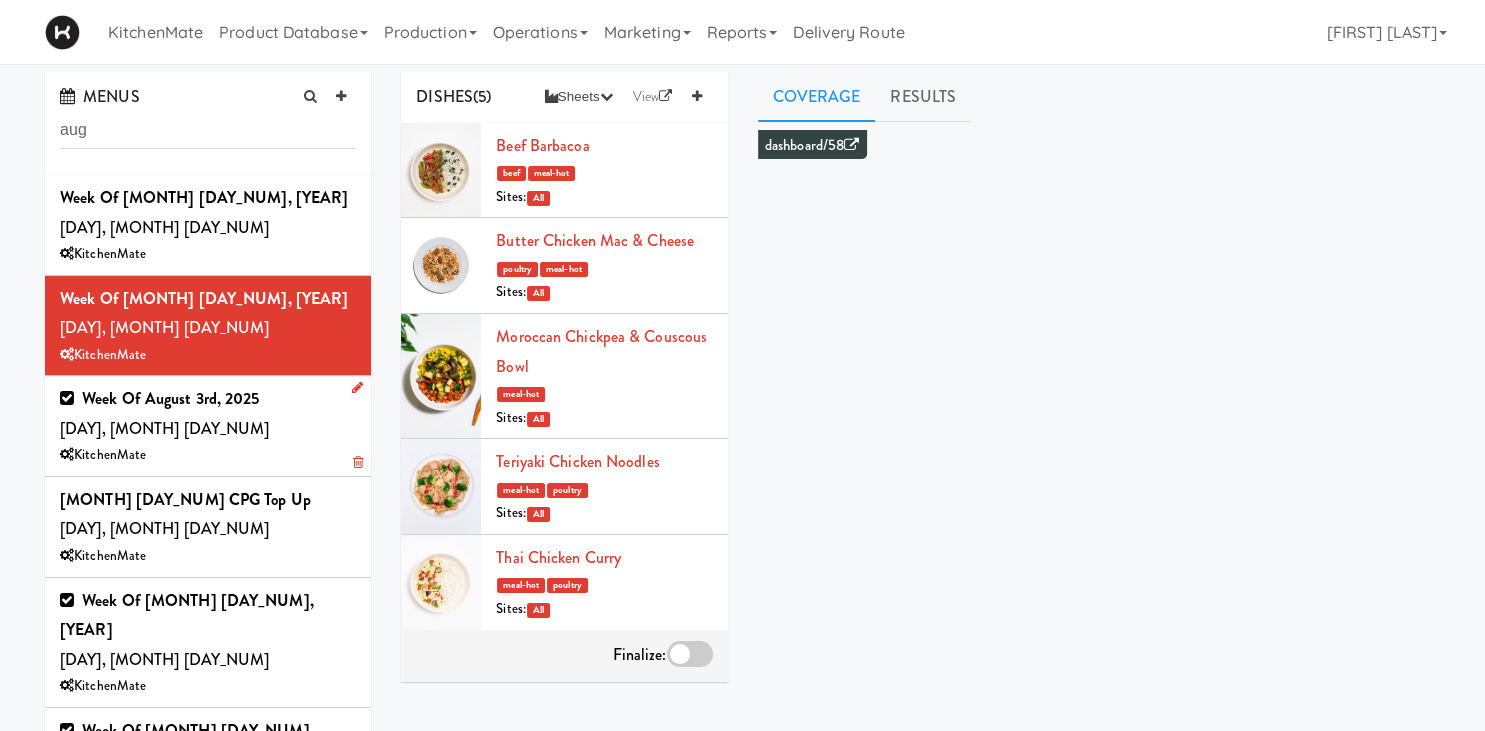 click on "Week of August 3rd, 2025 Saturday, Aug 02  KitchenMate" at bounding box center [208, 426] 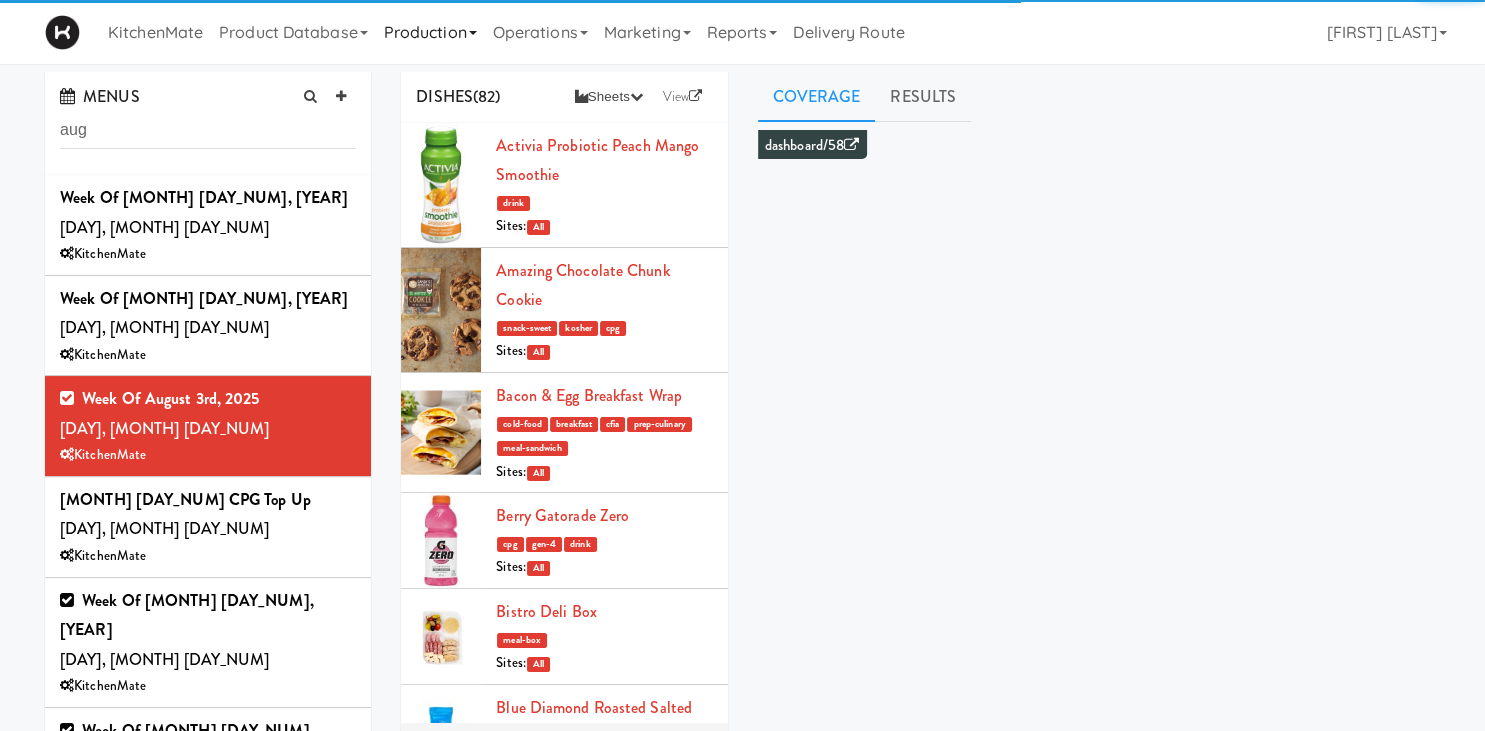 click on "Production" at bounding box center (430, 32) 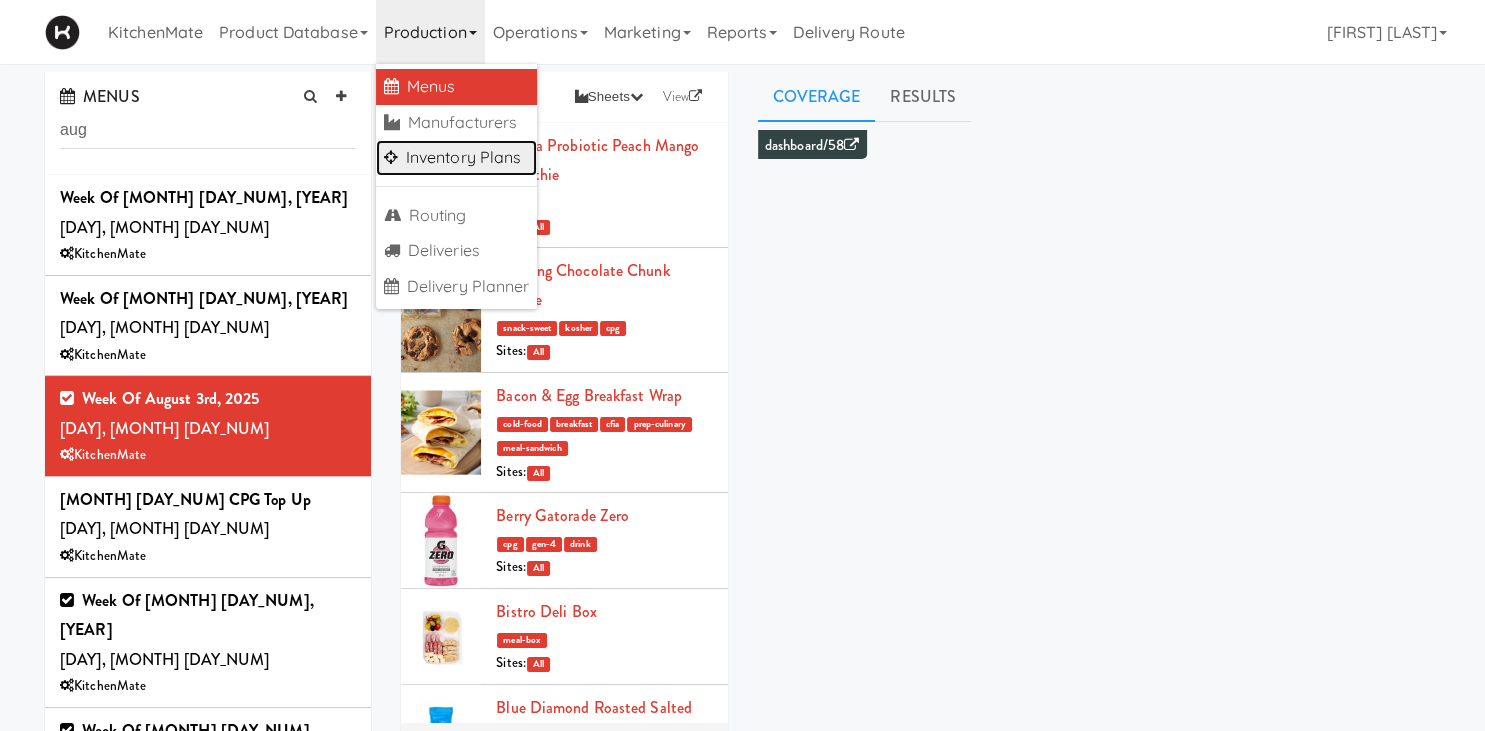 click on "Inventory Plans" at bounding box center [457, 158] 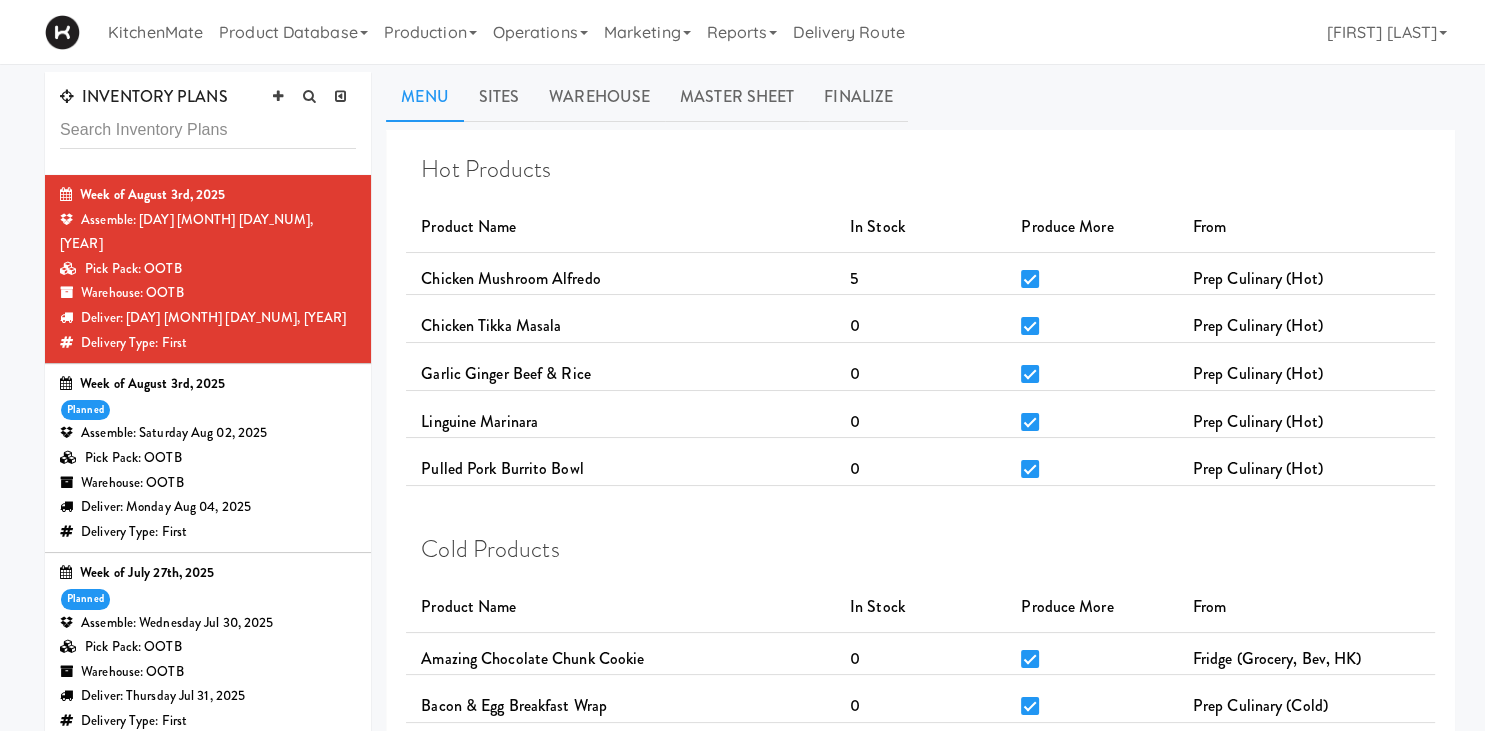 click on "Pick Pack: OOTB" at bounding box center (208, 458) 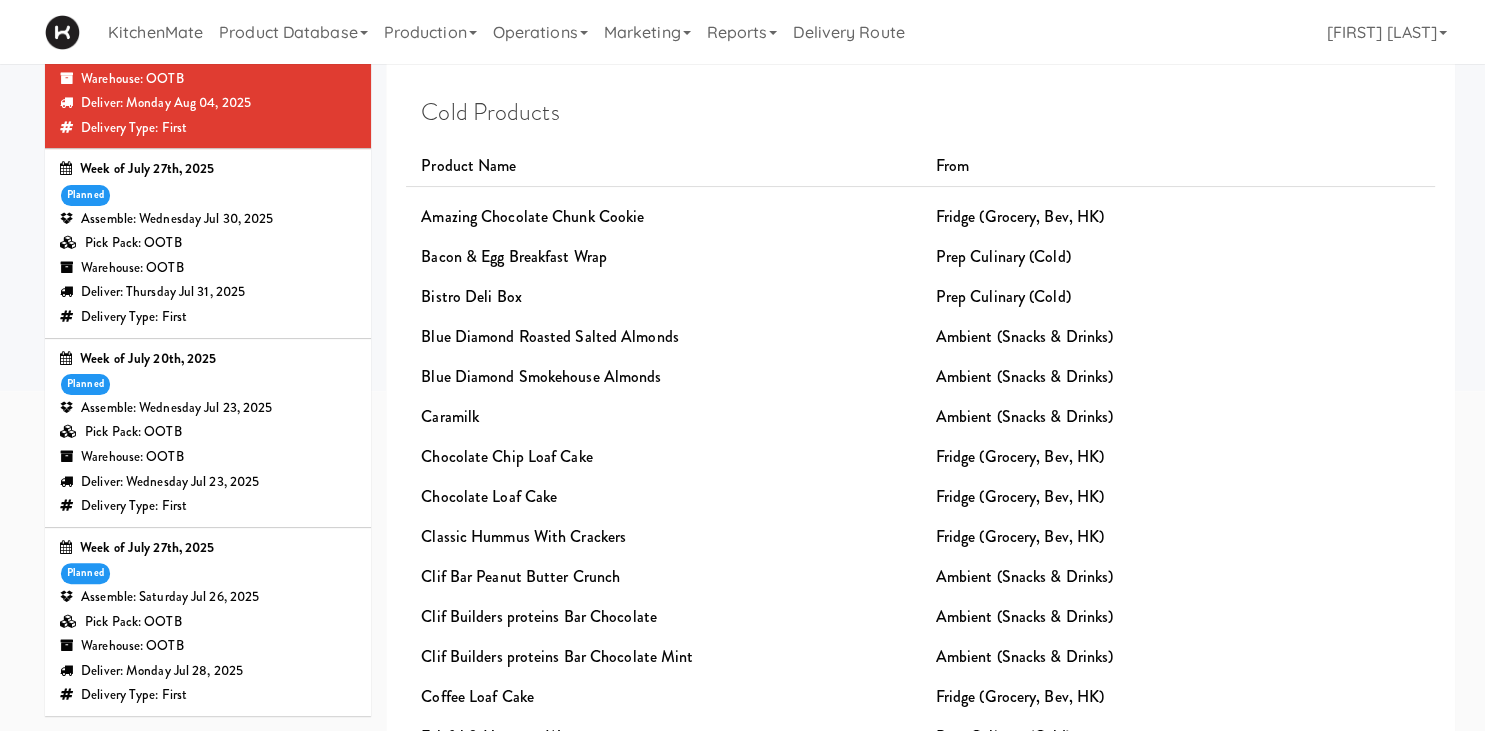 scroll, scrollTop: 0, scrollLeft: 0, axis: both 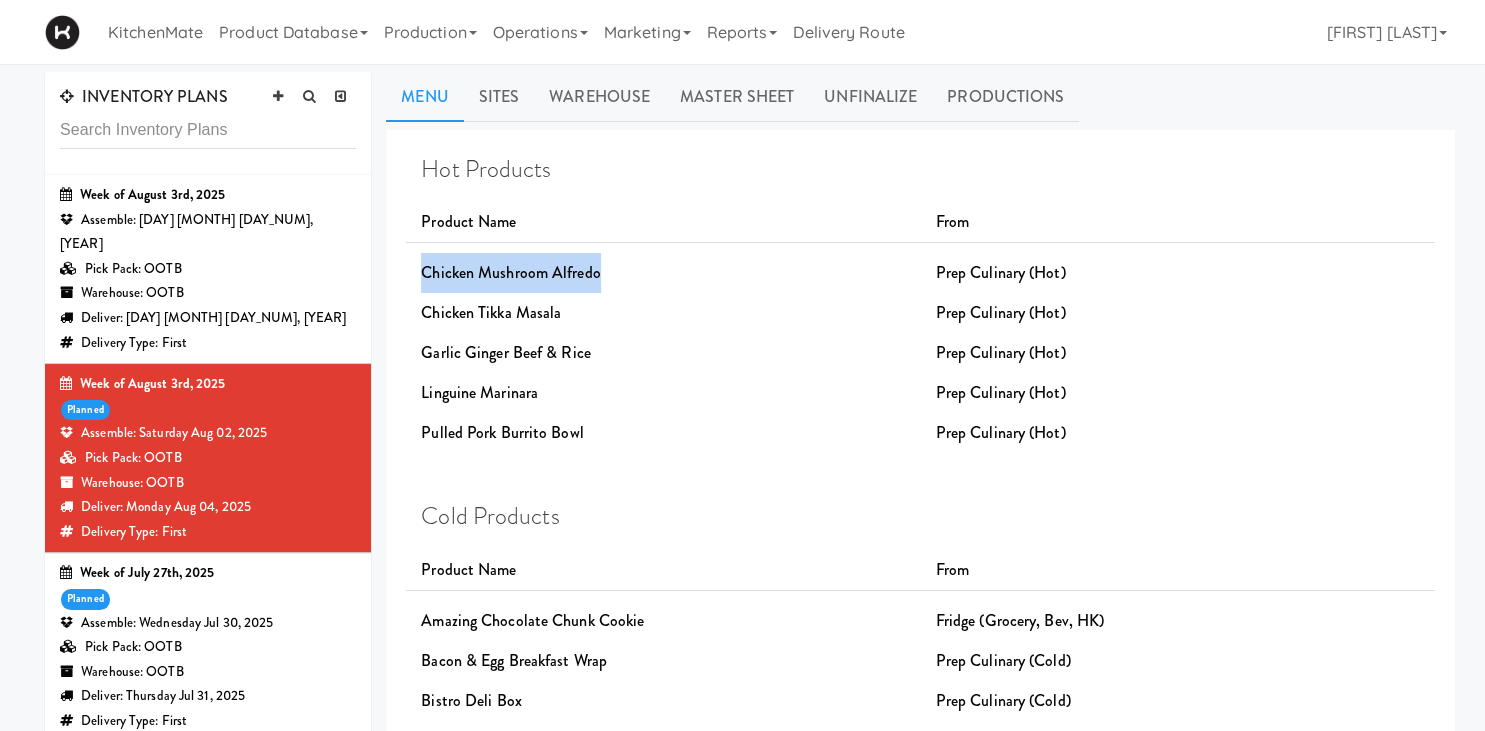 drag, startPoint x: 424, startPoint y: 270, endPoint x: 607, endPoint y: 274, distance: 183.04372 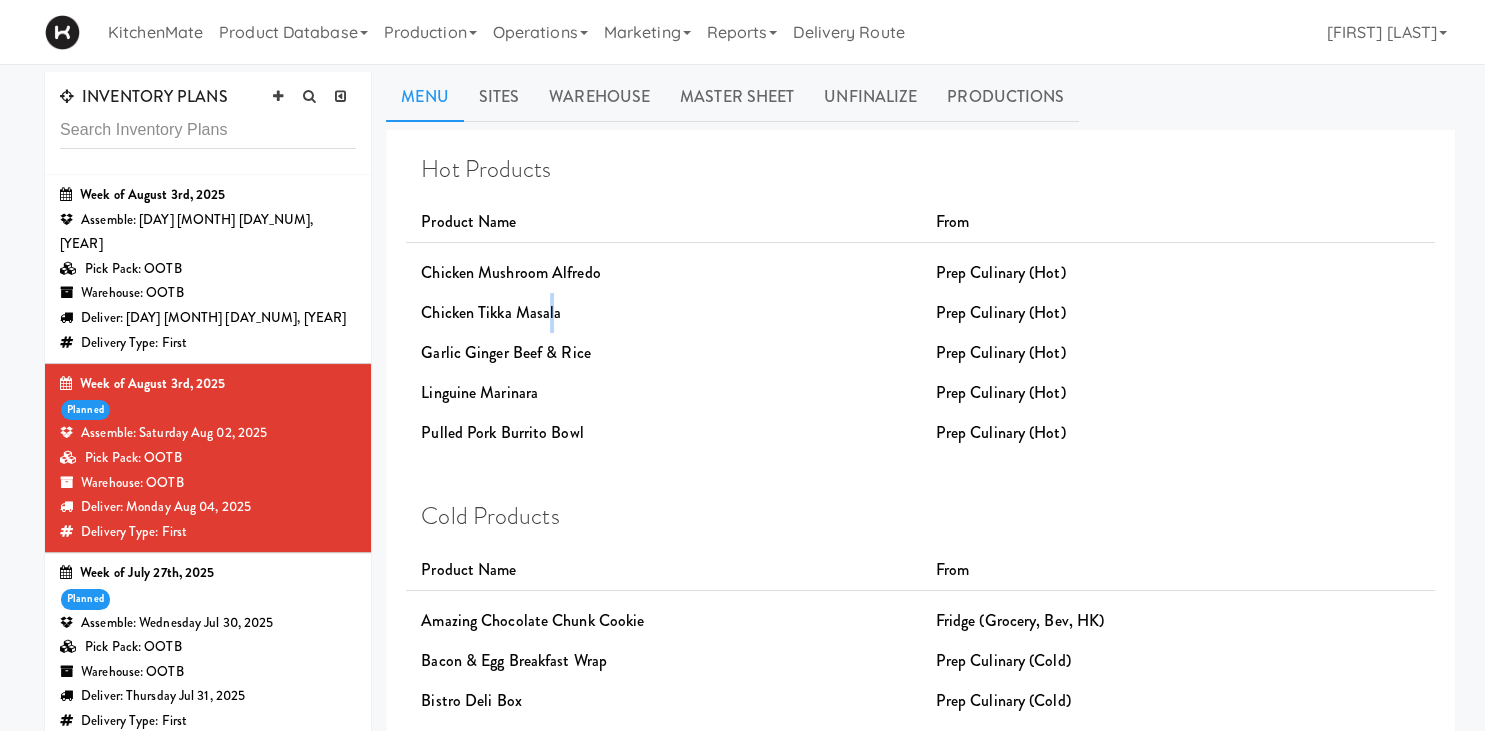 click on "Chicken Tikka Masala" at bounding box center [663, 313] 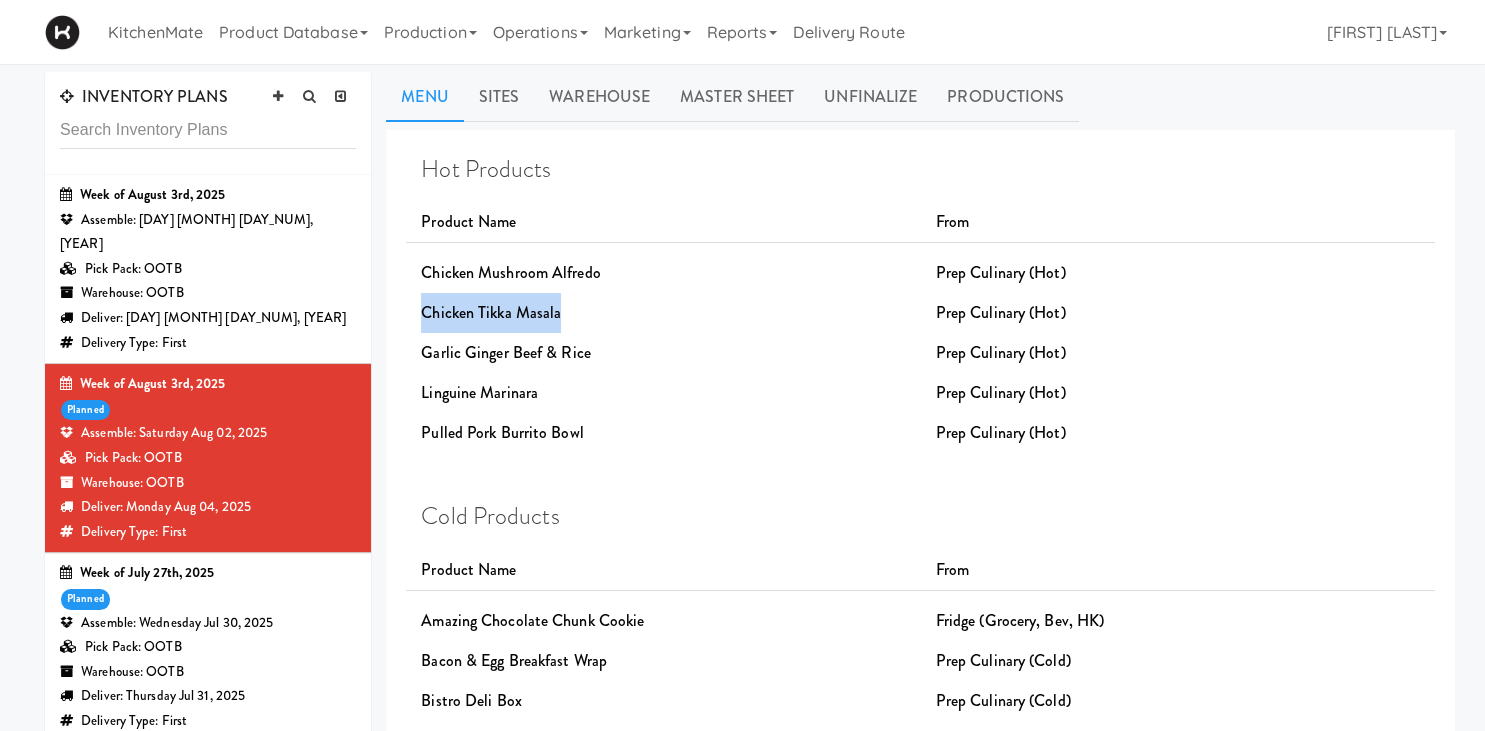 drag, startPoint x: 582, startPoint y: 316, endPoint x: 415, endPoint y: 312, distance: 167.0479 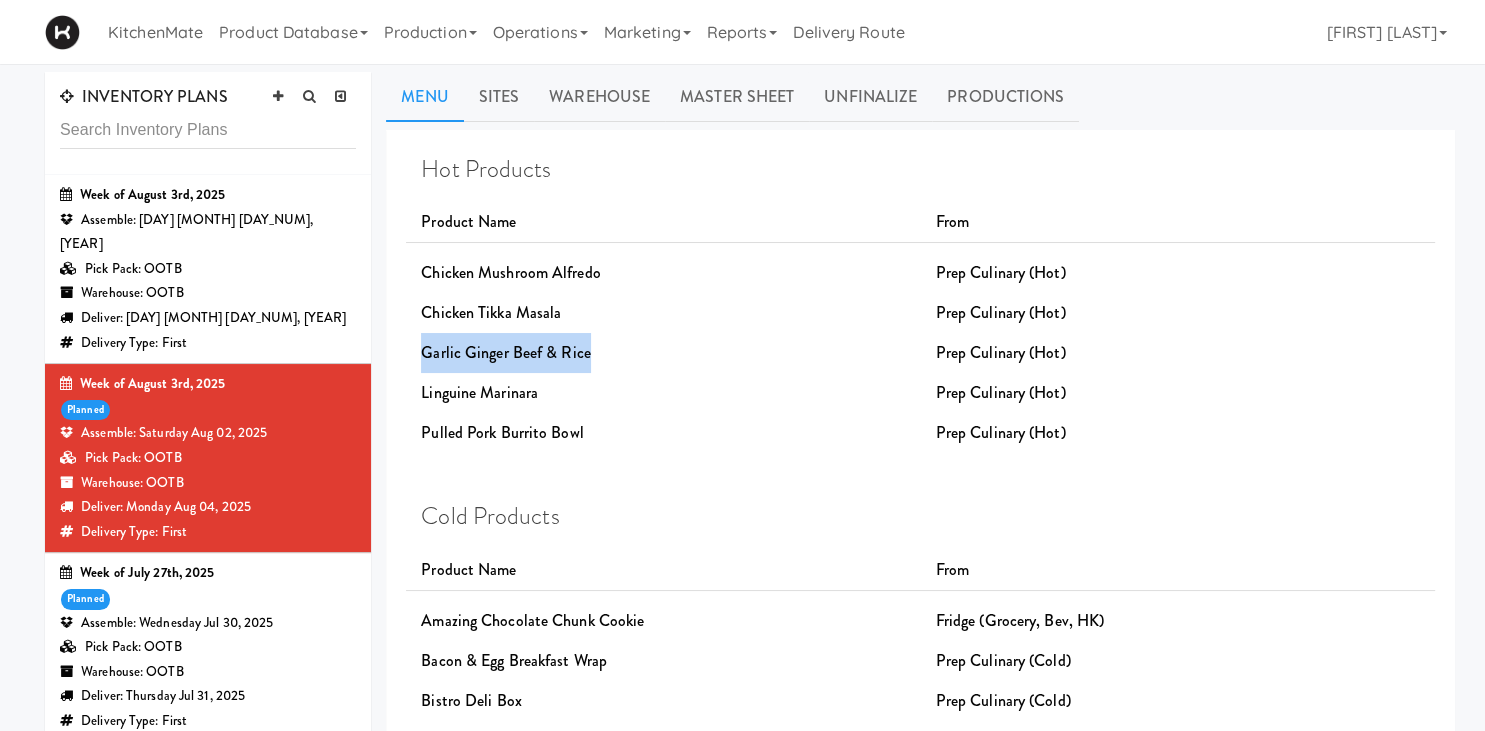 drag, startPoint x: 601, startPoint y: 361, endPoint x: 425, endPoint y: 347, distance: 176.55594 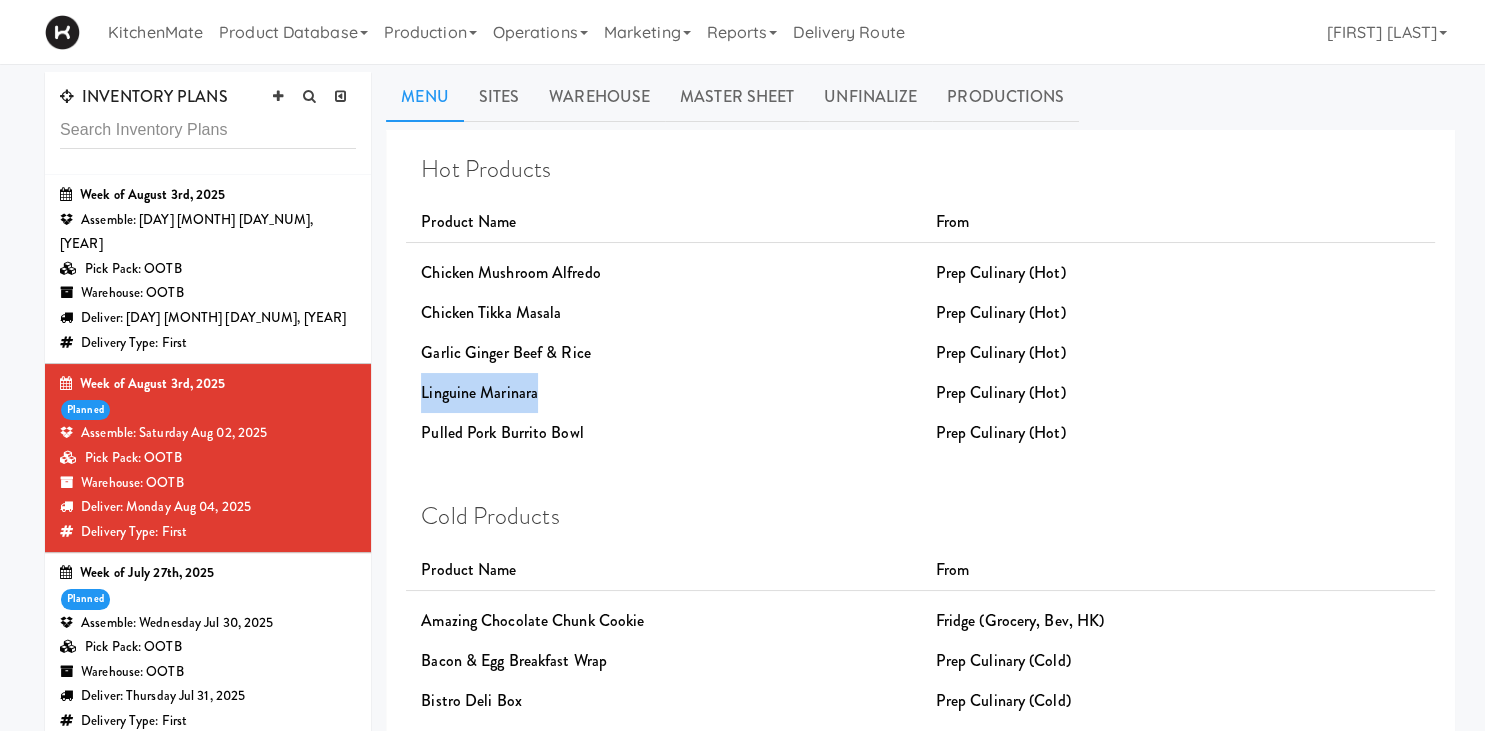 drag, startPoint x: 558, startPoint y: 390, endPoint x: 414, endPoint y: 392, distance: 144.01389 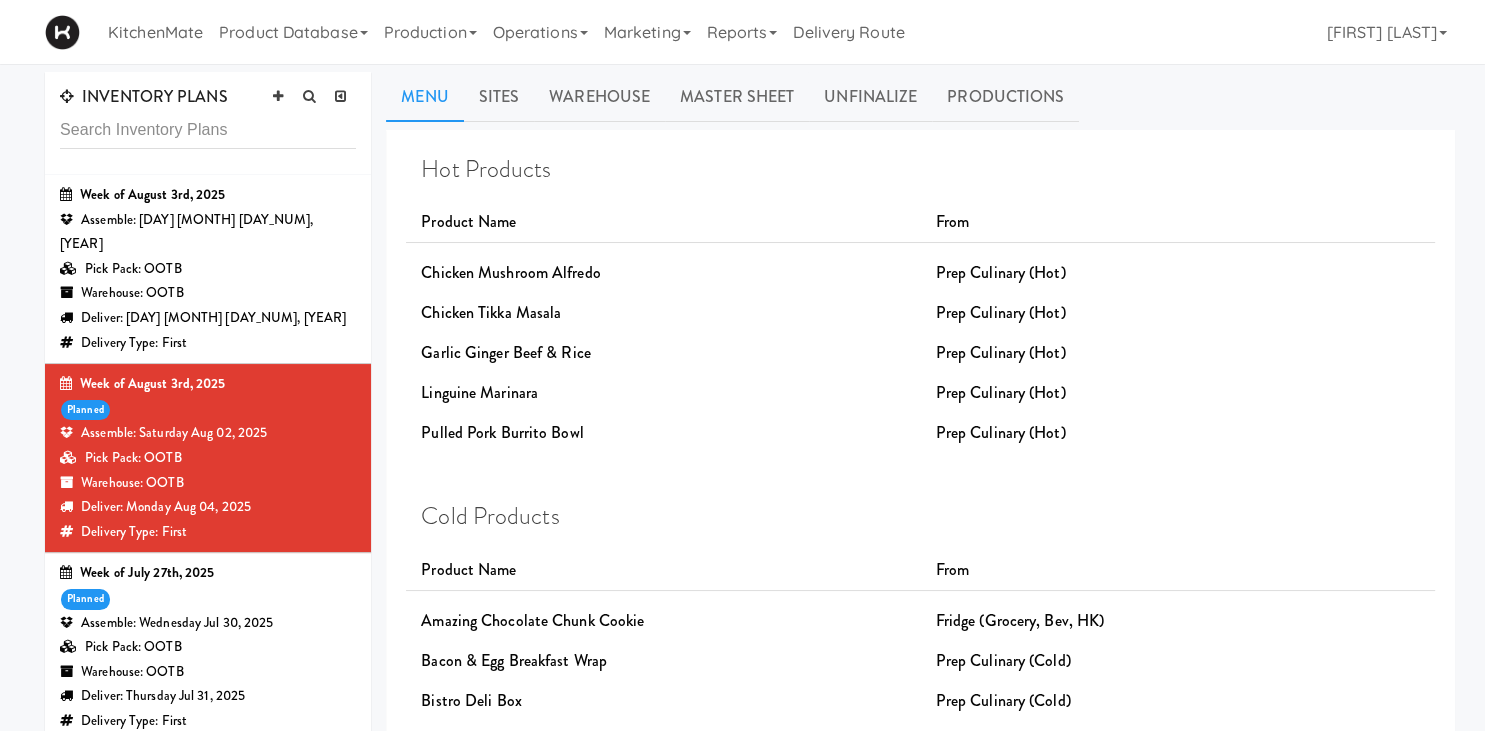 click on "Pulled Pork Burrito Bowl" at bounding box center [663, 433] 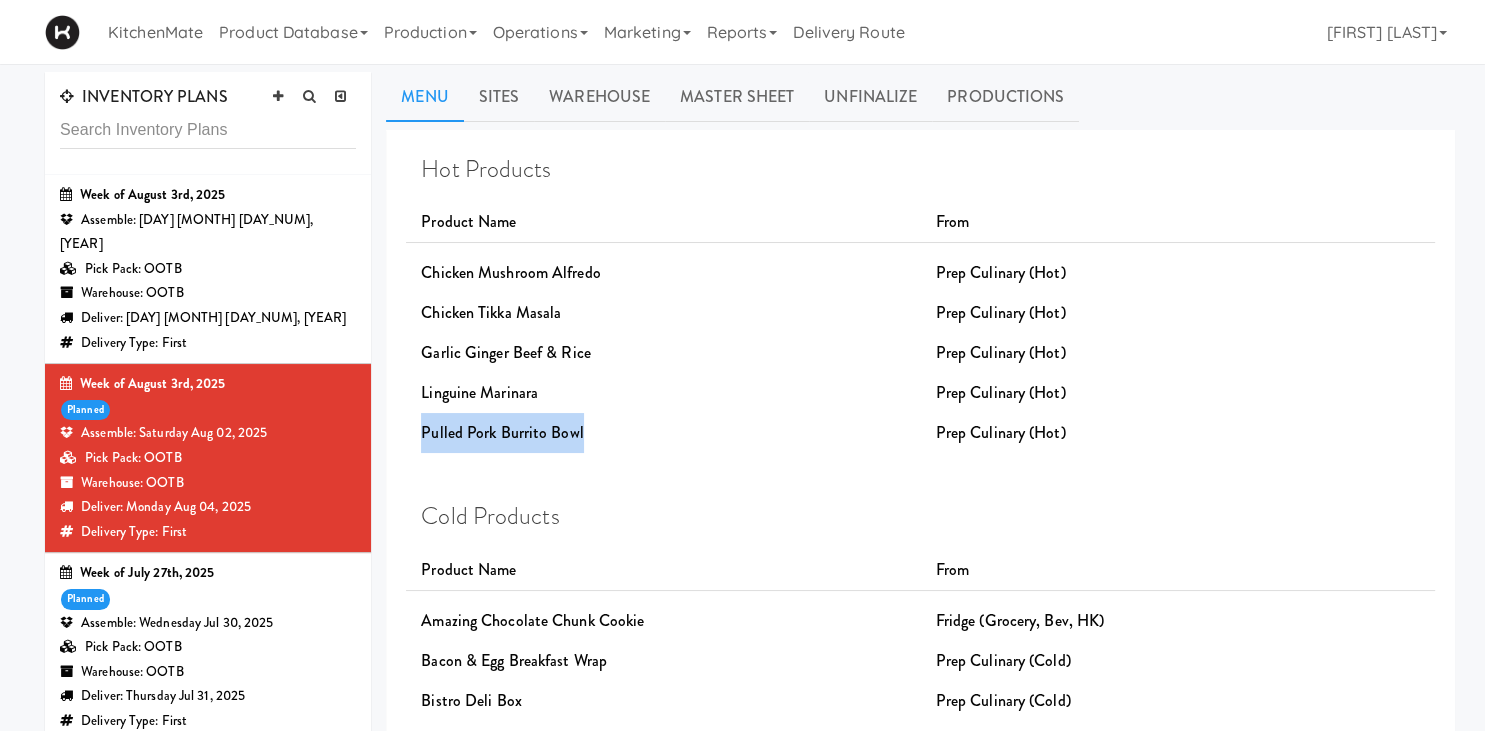 drag, startPoint x: 582, startPoint y: 438, endPoint x: 402, endPoint y: 438, distance: 180 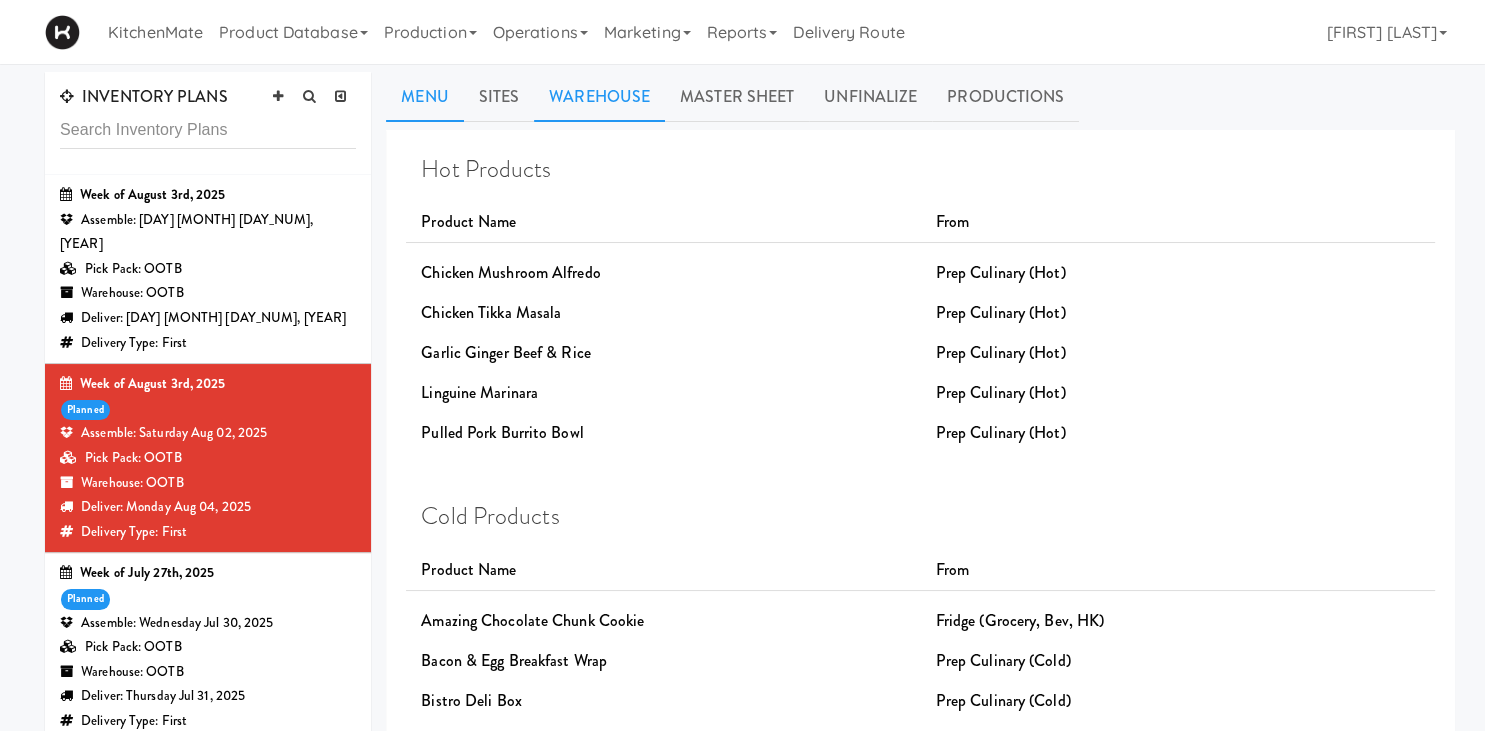 click on "Warehouse" at bounding box center [599, 97] 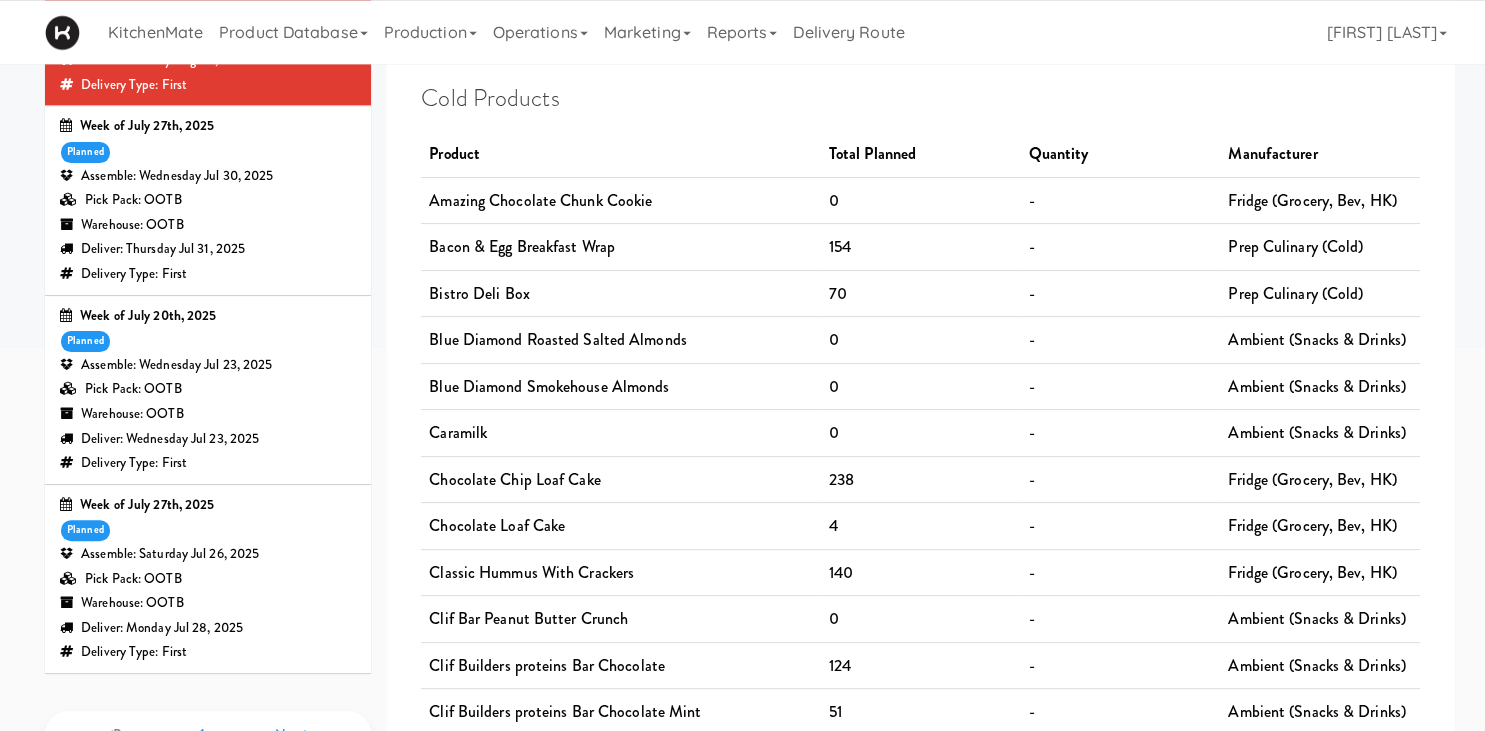 scroll, scrollTop: 422, scrollLeft: 0, axis: vertical 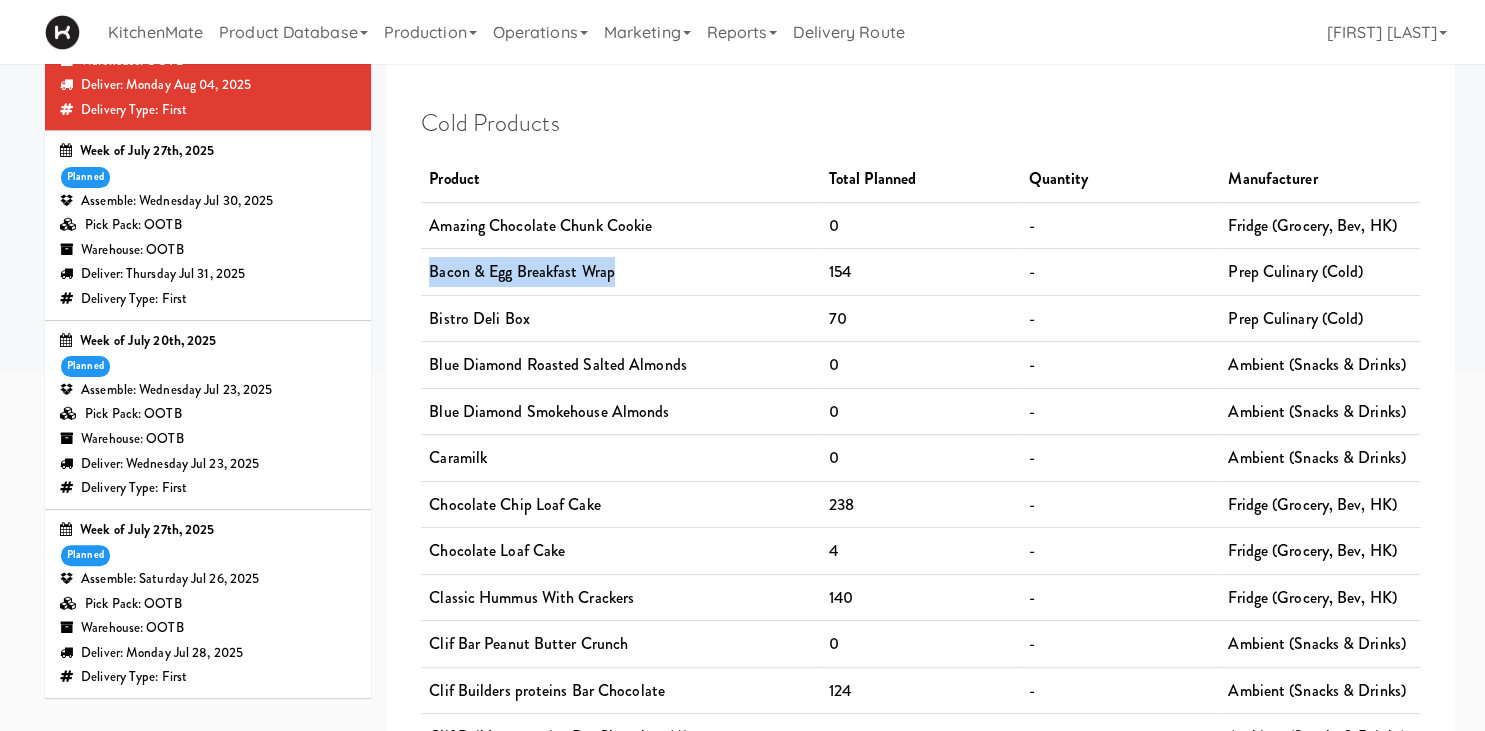 drag, startPoint x: 610, startPoint y: 264, endPoint x: 406, endPoint y: 262, distance: 204.0098 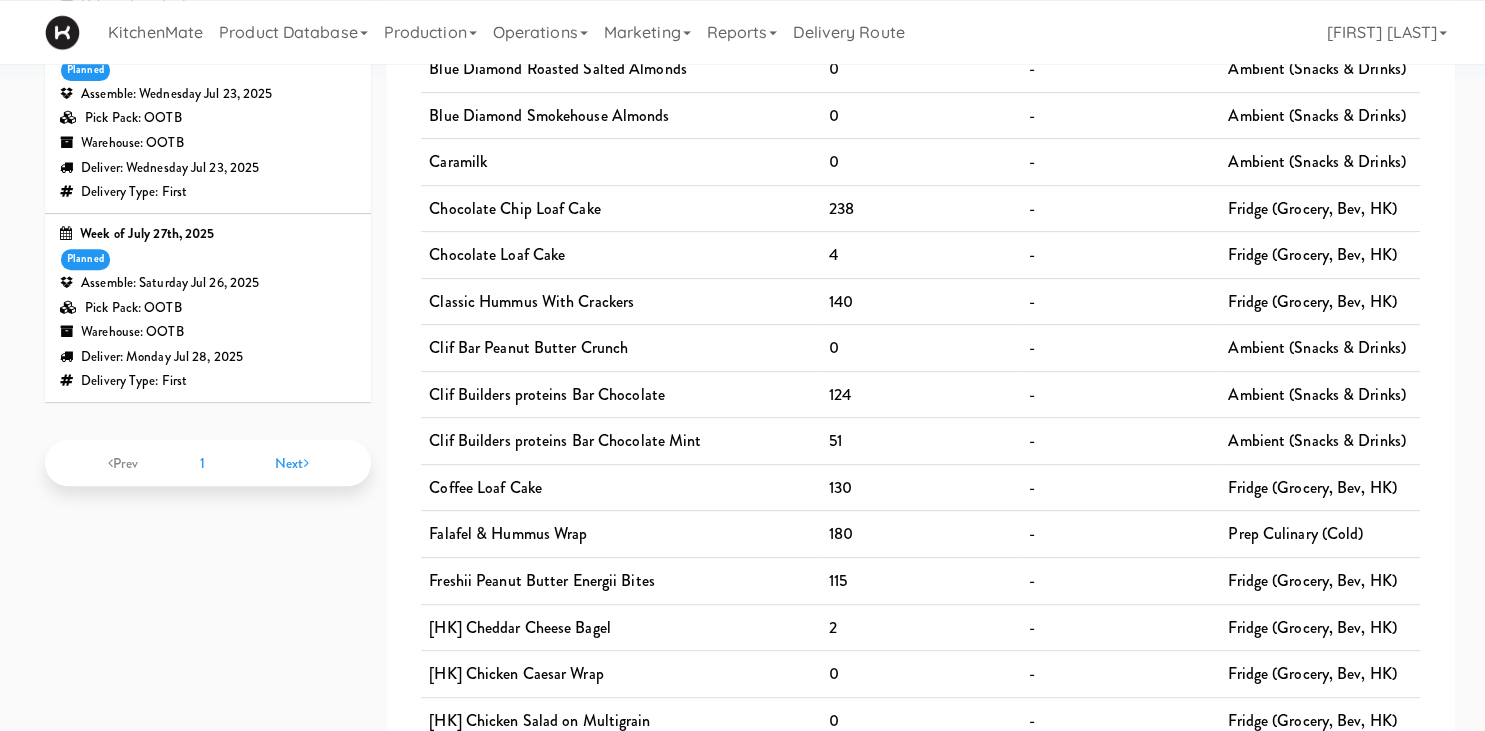 scroll, scrollTop: 739, scrollLeft: 0, axis: vertical 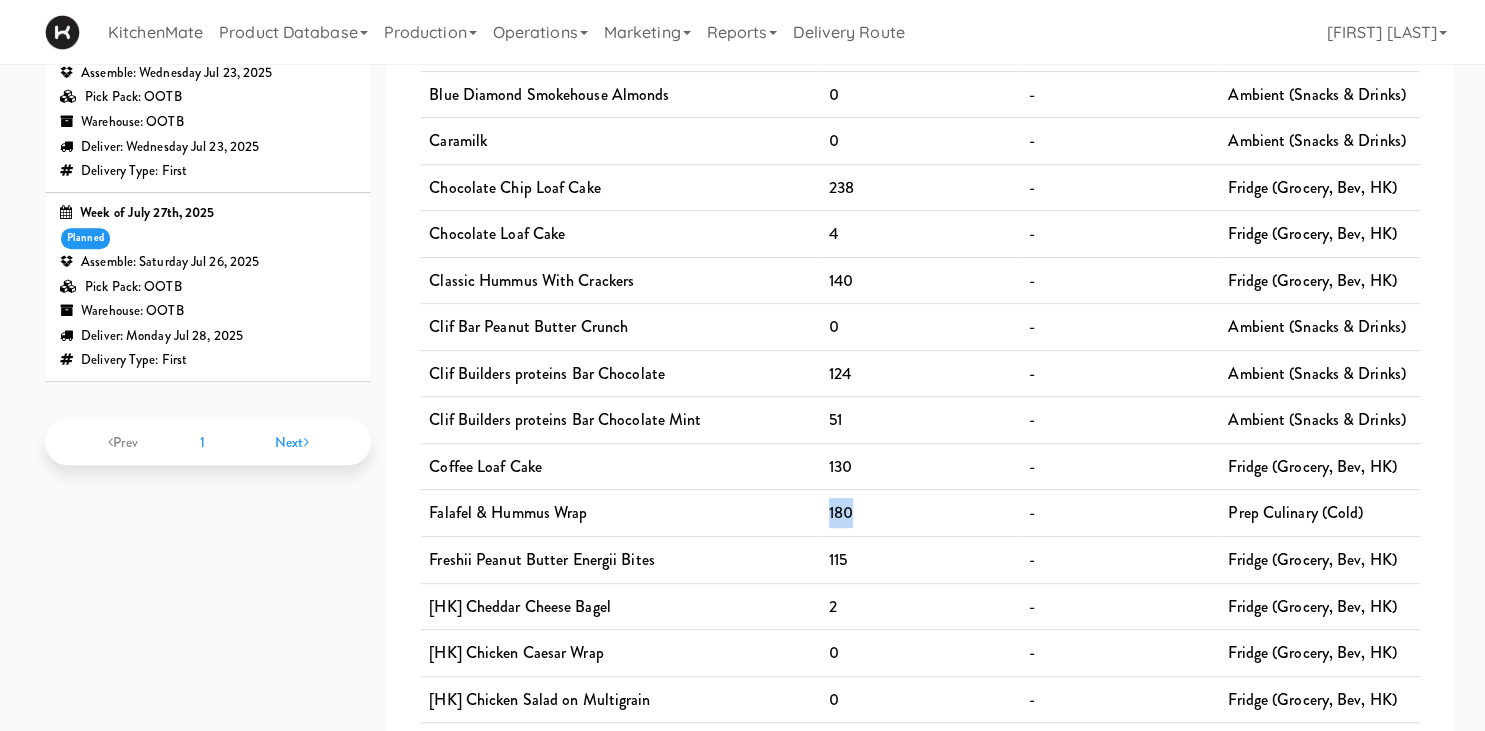 drag, startPoint x: 856, startPoint y: 506, endPoint x: 800, endPoint y: 509, distance: 56.0803 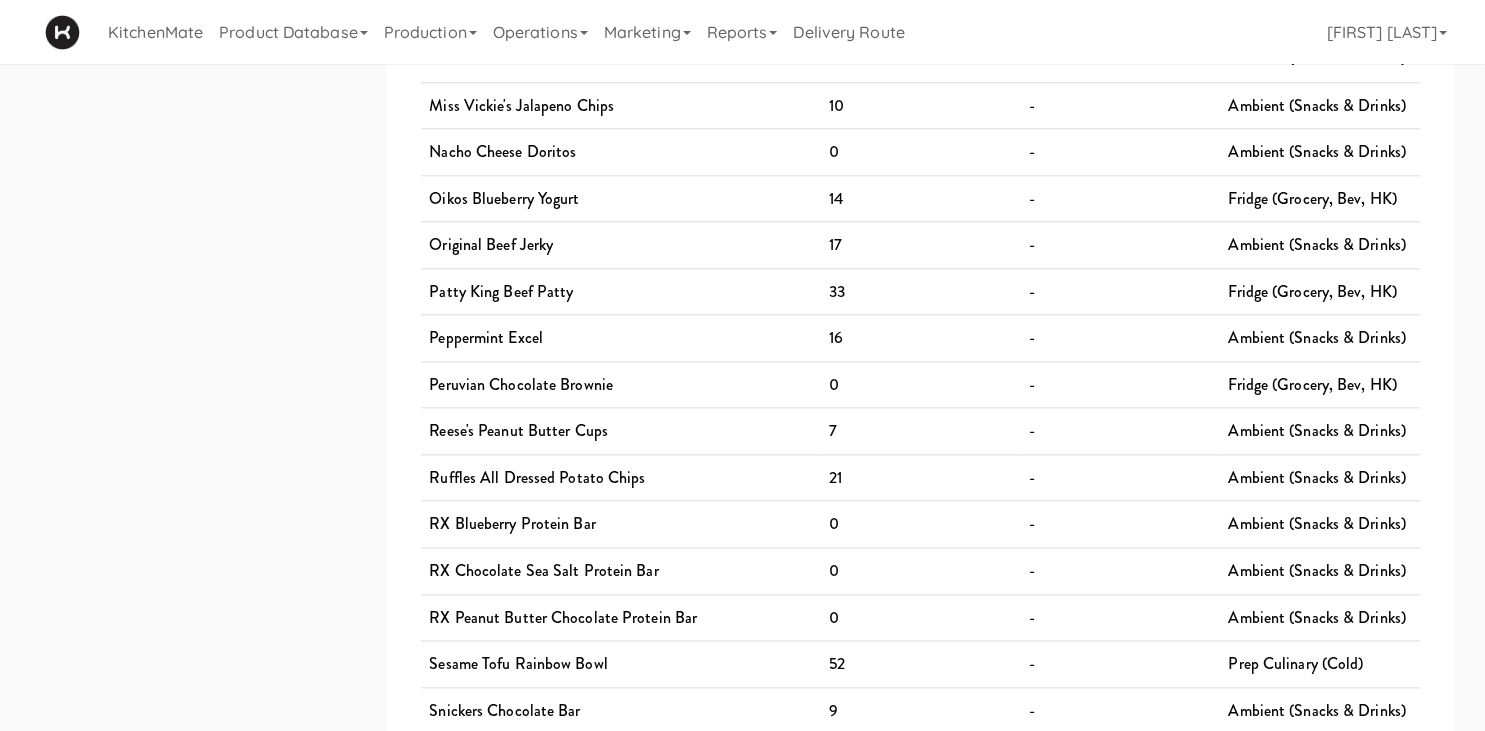 scroll, scrollTop: 2428, scrollLeft: 0, axis: vertical 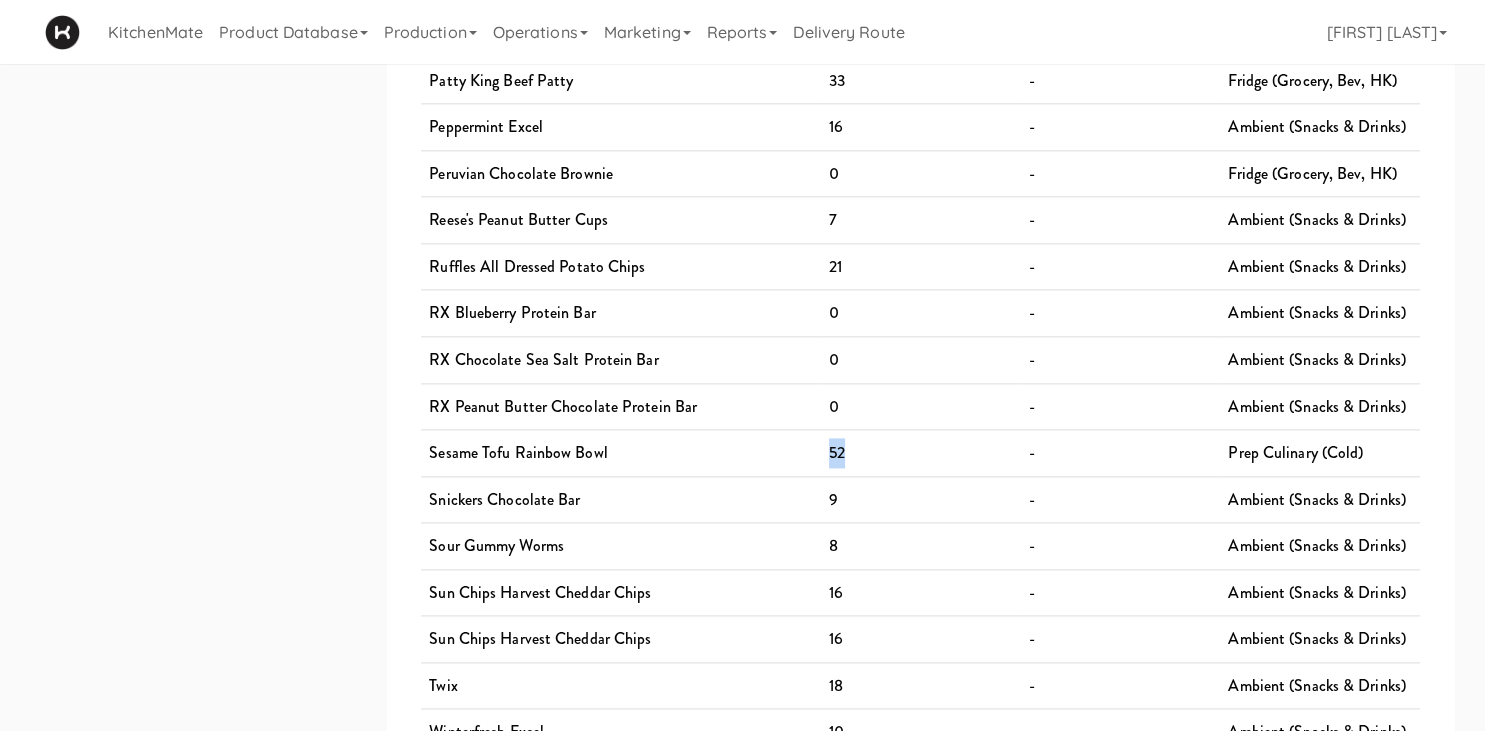 drag, startPoint x: 858, startPoint y: 444, endPoint x: 773, endPoint y: 444, distance: 85 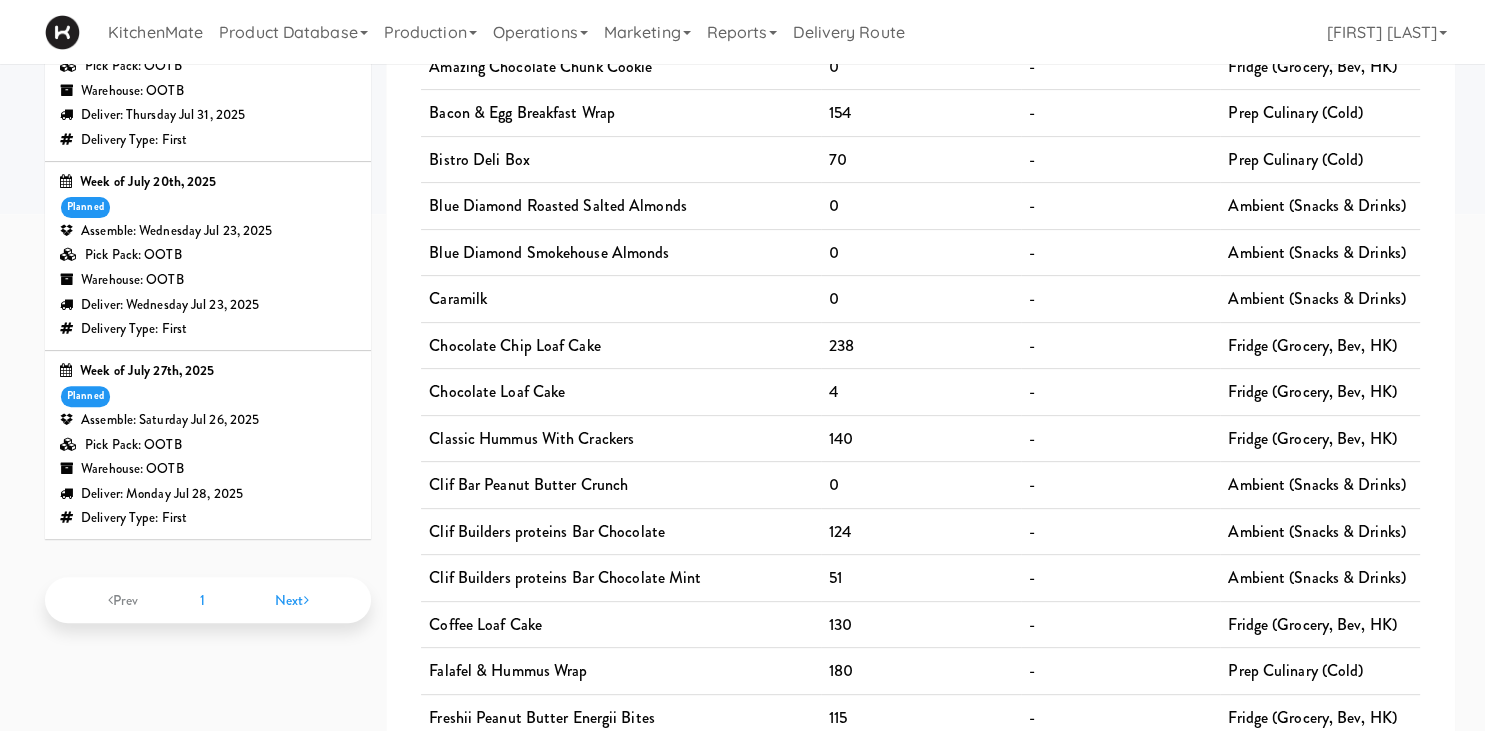 scroll, scrollTop: 528, scrollLeft: 0, axis: vertical 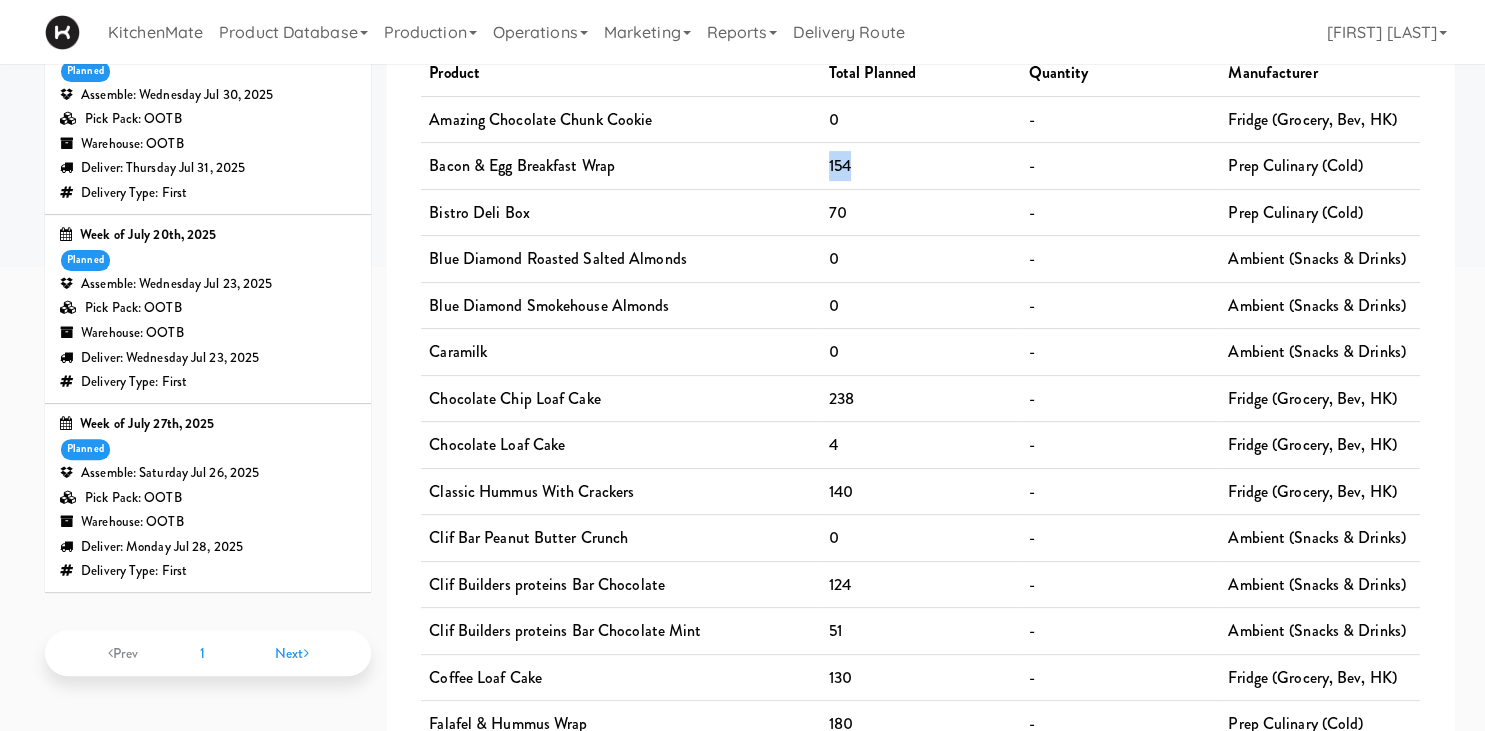 drag, startPoint x: 856, startPoint y: 176, endPoint x: 828, endPoint y: 168, distance: 29.12044 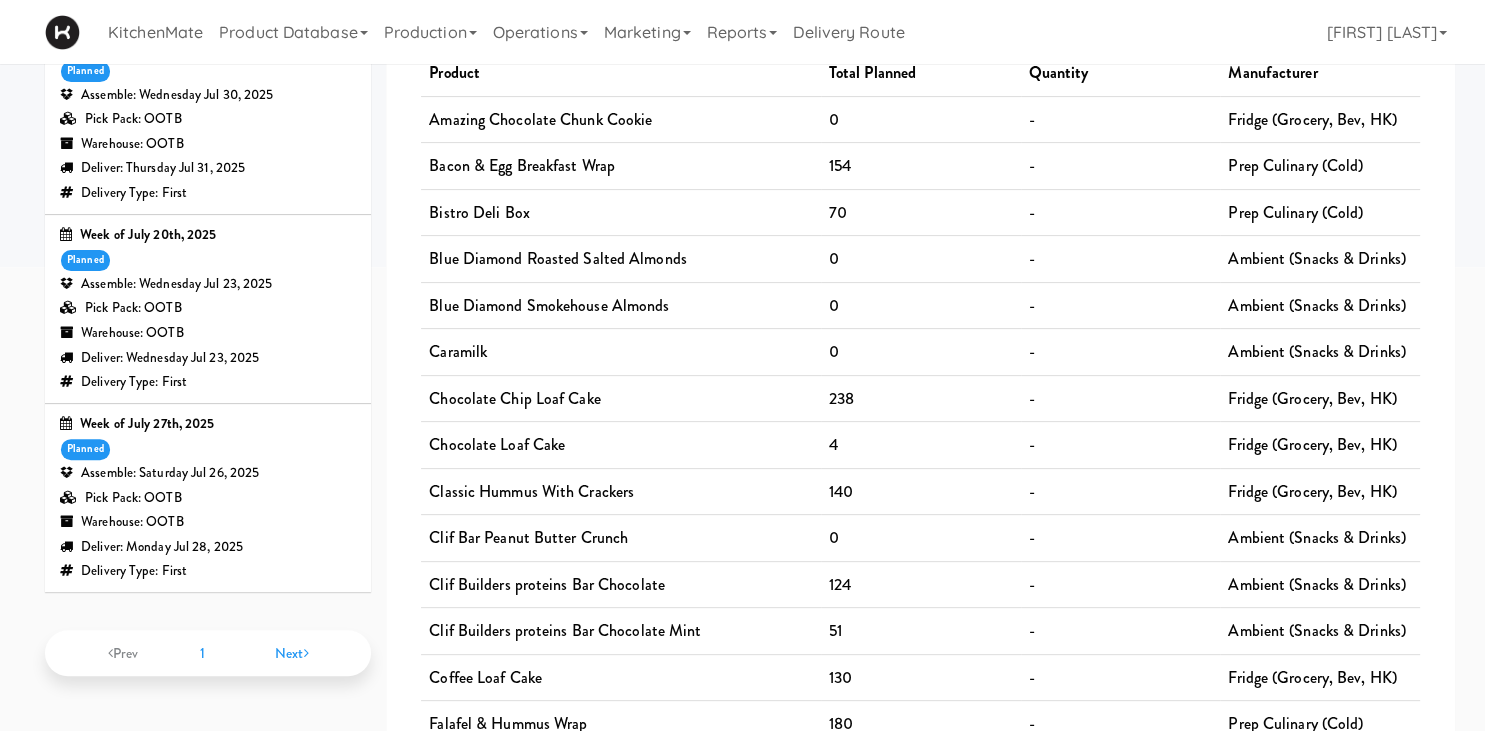 click on "Blue Diamond Roasted Salted Almonds" at bounding box center (621, 259) 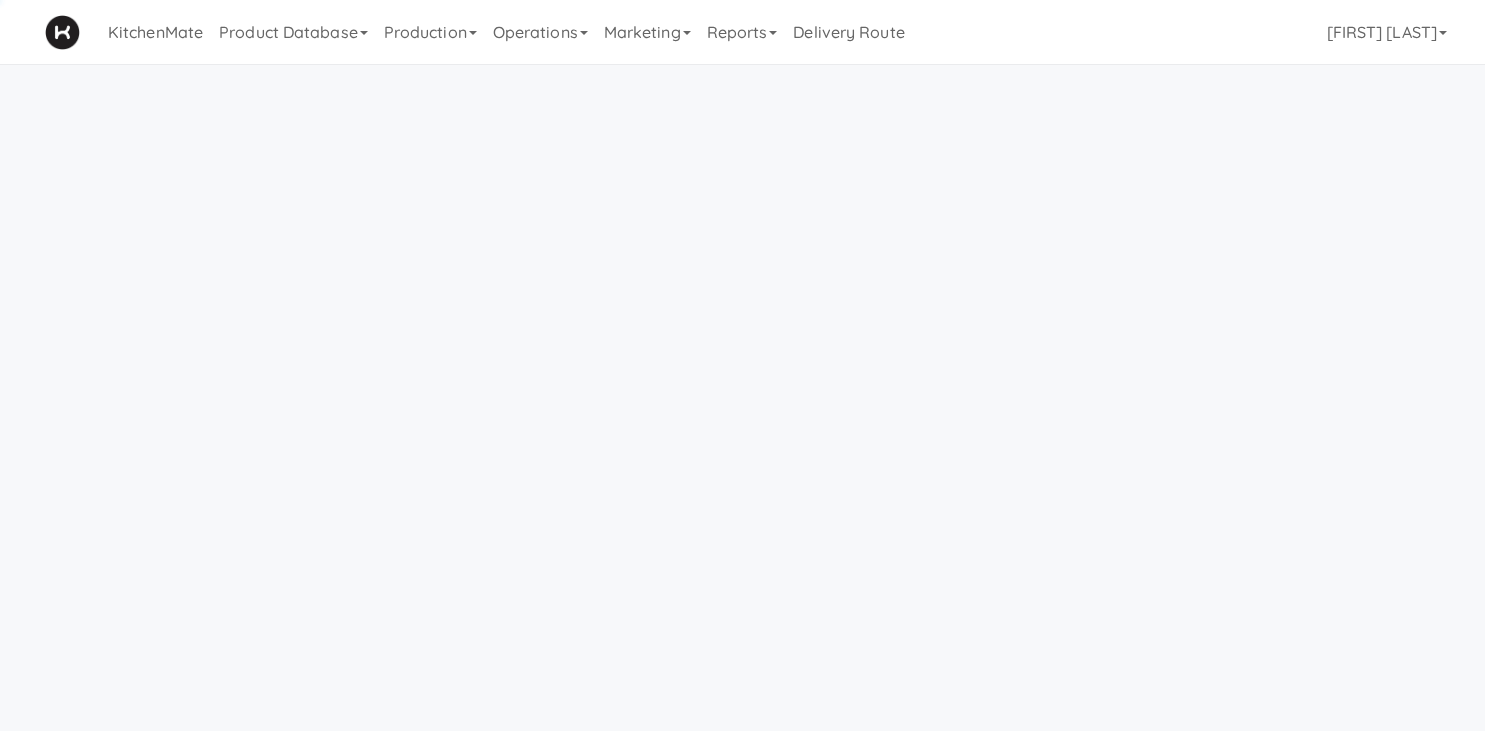 scroll, scrollTop: 0, scrollLeft: 0, axis: both 